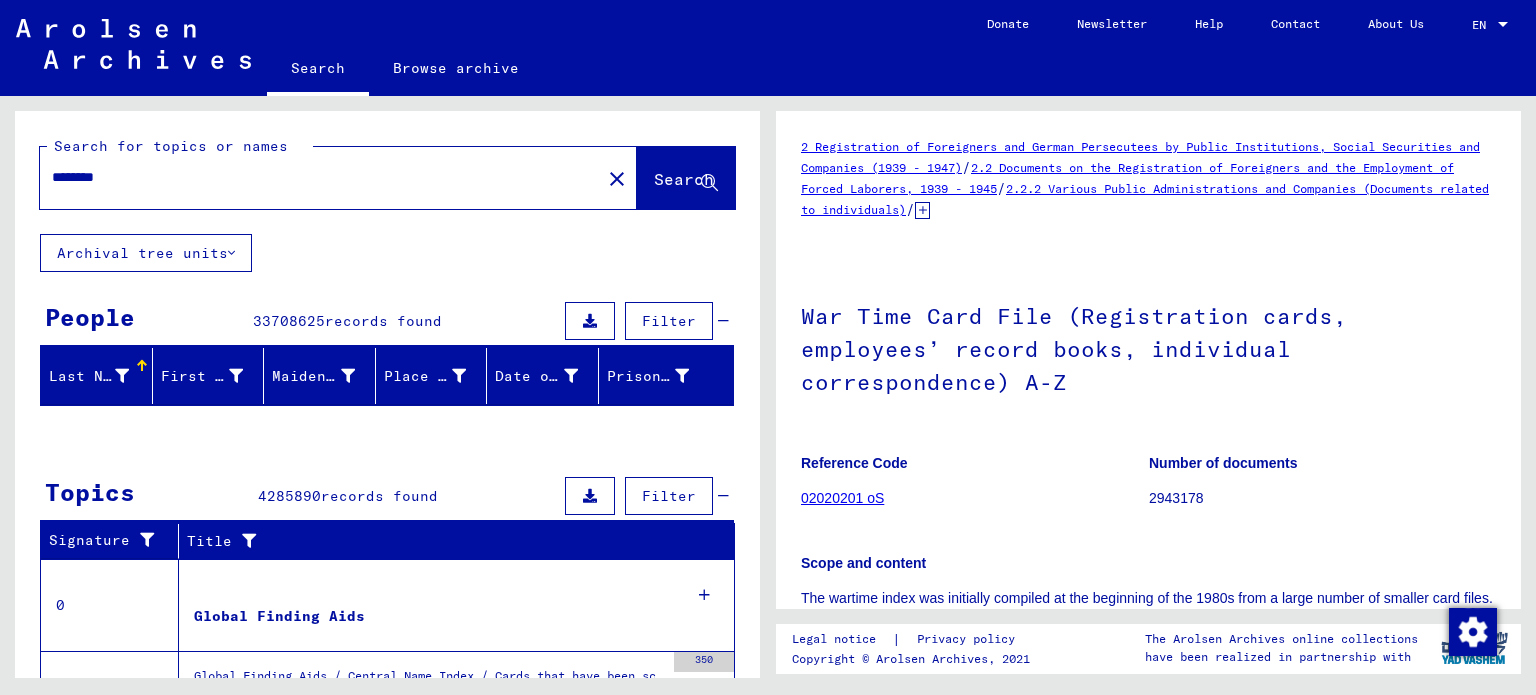 scroll, scrollTop: 0, scrollLeft: 0, axis: both 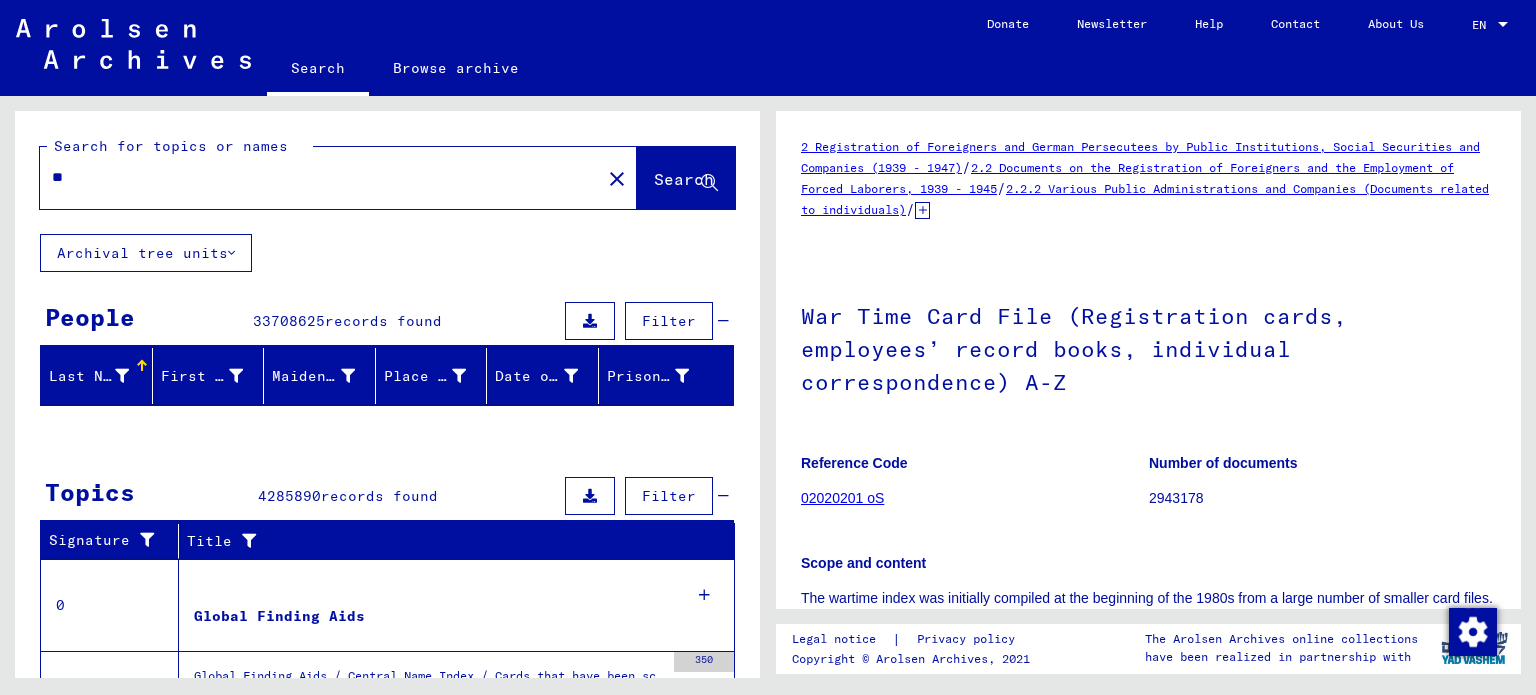 type on "*" 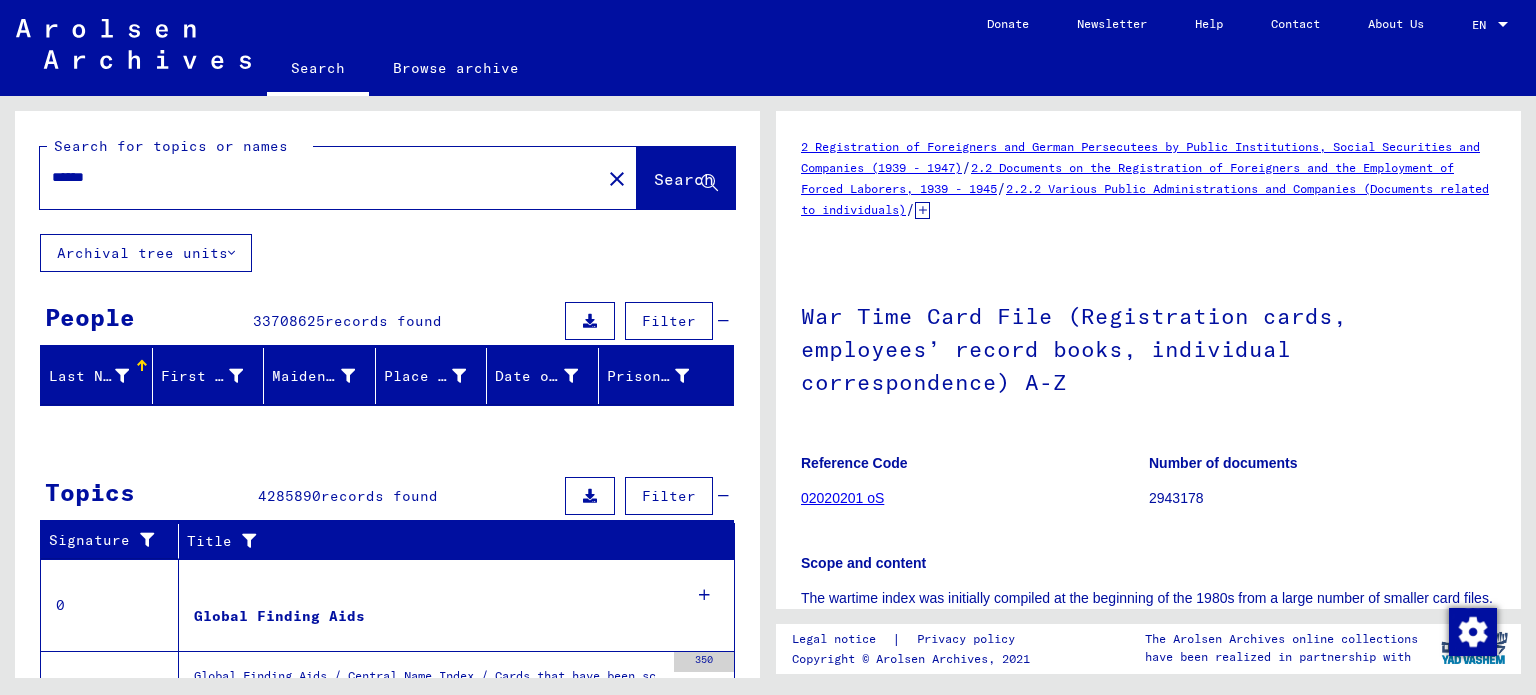 type on "******" 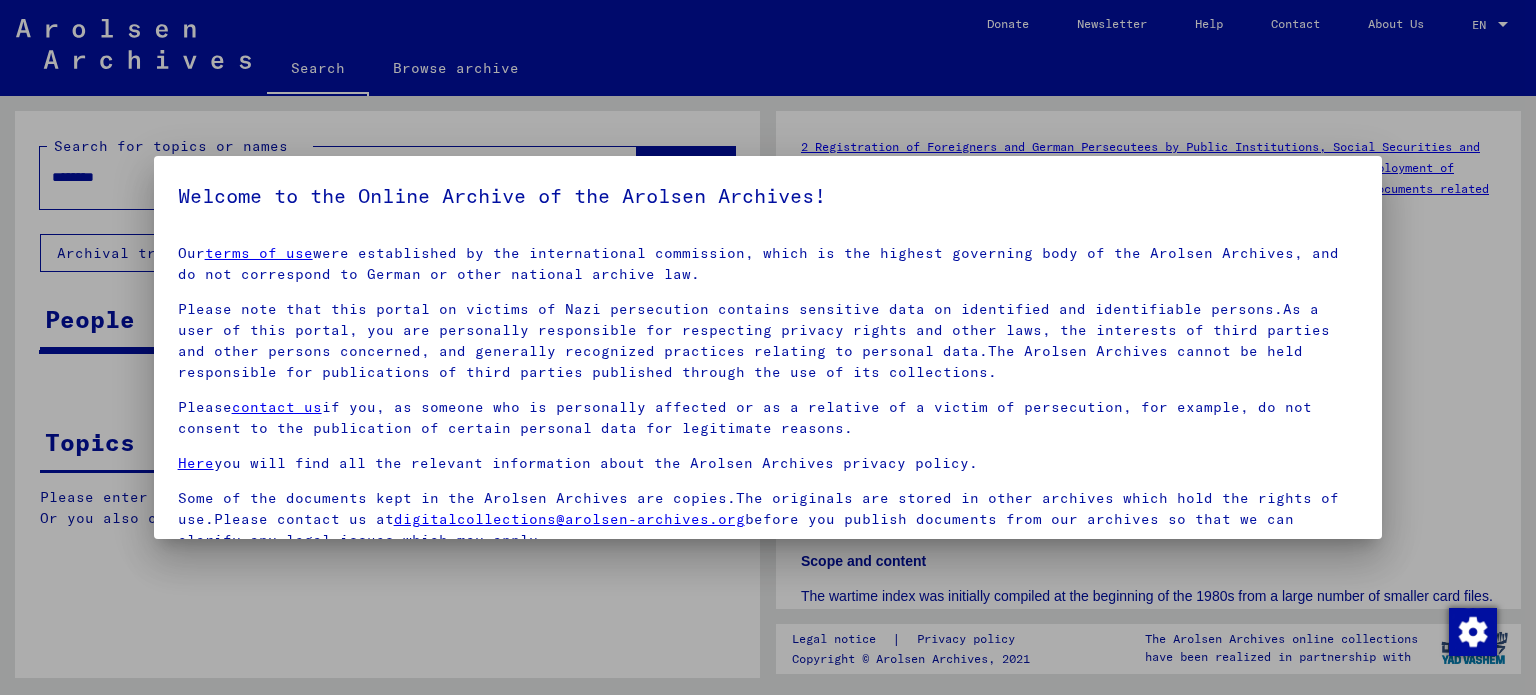 scroll, scrollTop: 4, scrollLeft: 0, axis: vertical 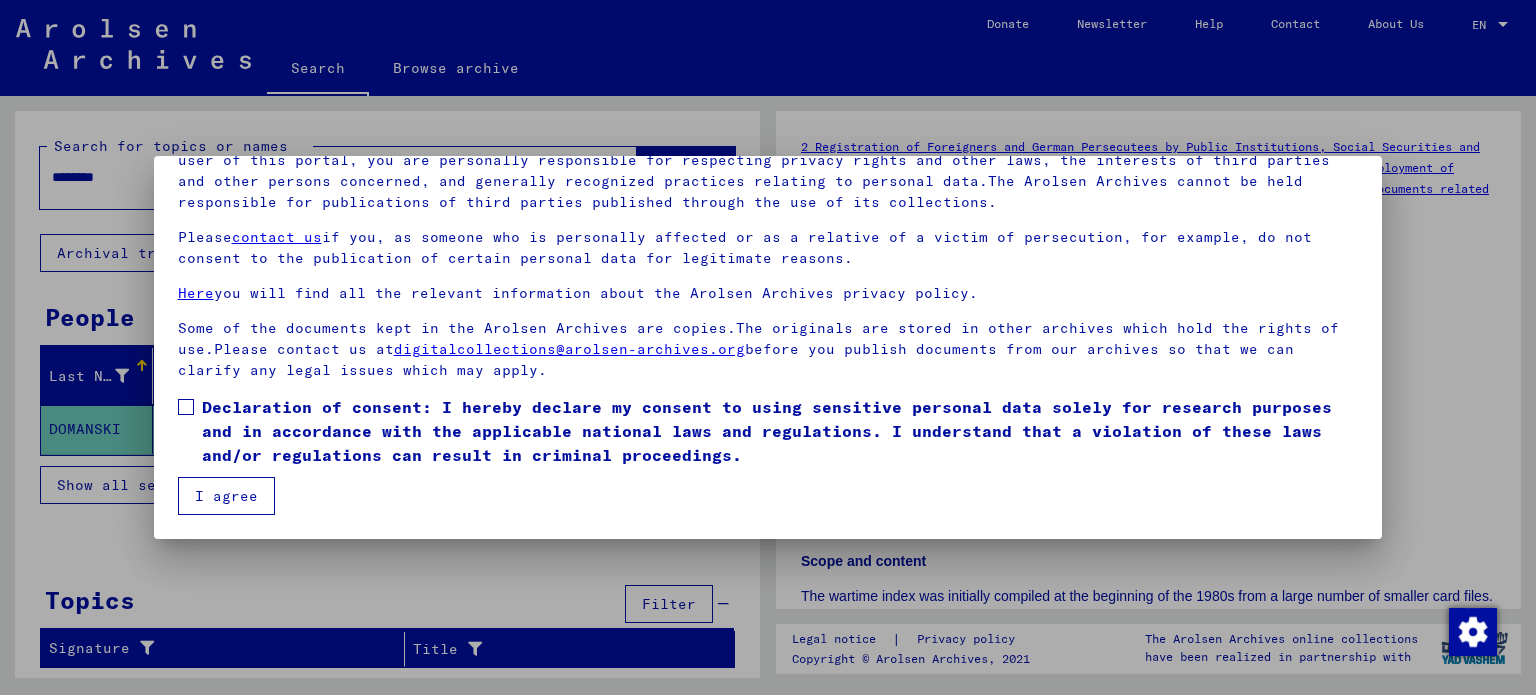 click at bounding box center [186, 407] 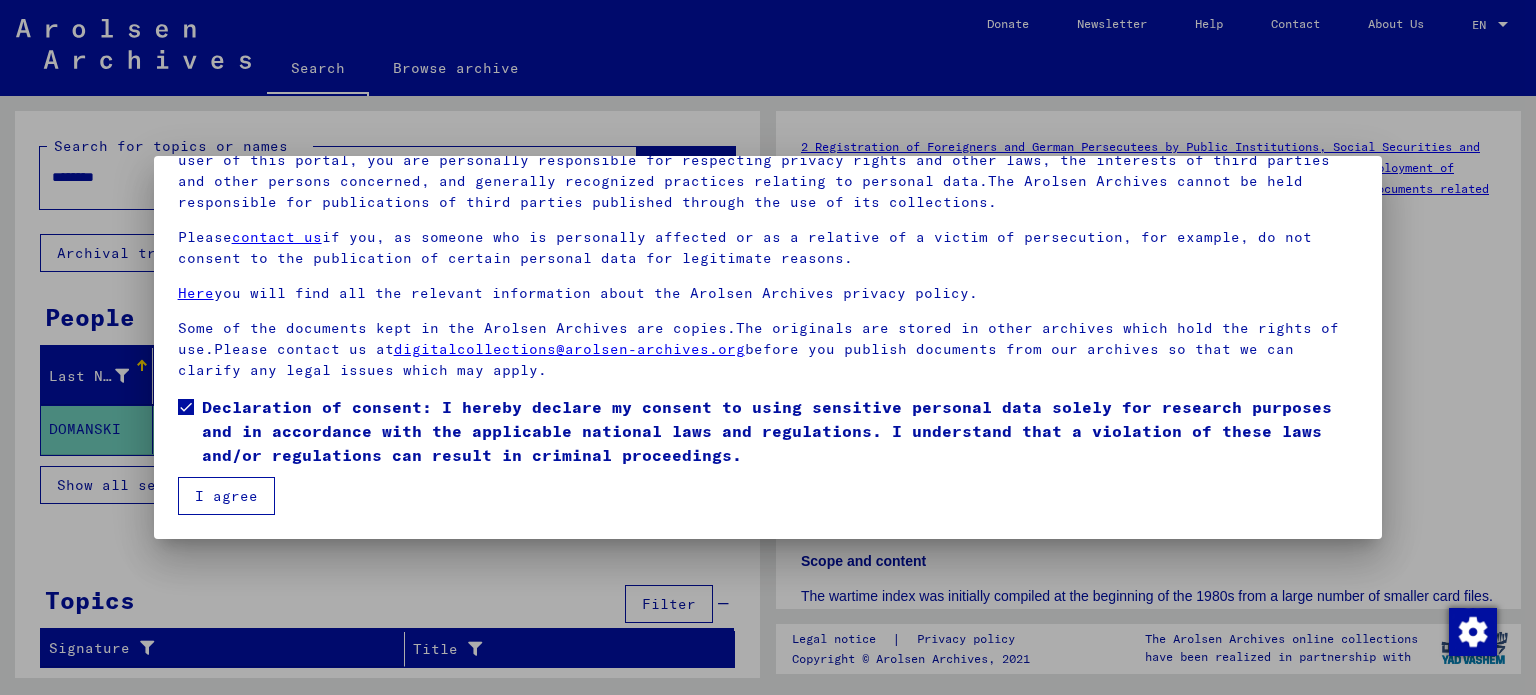click on "I agree" at bounding box center (226, 496) 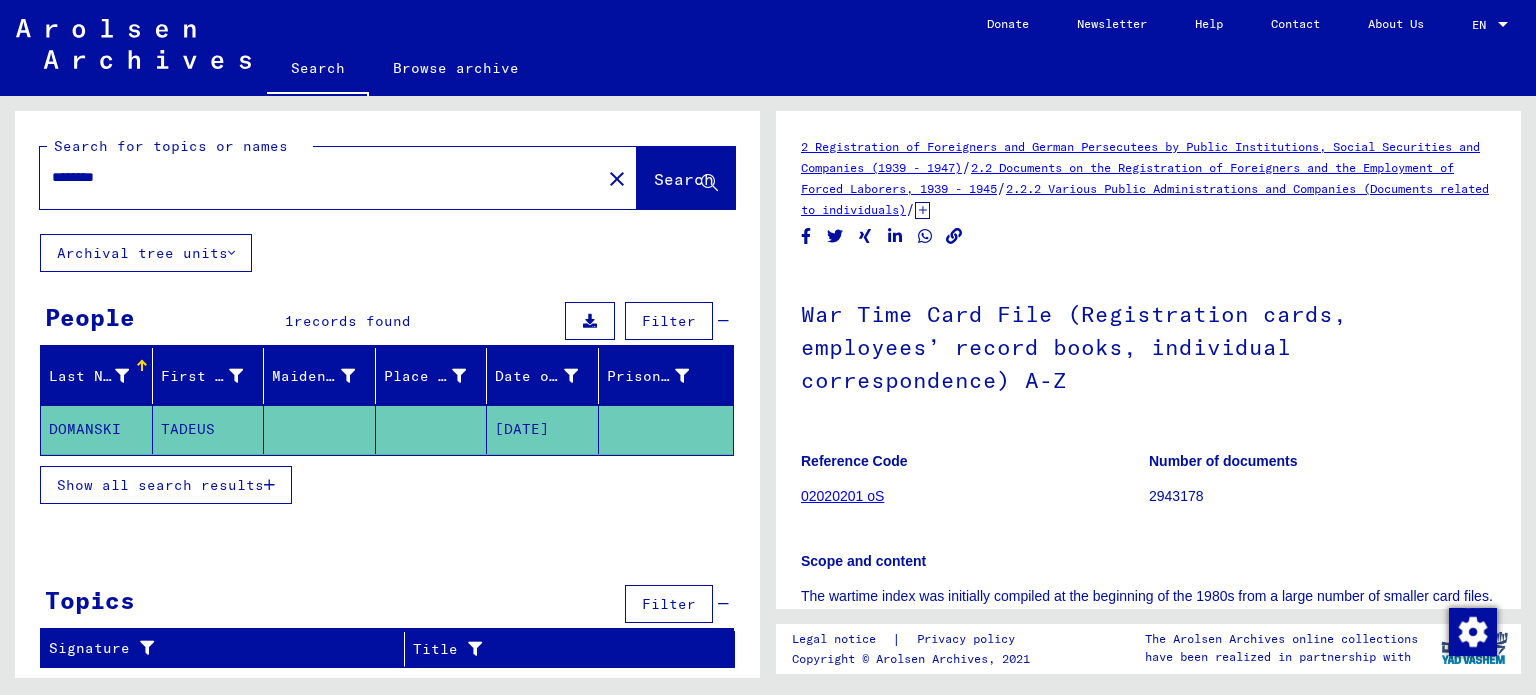 drag, startPoint x: 159, startPoint y: 170, endPoint x: 23, endPoint y: 179, distance: 136.29747 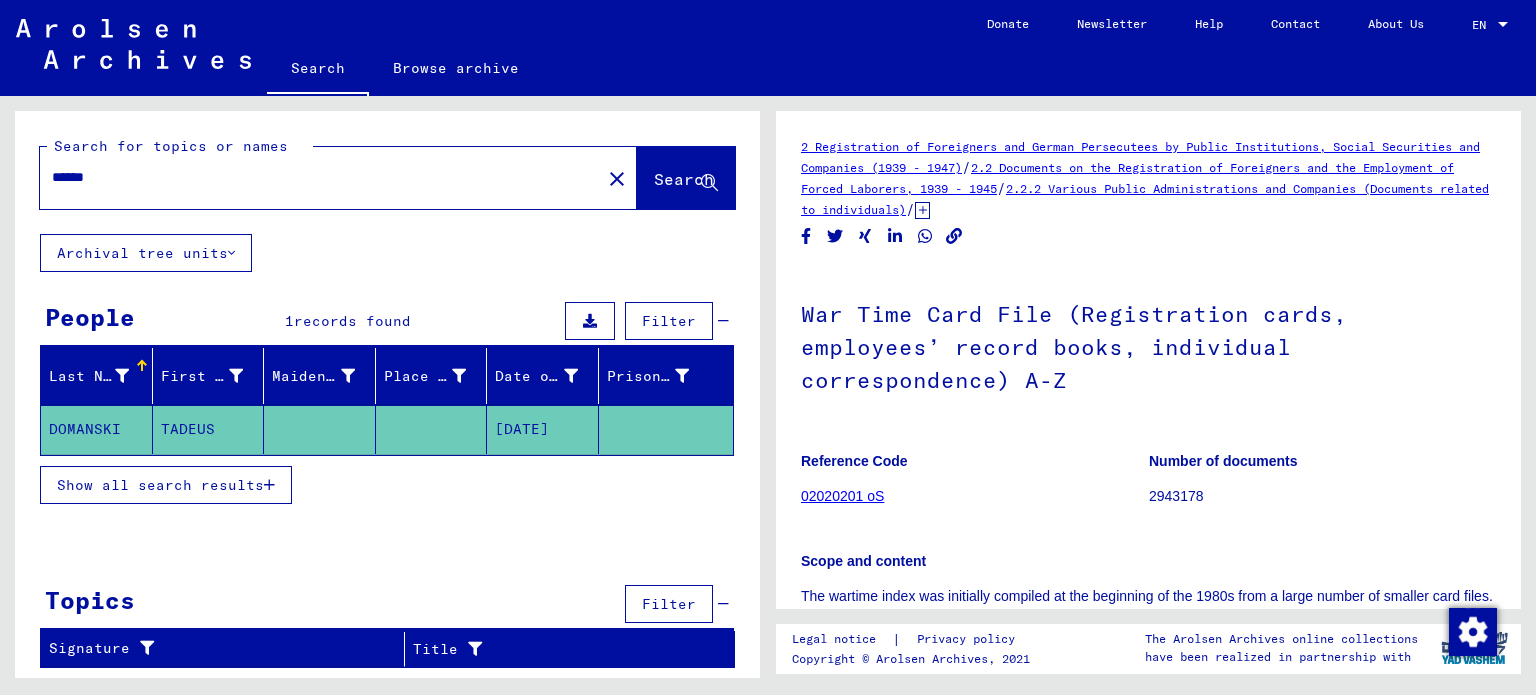 type on "******" 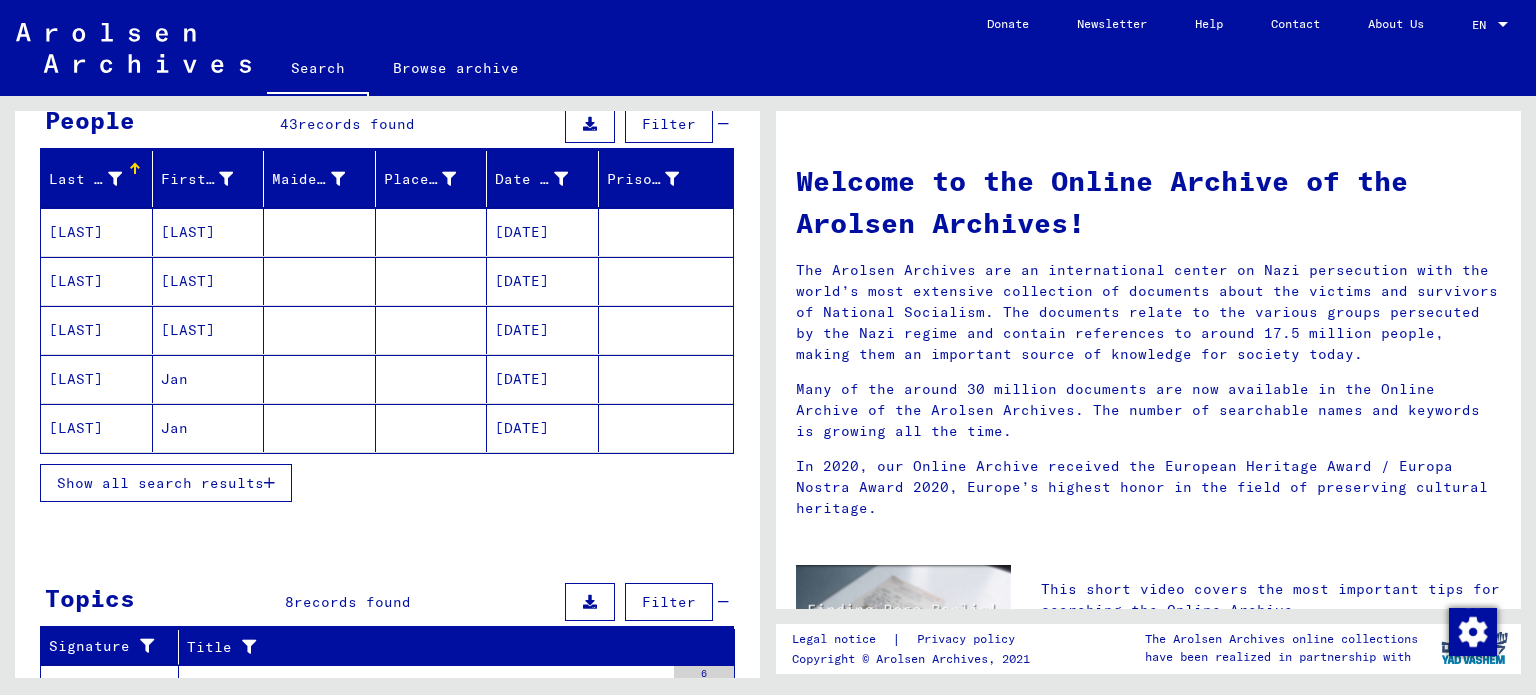 scroll, scrollTop: 200, scrollLeft: 0, axis: vertical 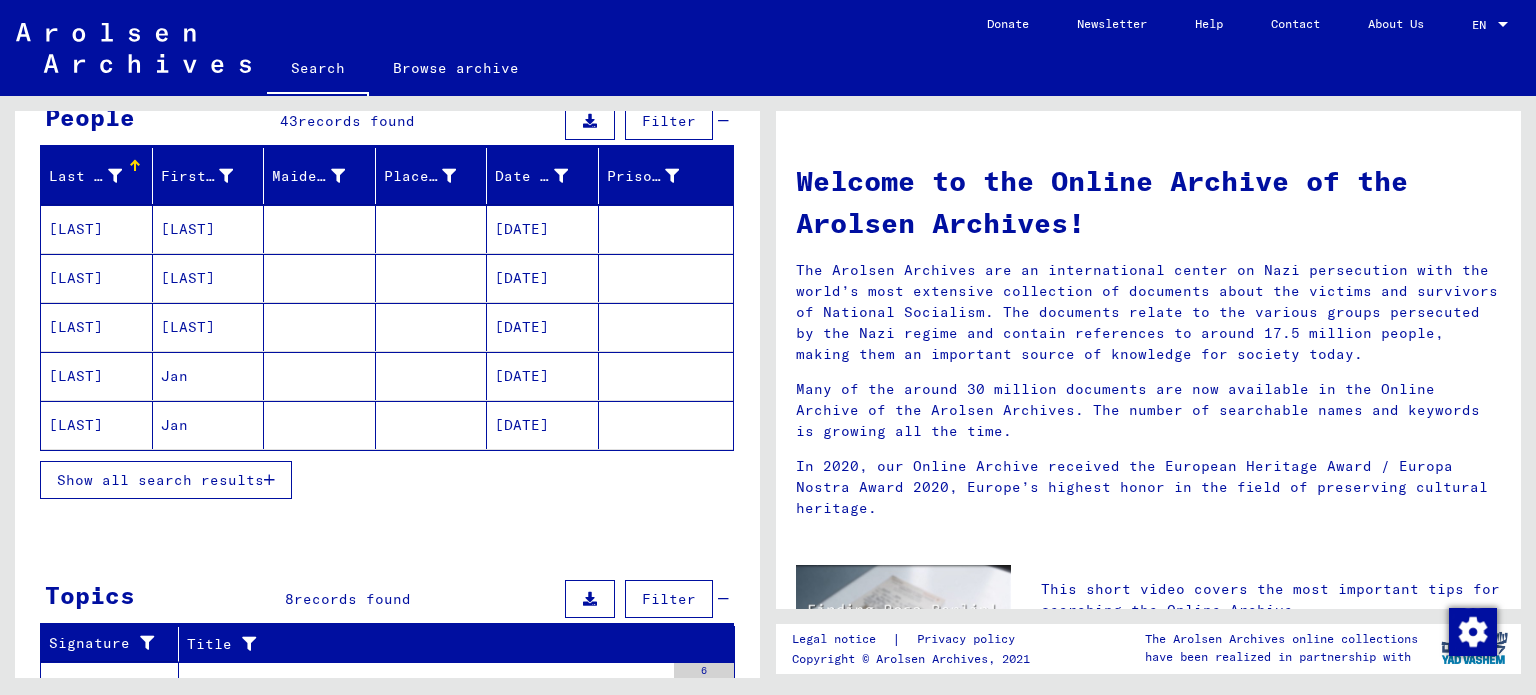 click on "Show all search results" at bounding box center [160, 480] 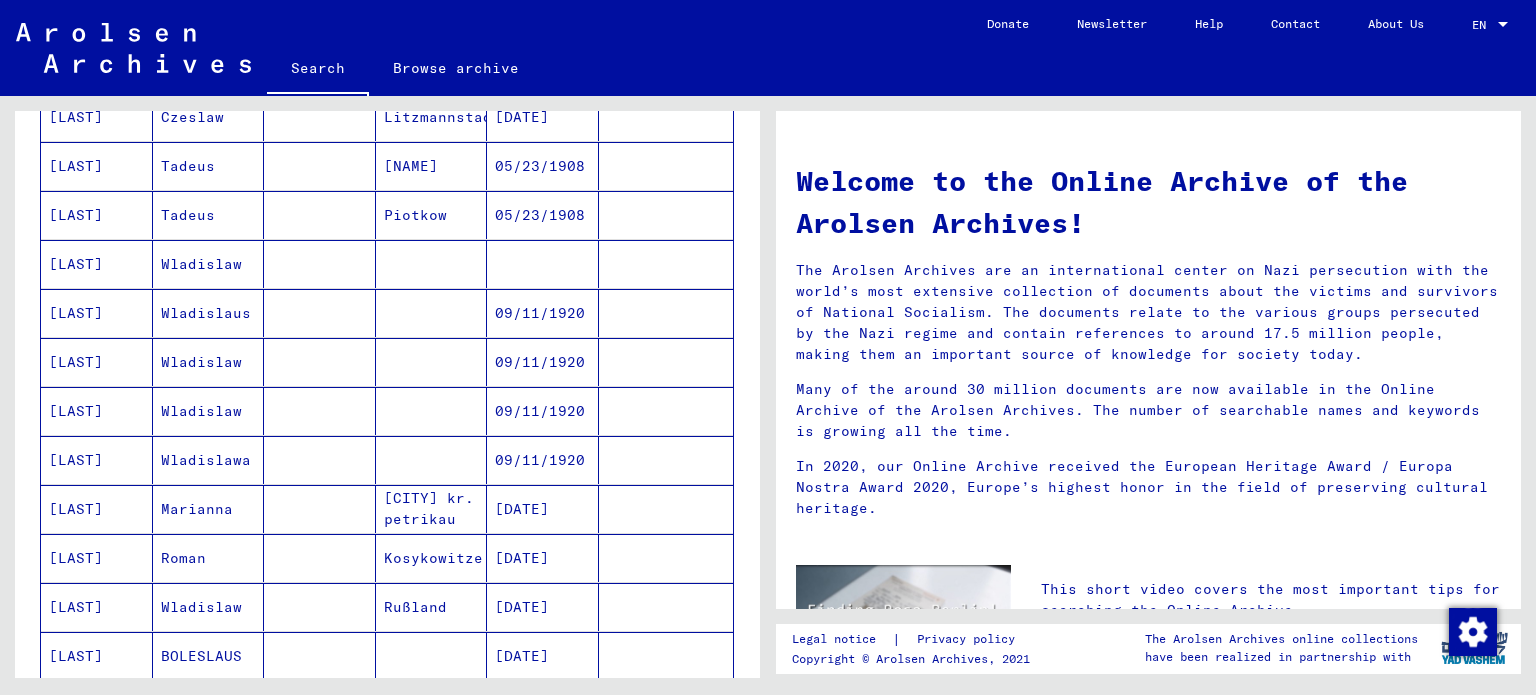 scroll, scrollTop: 1000, scrollLeft: 0, axis: vertical 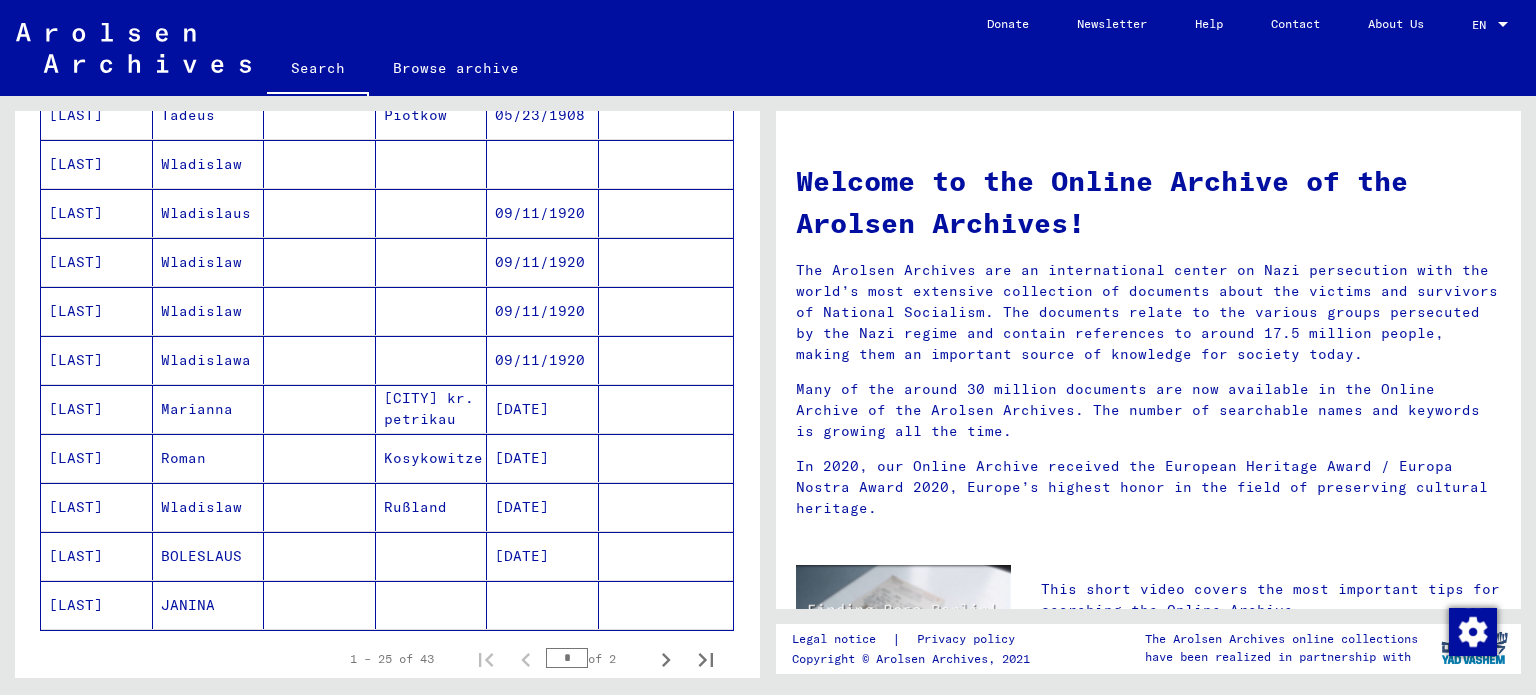 click on "[LAST]" at bounding box center [97, 409] 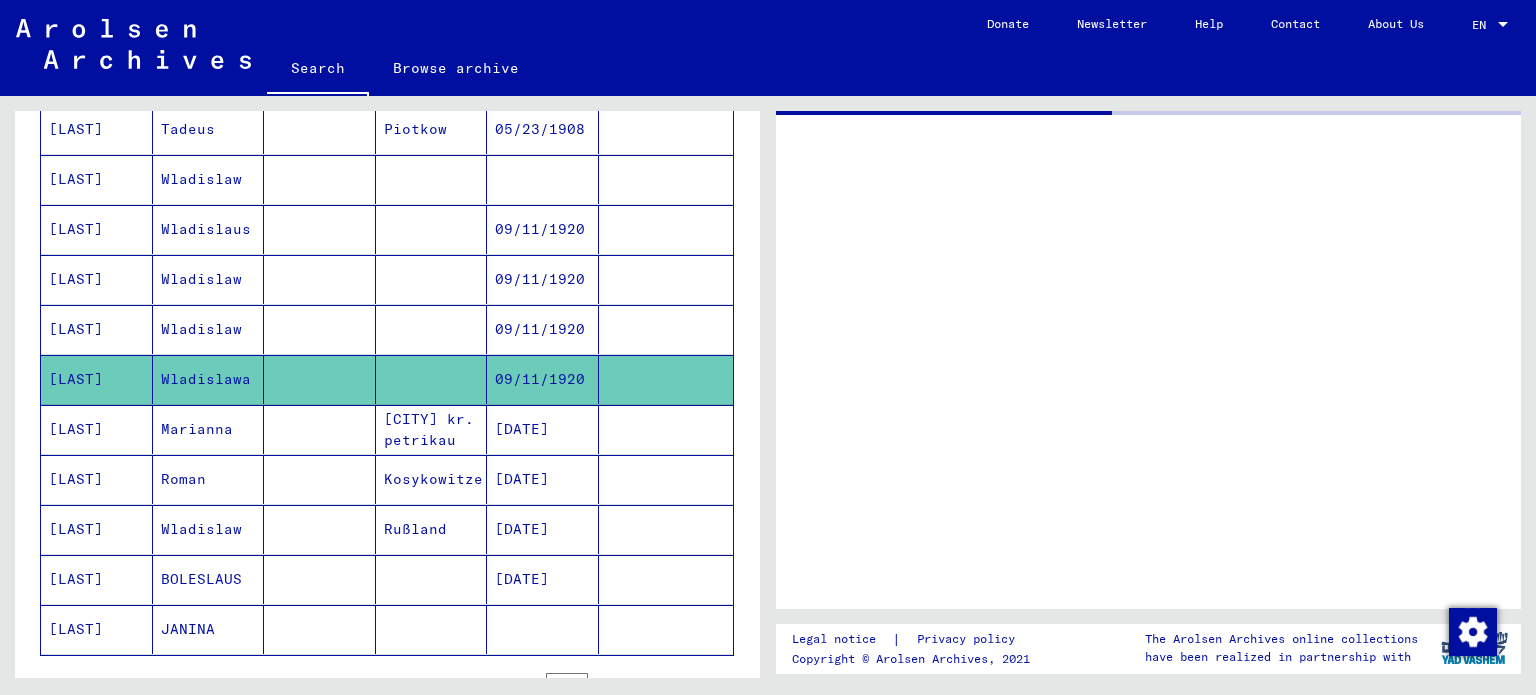 scroll, scrollTop: 1012, scrollLeft: 0, axis: vertical 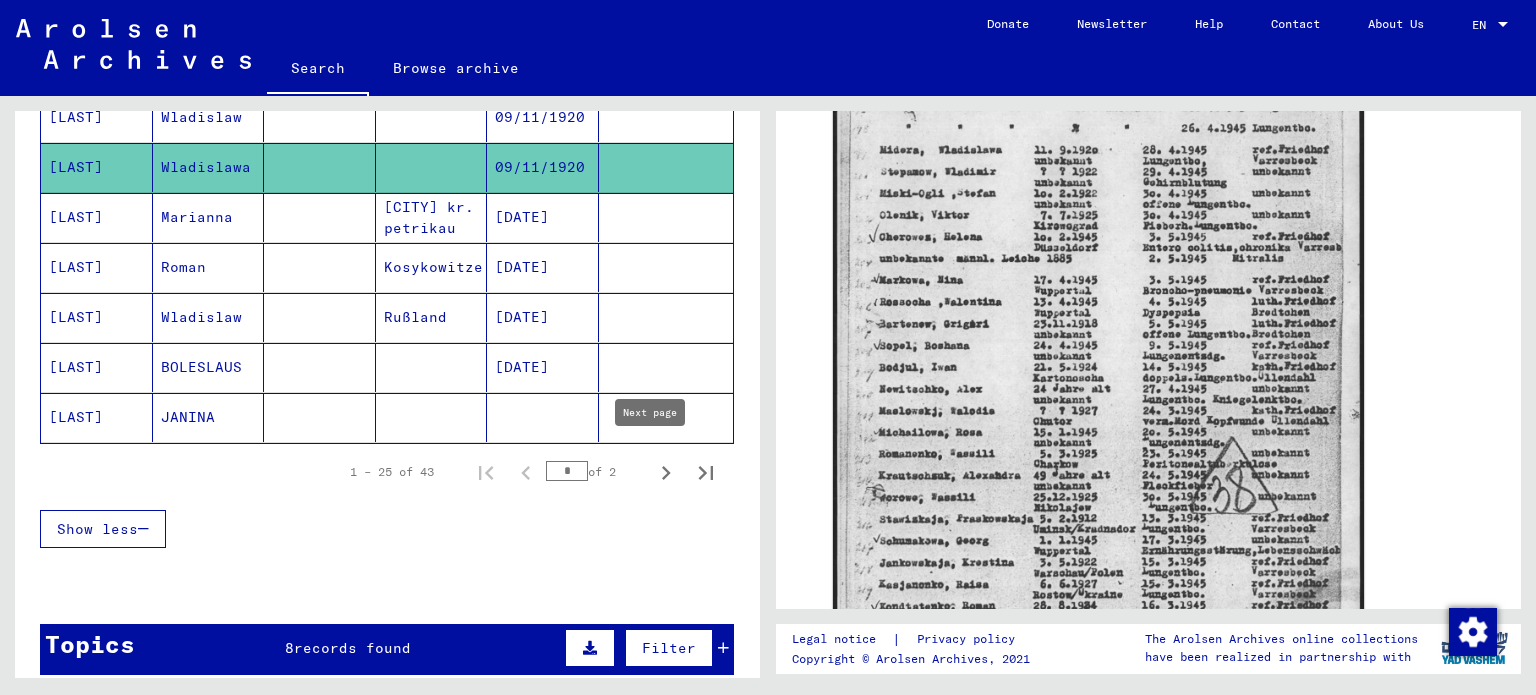 click 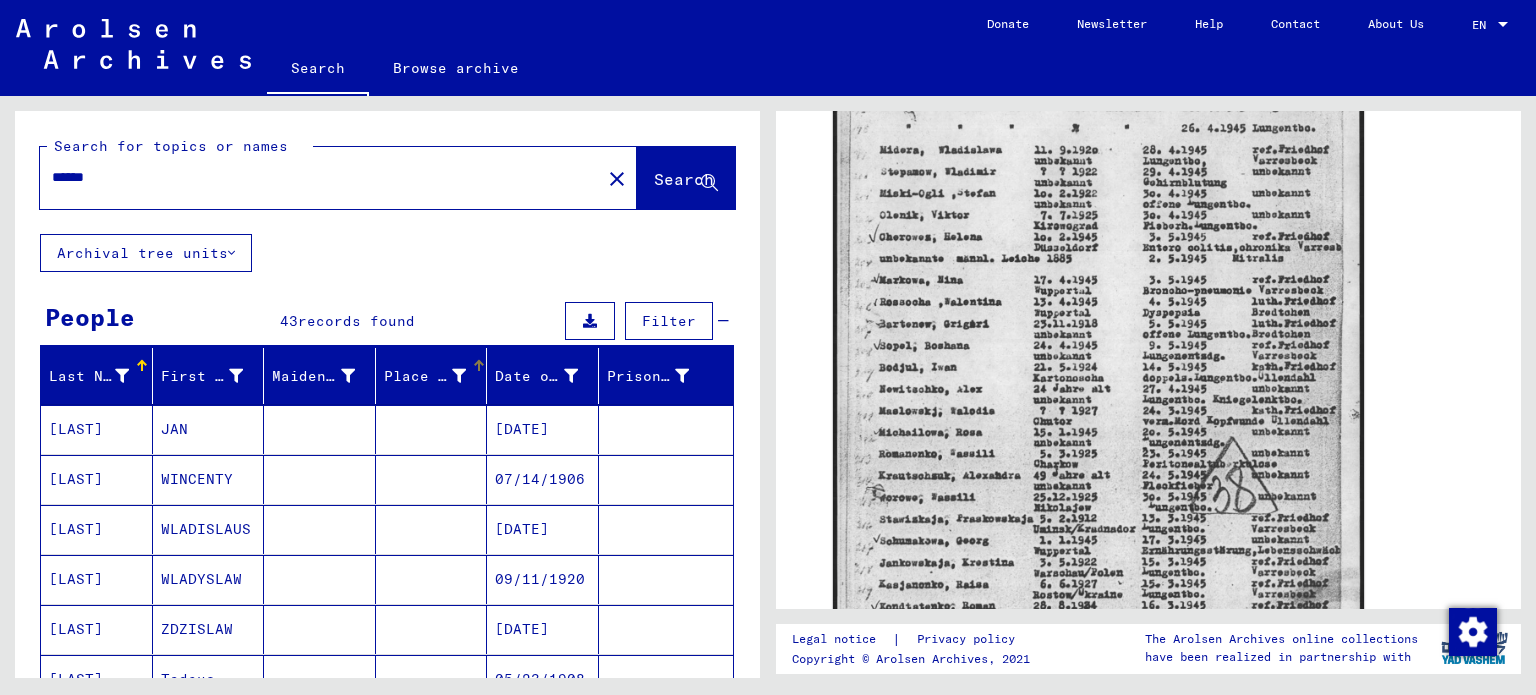 scroll, scrollTop: 0, scrollLeft: 0, axis: both 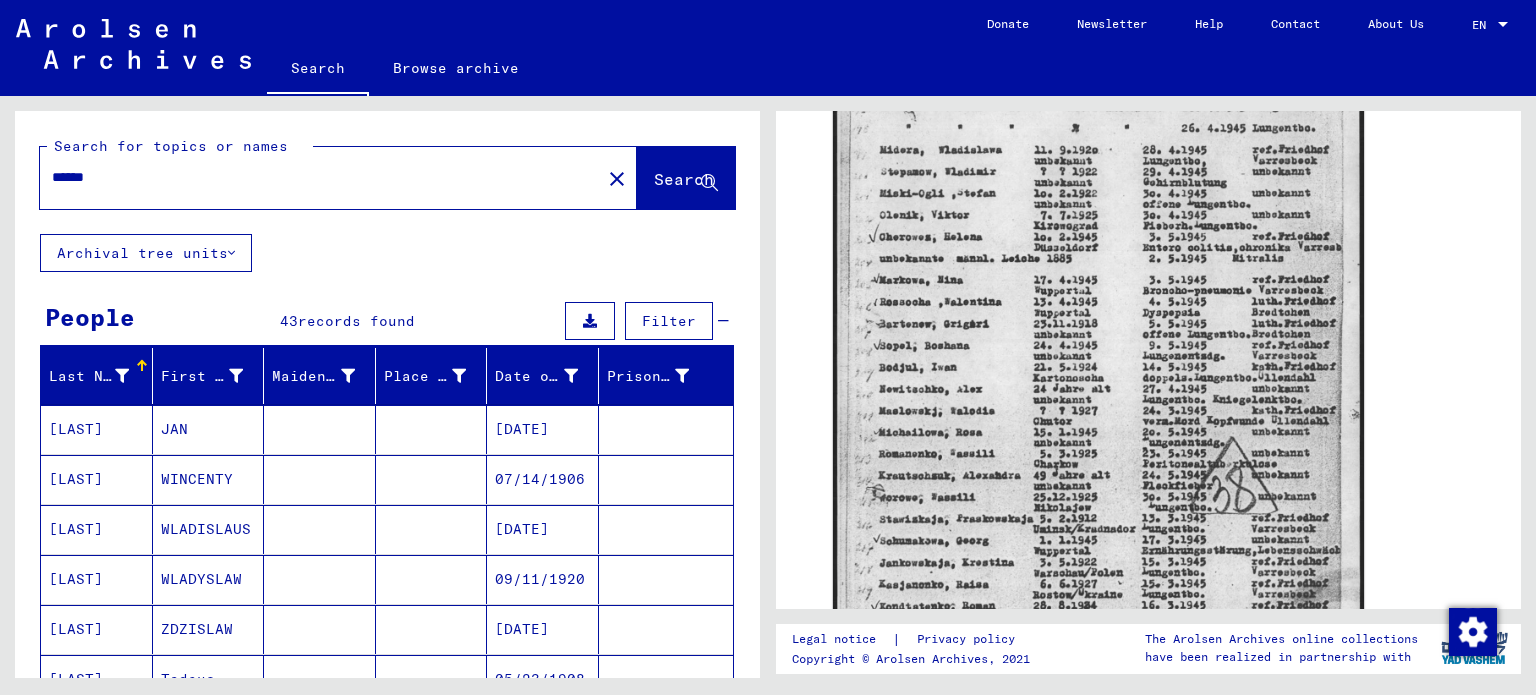 click on "******" at bounding box center [320, 177] 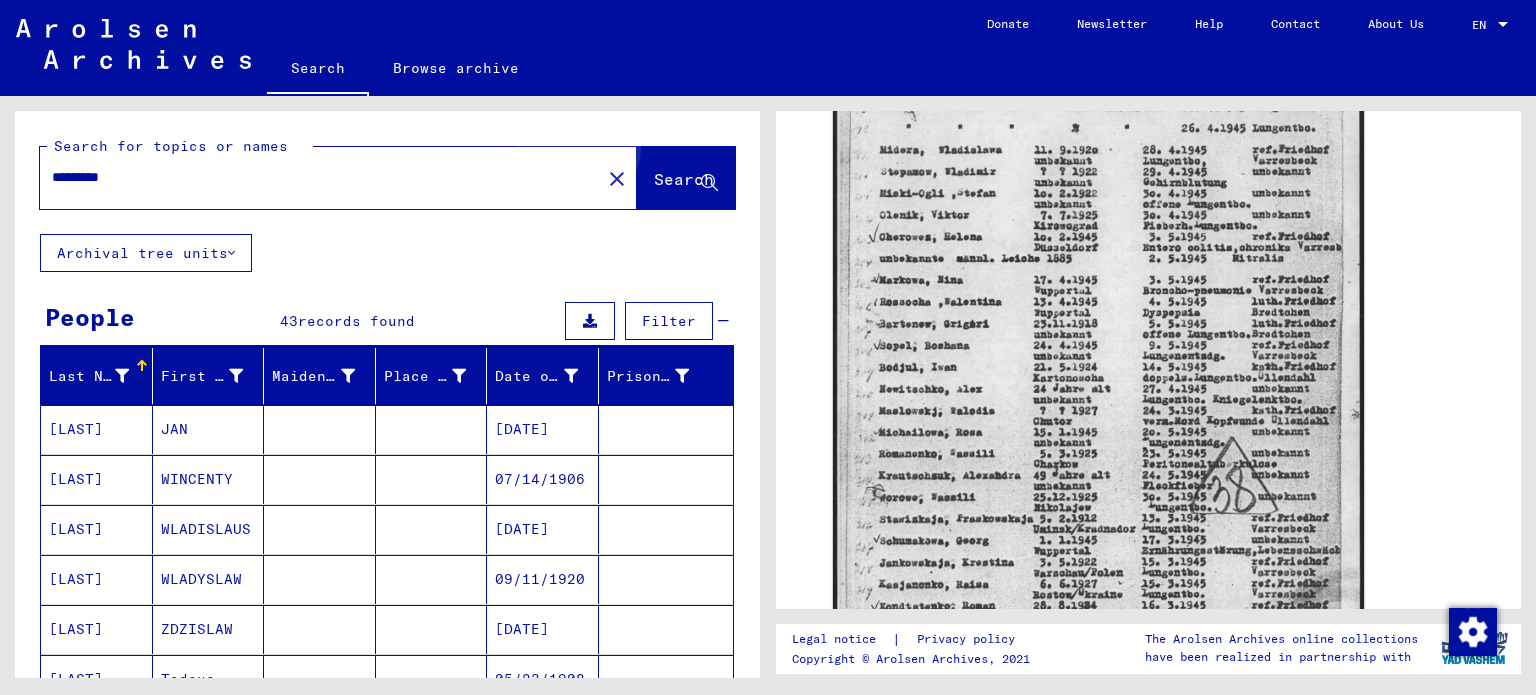 click on "Search" 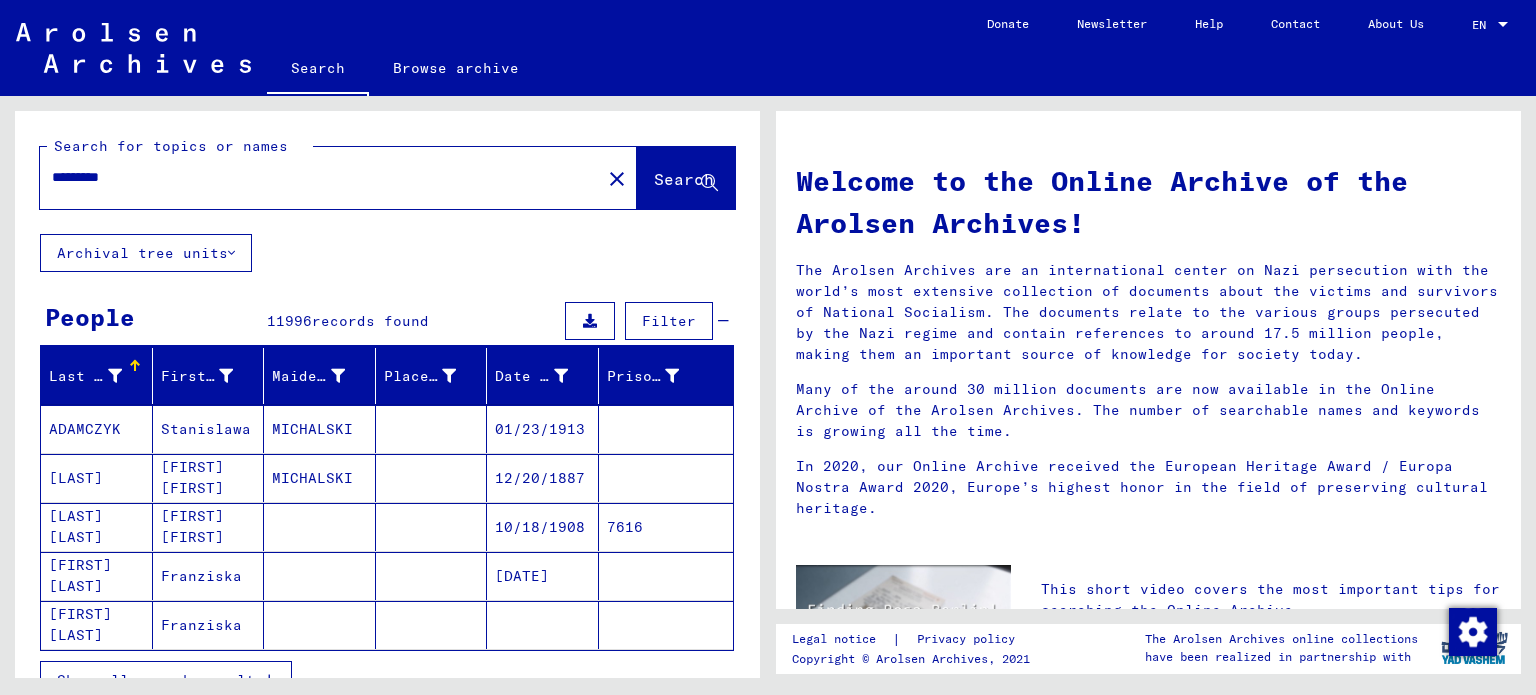 scroll, scrollTop: 100, scrollLeft: 0, axis: vertical 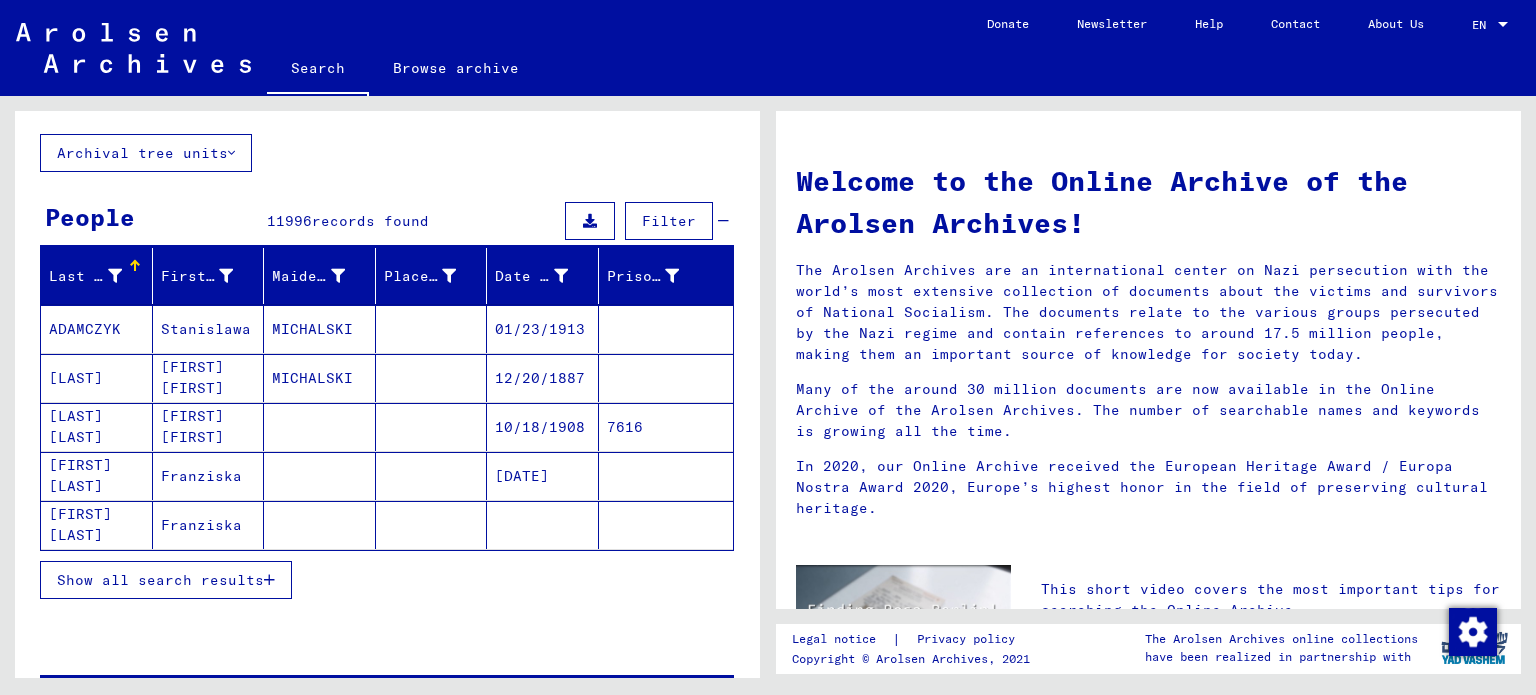 click on "Show all search results" at bounding box center [160, 580] 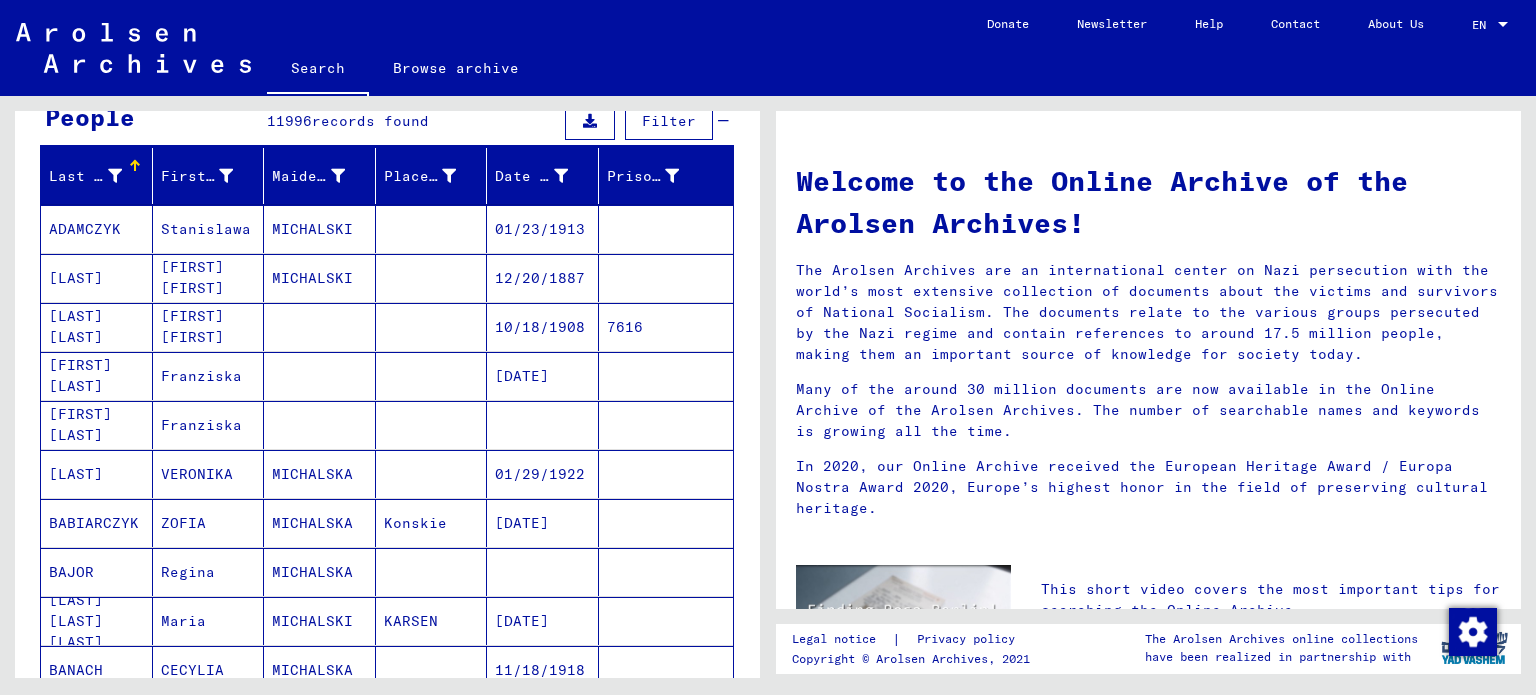 scroll, scrollTop: 0, scrollLeft: 0, axis: both 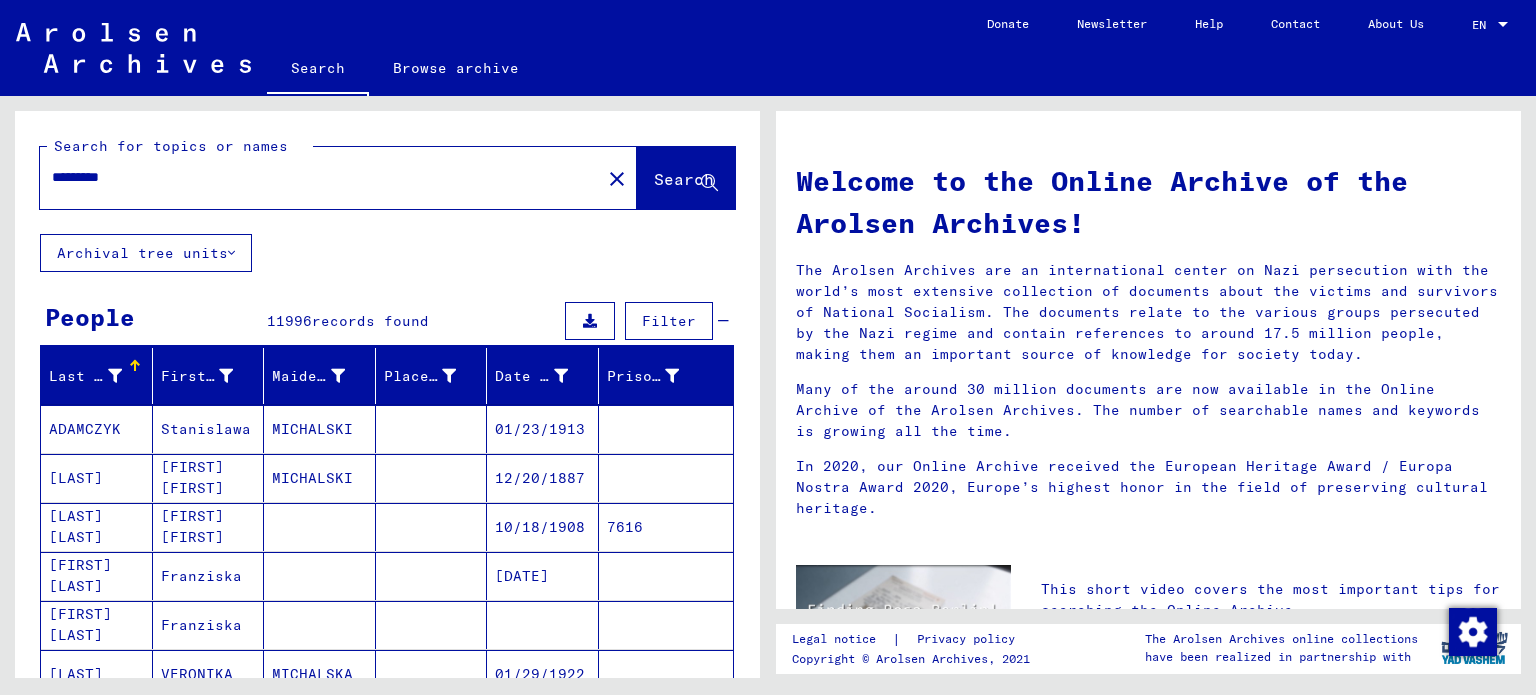 click on "*********" at bounding box center [314, 177] 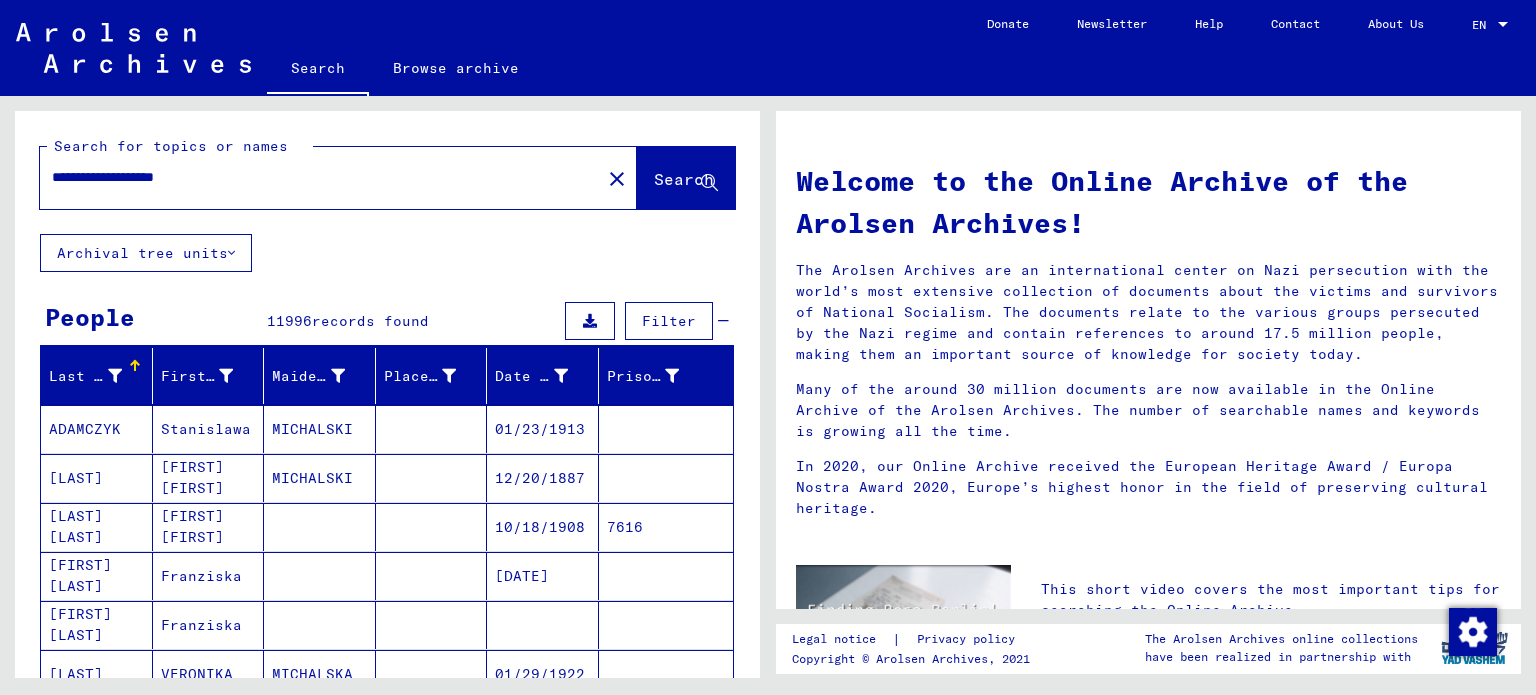 type on "**********" 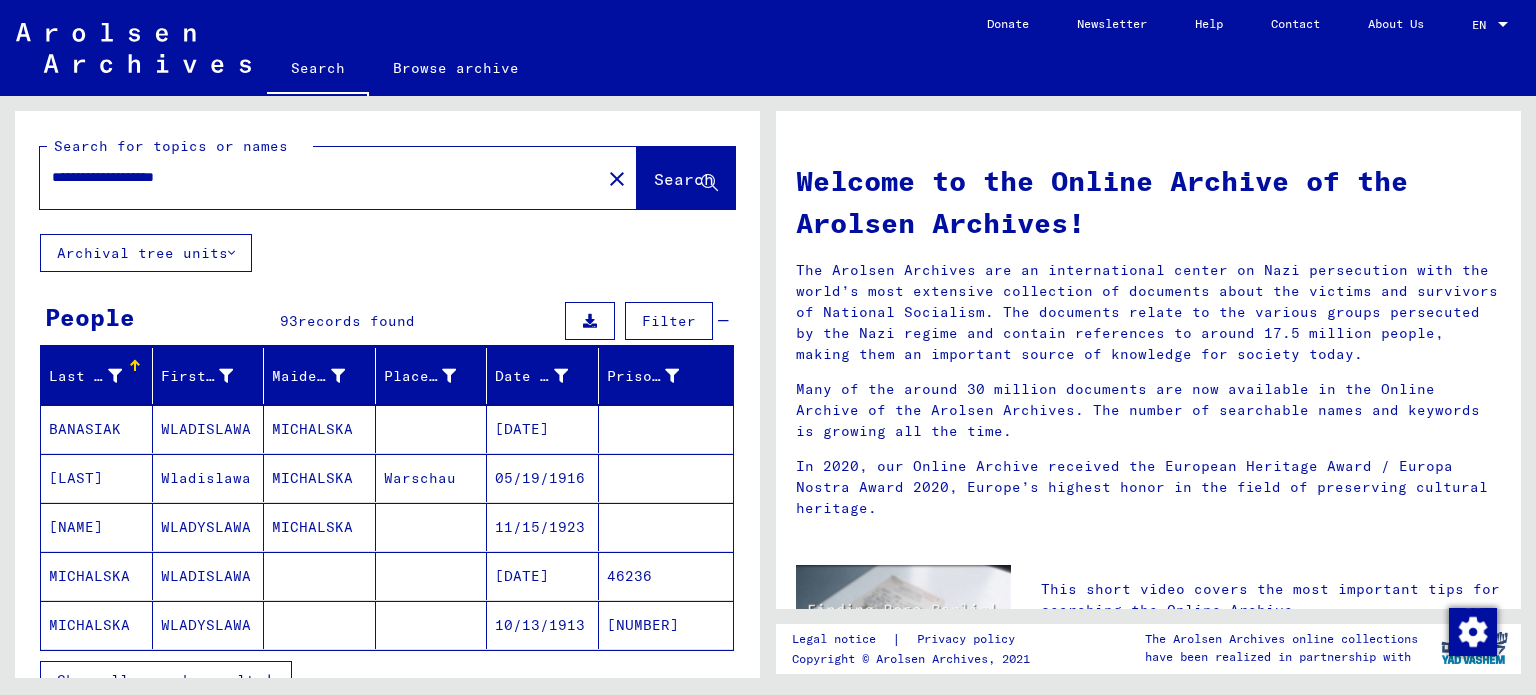 scroll, scrollTop: 100, scrollLeft: 0, axis: vertical 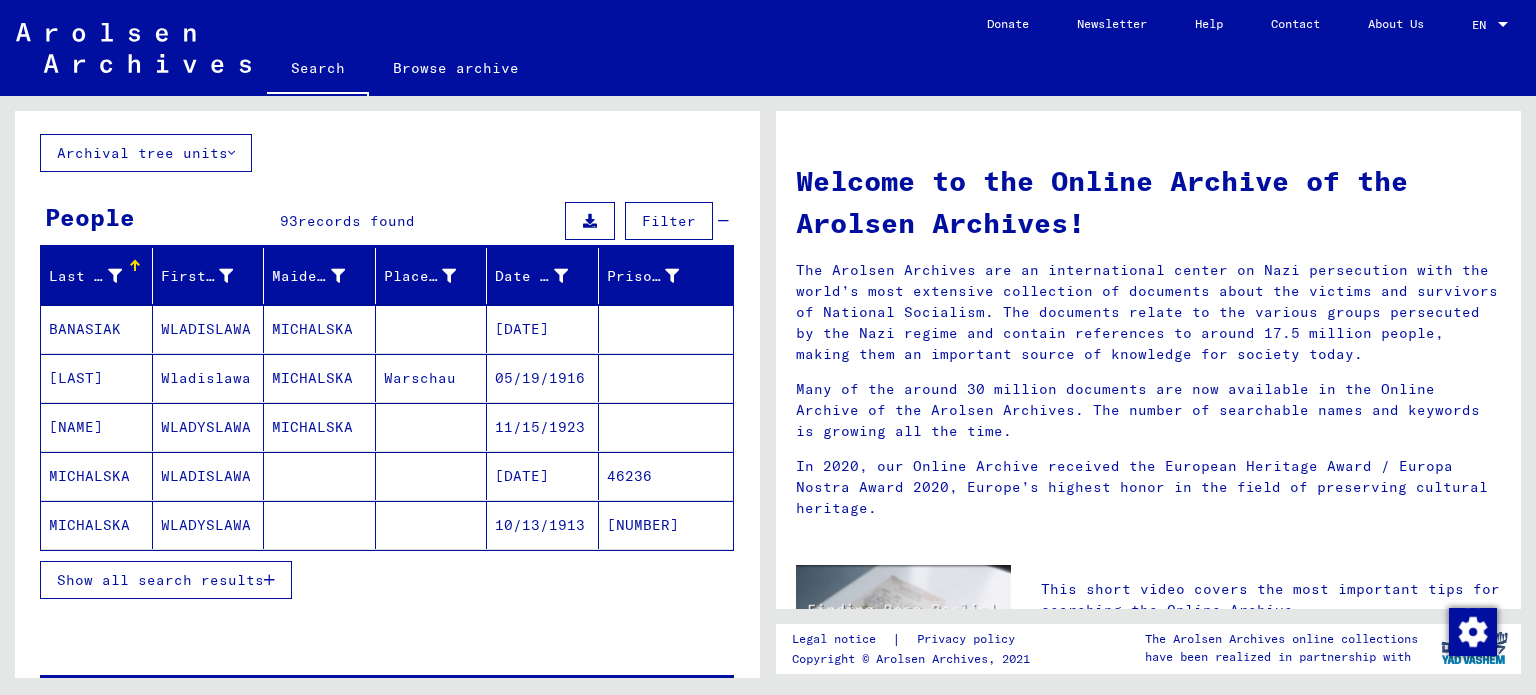click on "Show all search results" at bounding box center (160, 580) 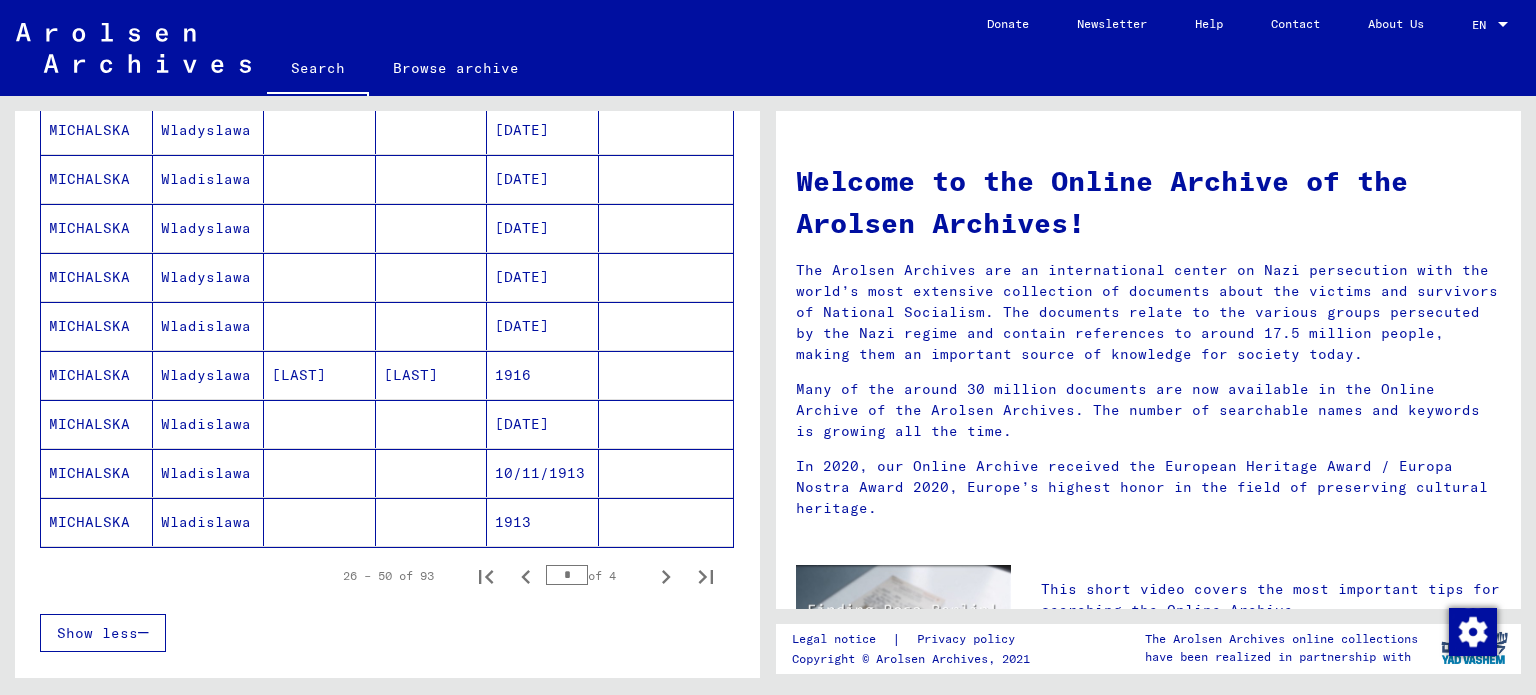 scroll, scrollTop: 1100, scrollLeft: 0, axis: vertical 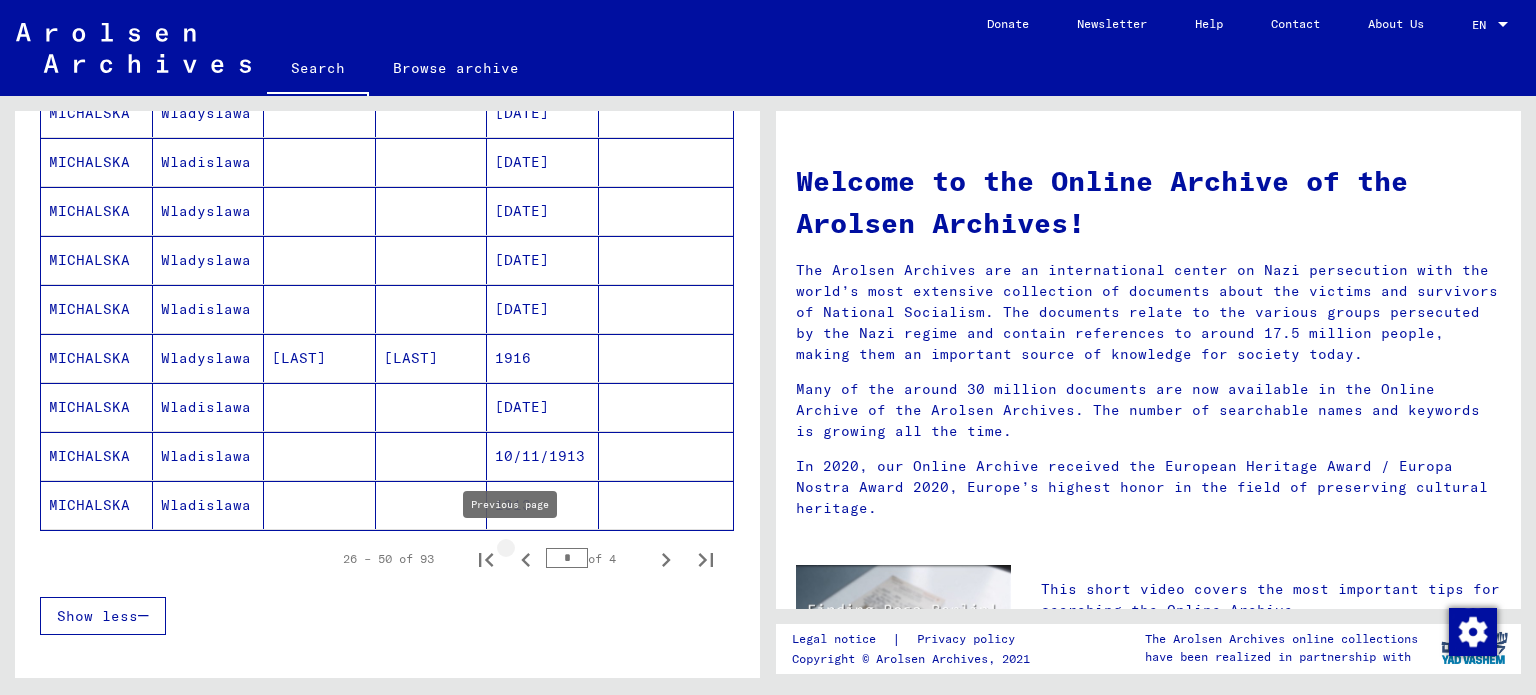 click 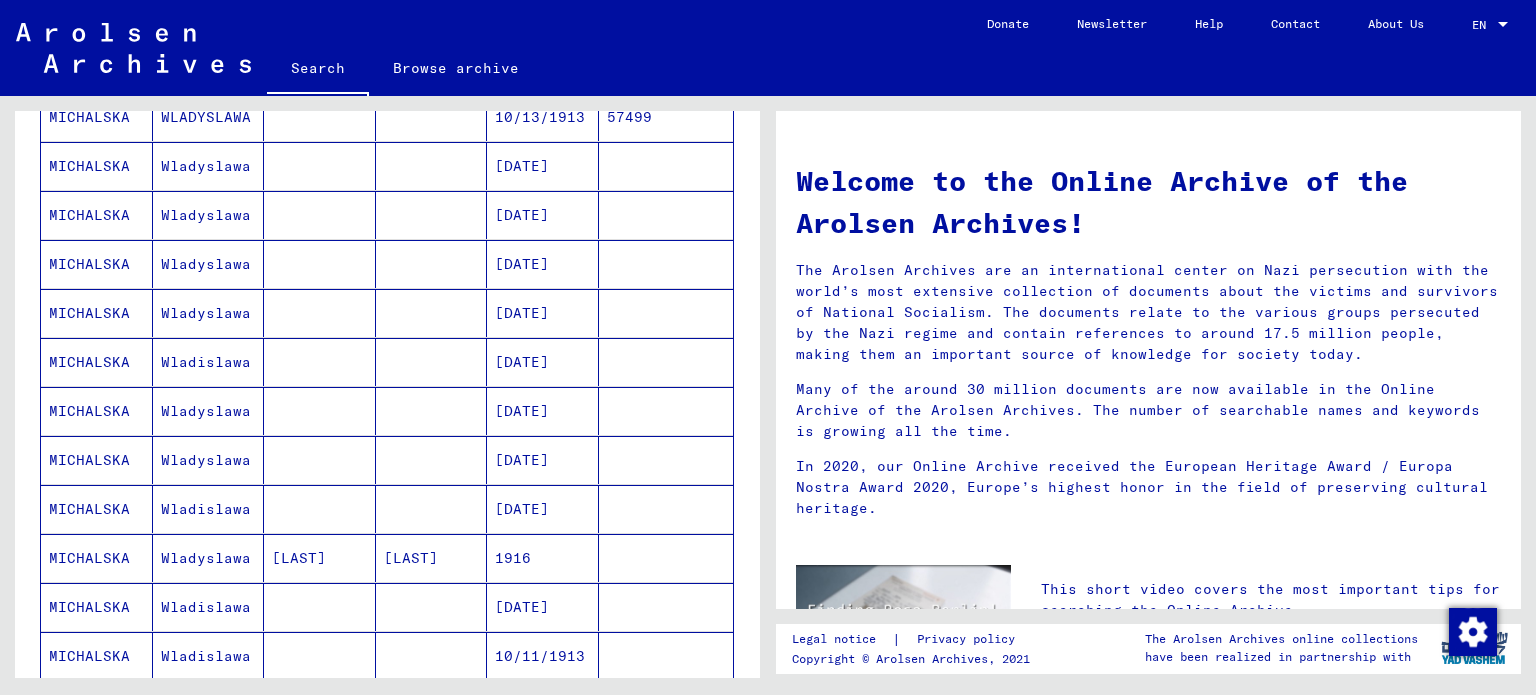 scroll, scrollTop: 1100, scrollLeft: 0, axis: vertical 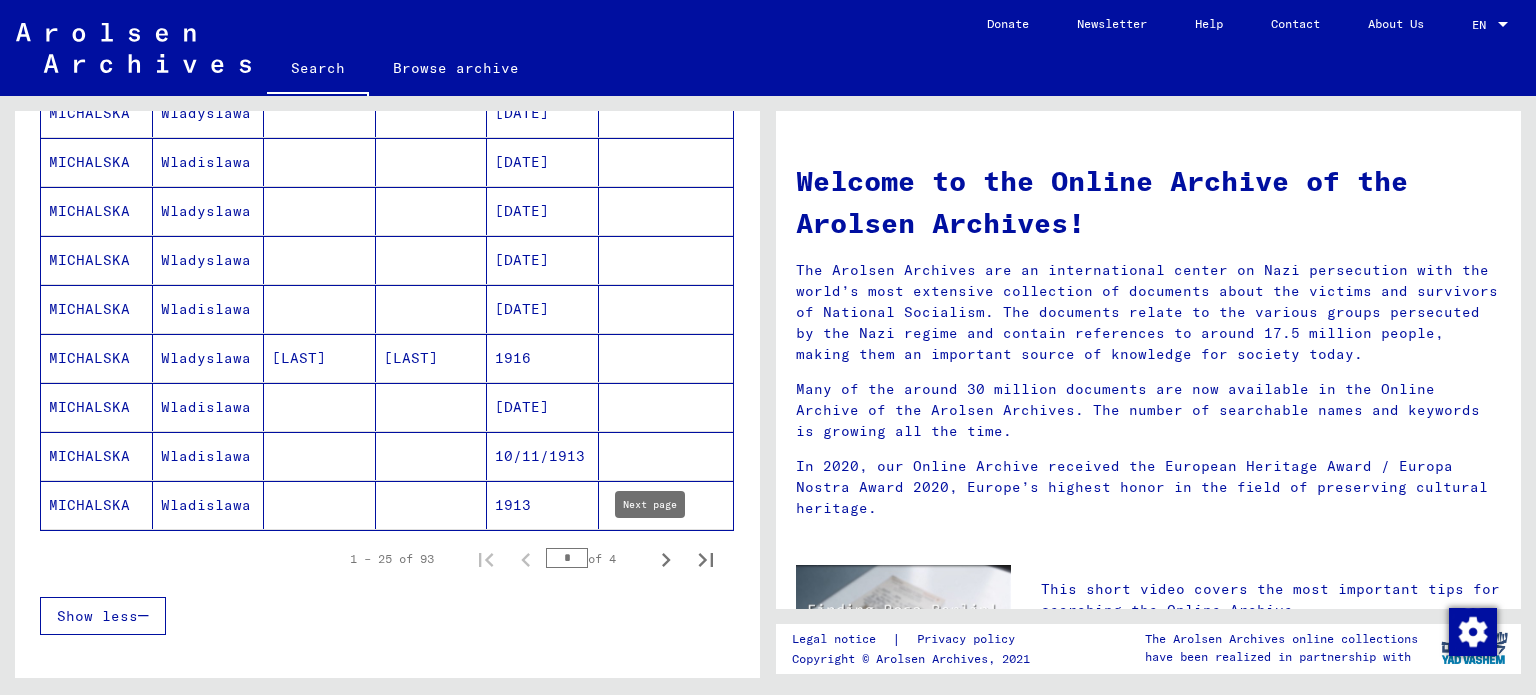 click 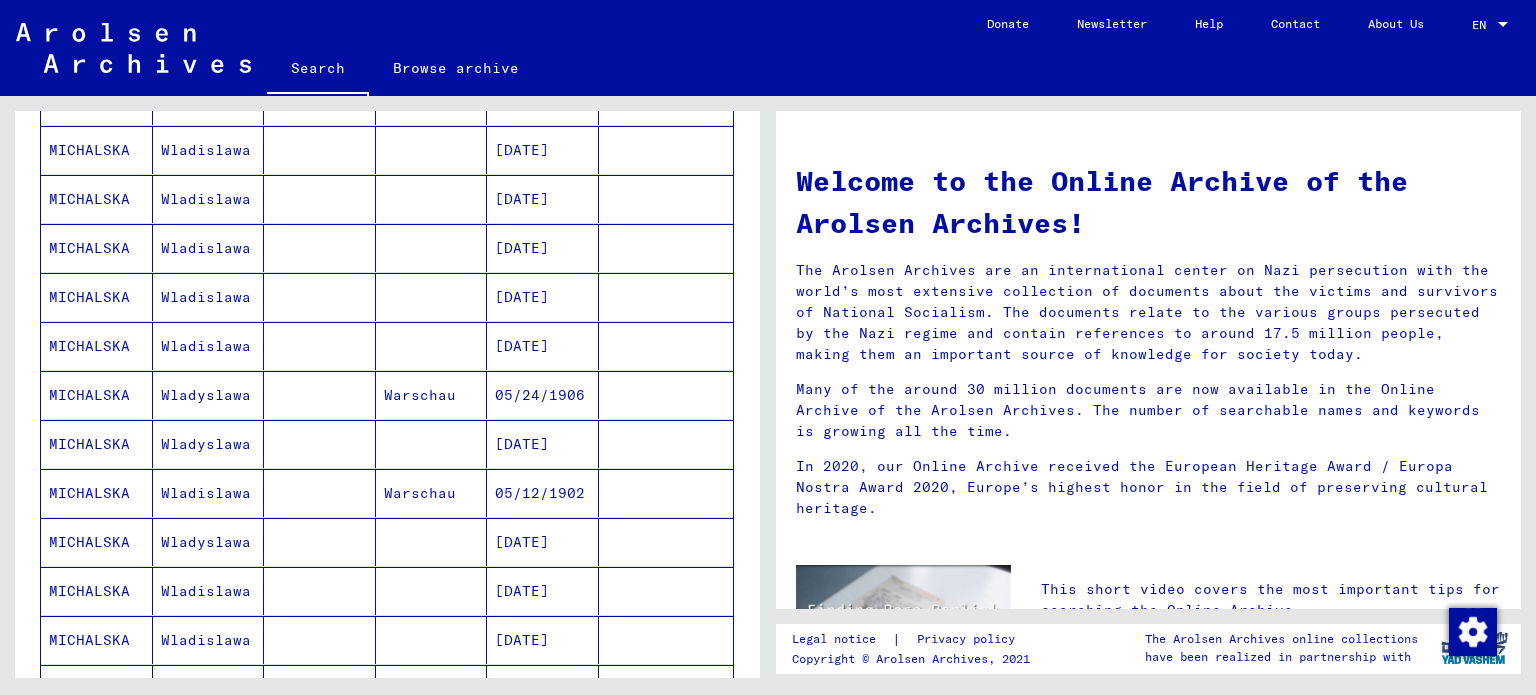 scroll, scrollTop: 800, scrollLeft: 0, axis: vertical 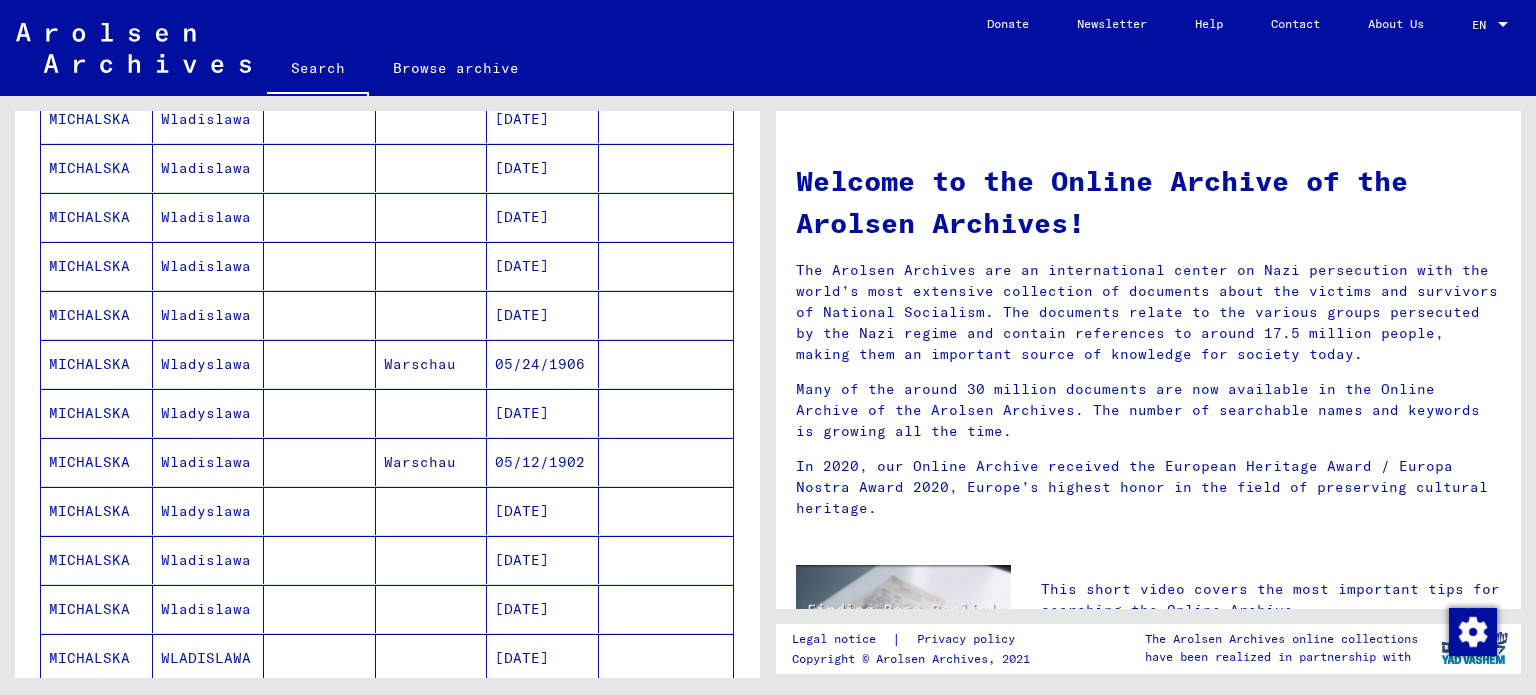 click on "MICHALSKA" at bounding box center (97, 462) 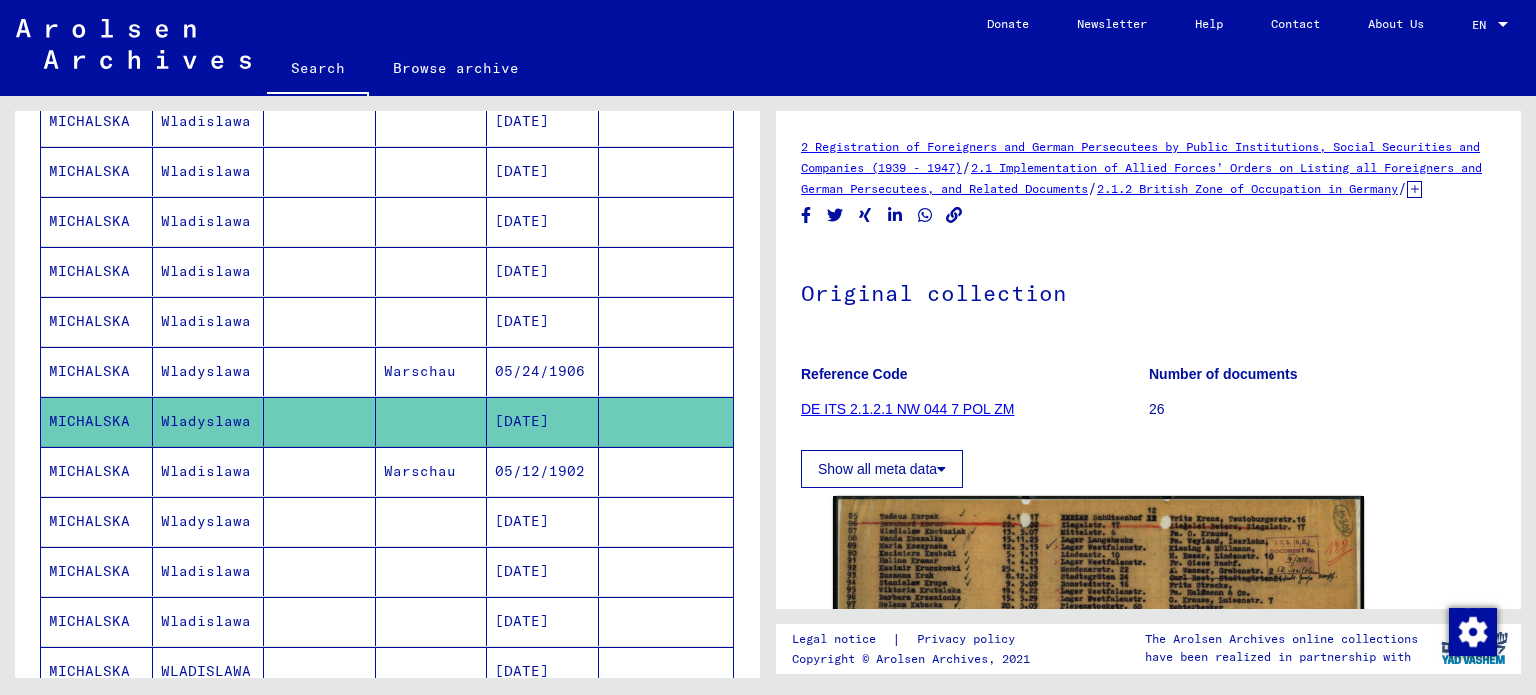 scroll, scrollTop: 0, scrollLeft: 0, axis: both 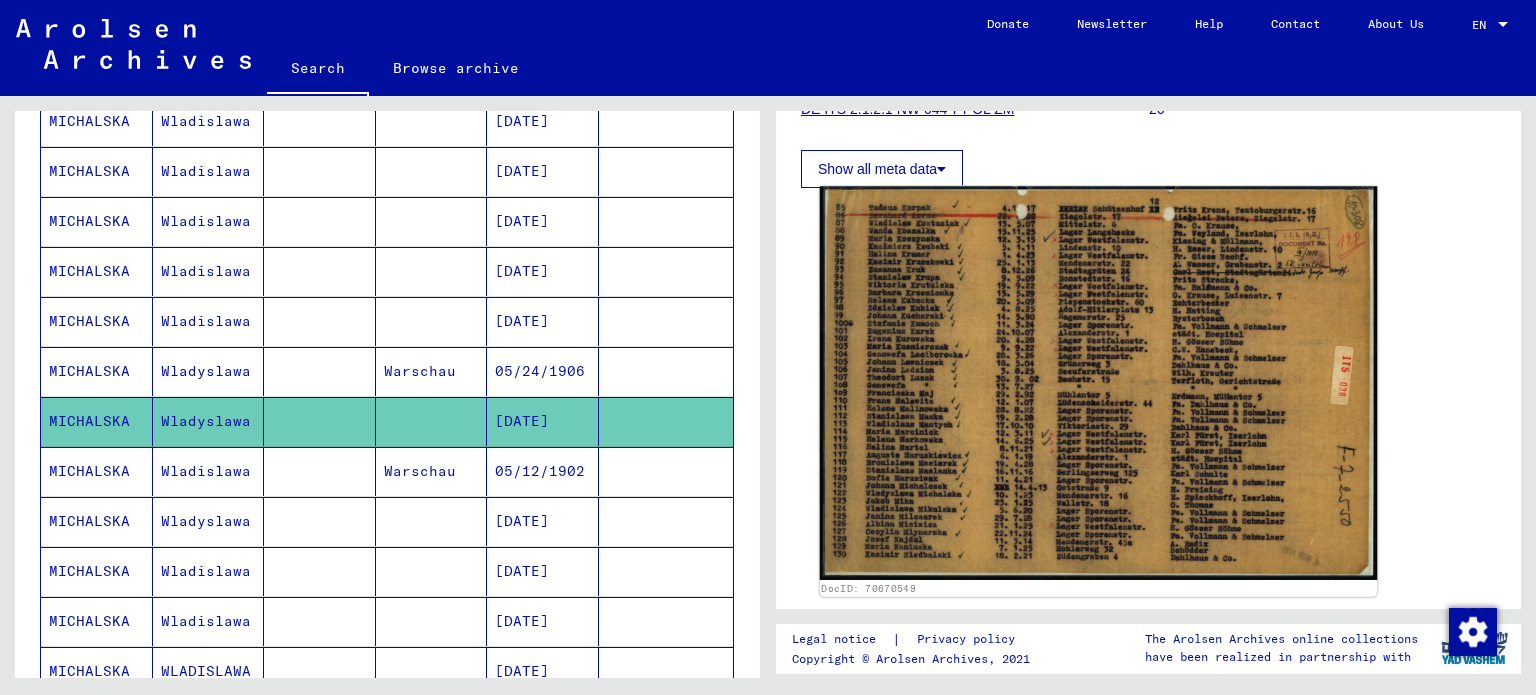 click 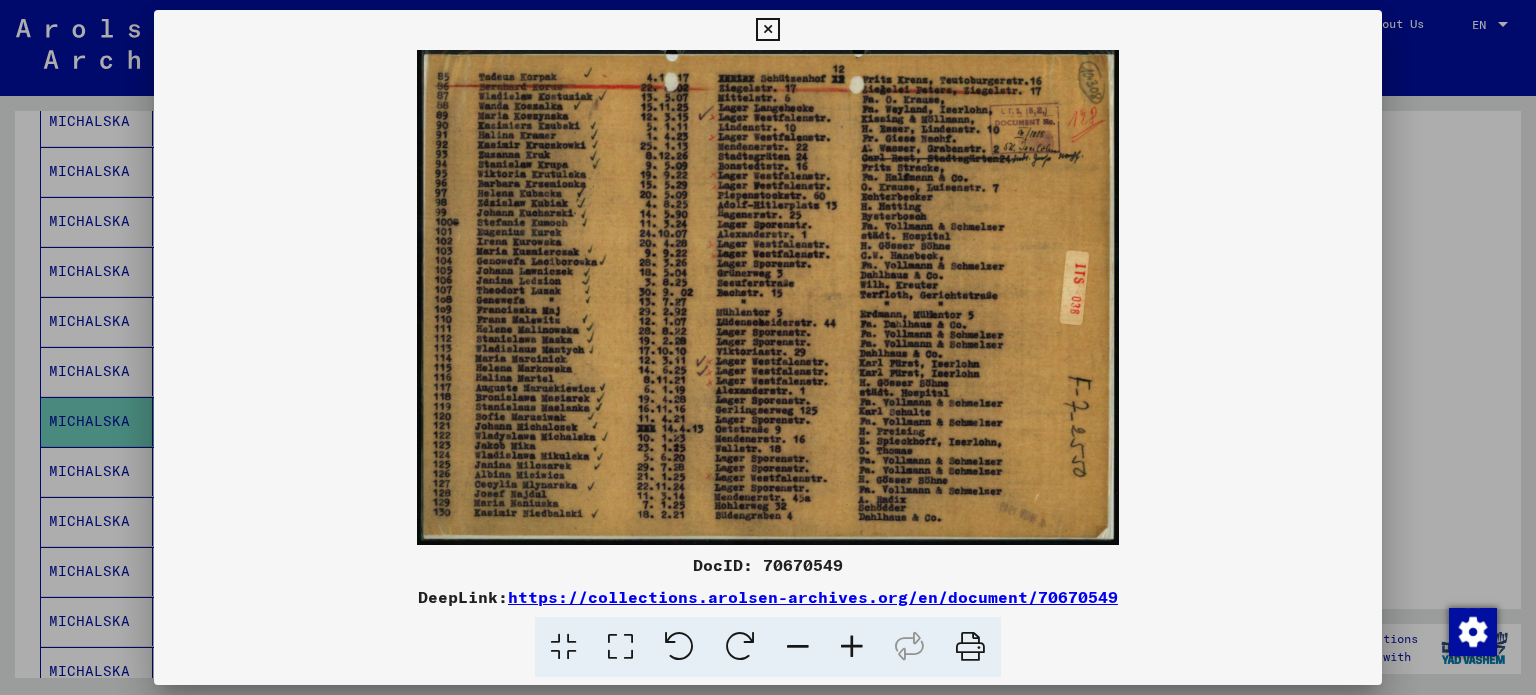 click at bounding box center (852, 647) 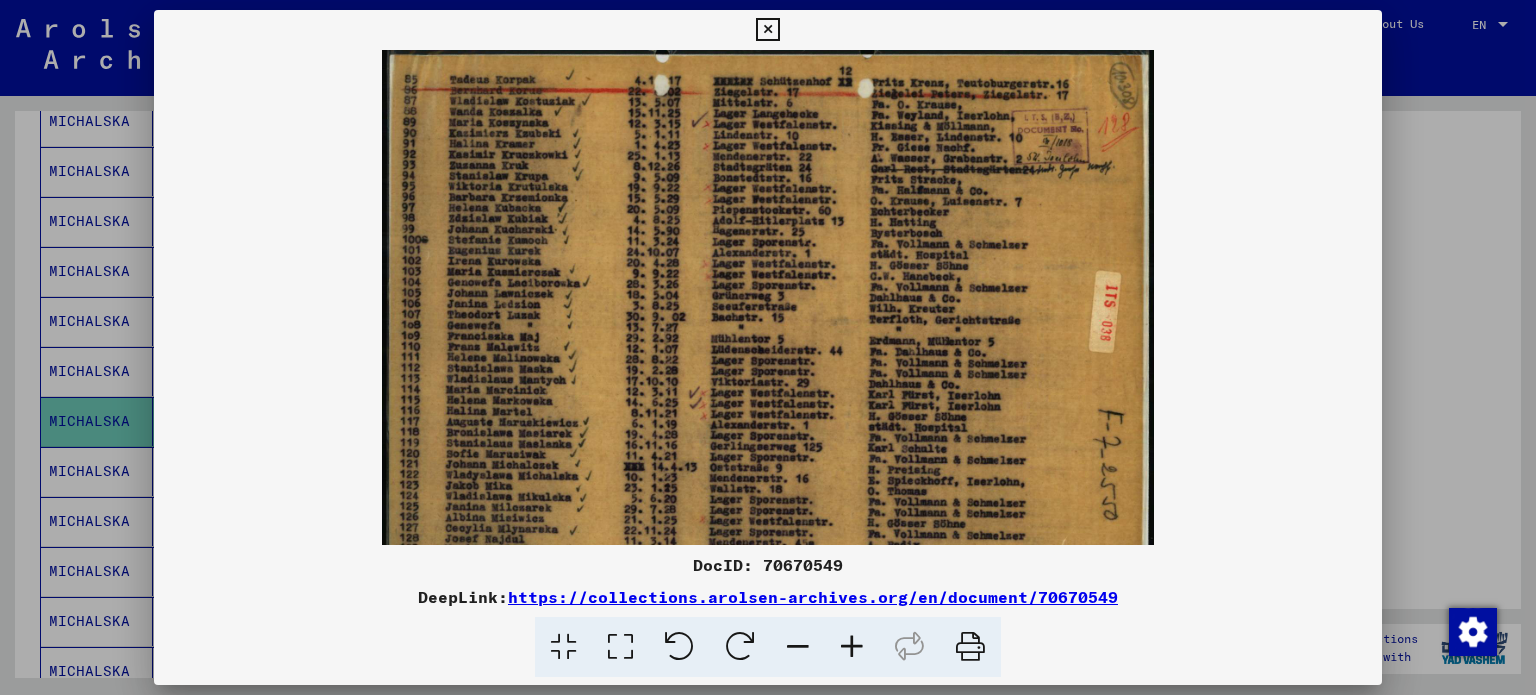 click at bounding box center (852, 647) 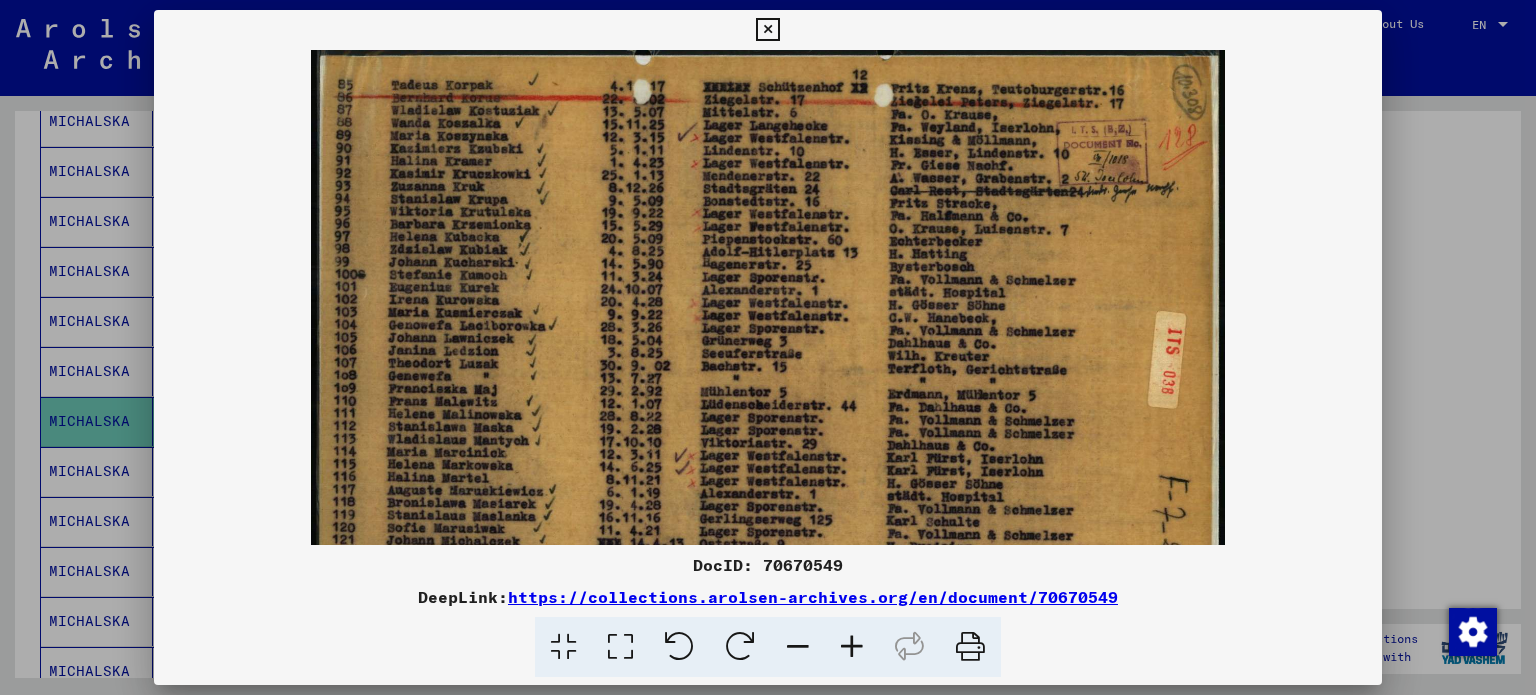 click at bounding box center (852, 647) 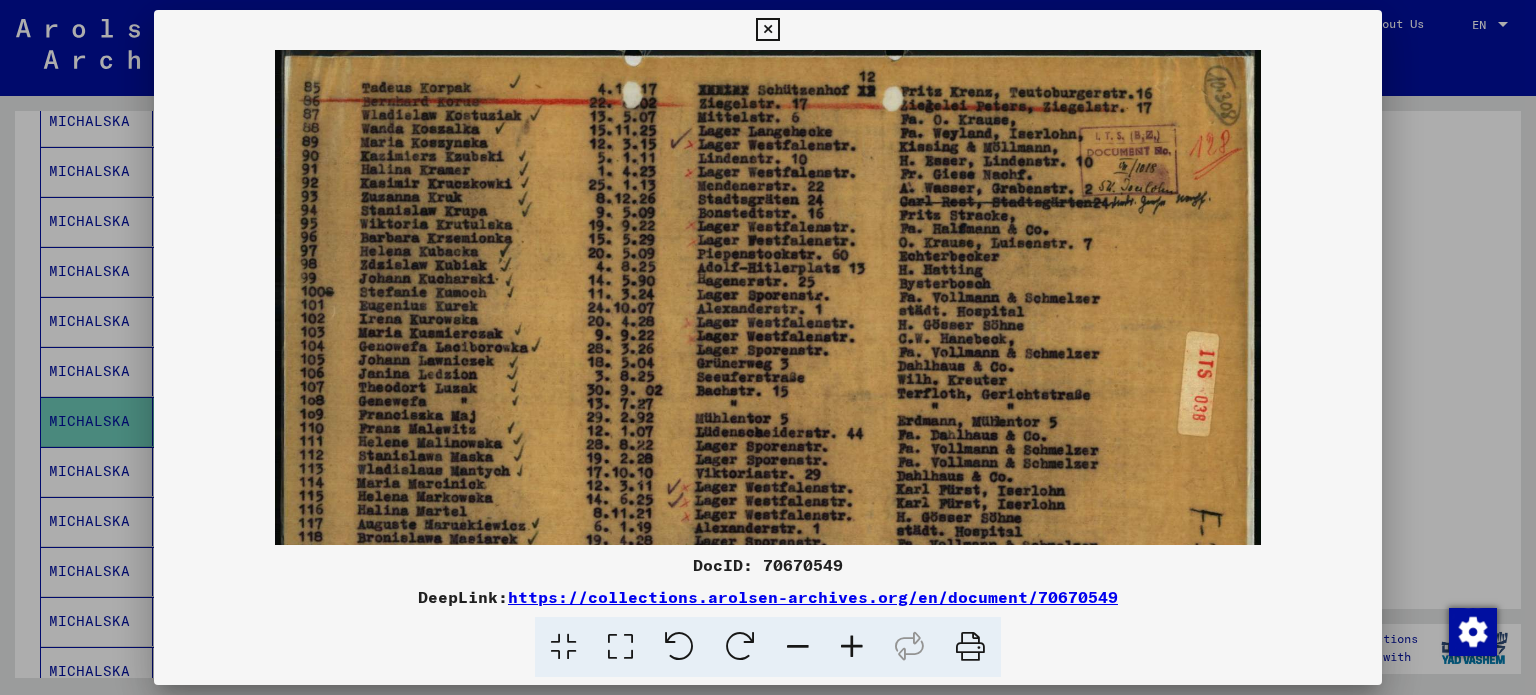 click at bounding box center (852, 647) 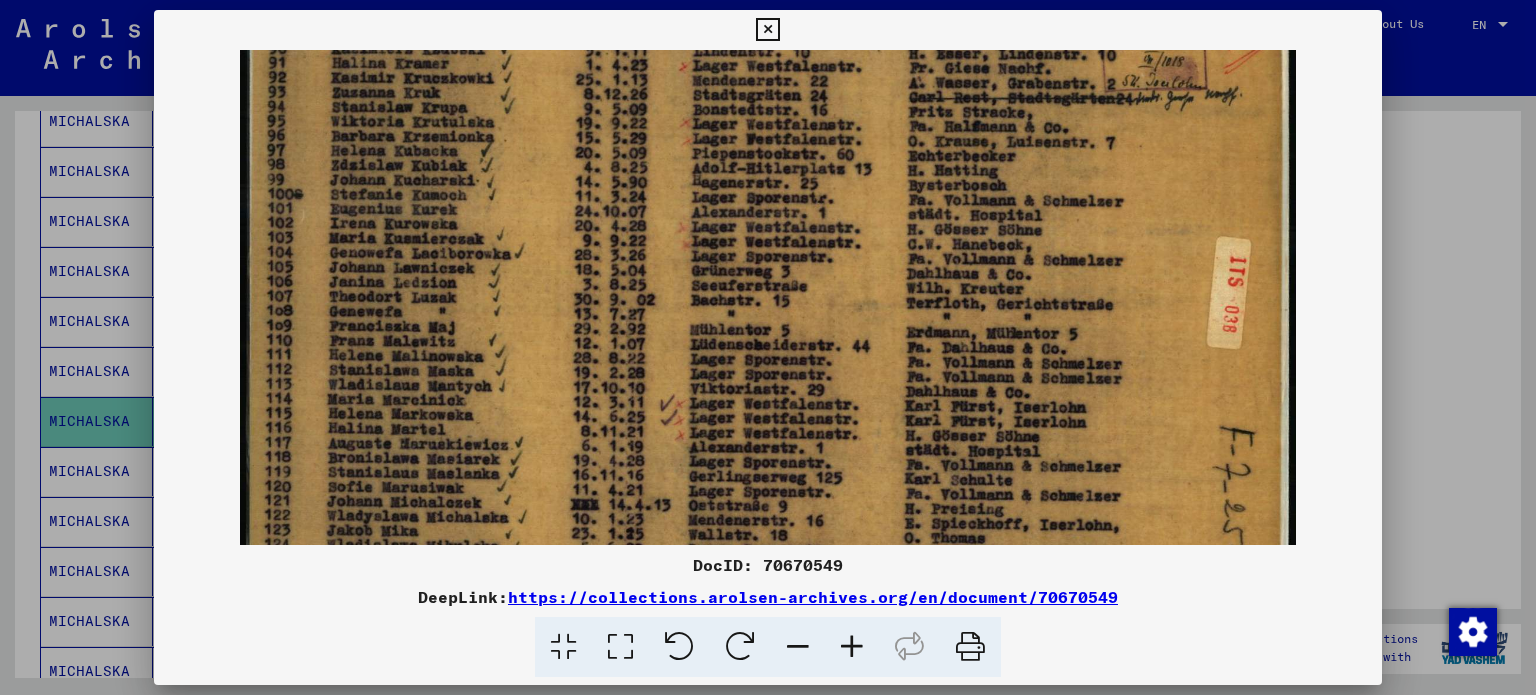 scroll, scrollTop: 125, scrollLeft: 0, axis: vertical 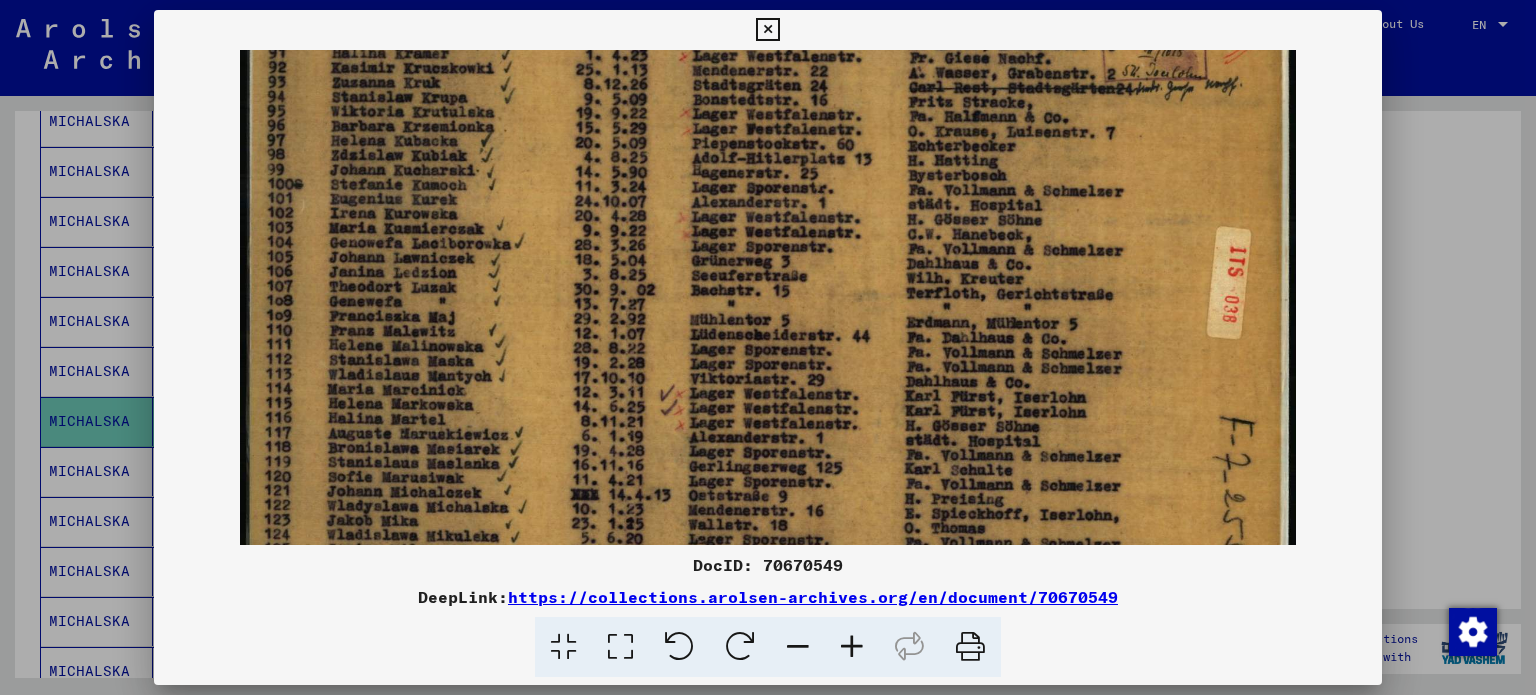 drag, startPoint x: 548, startPoint y: 448, endPoint x: 540, endPoint y: 327, distance: 121.264175 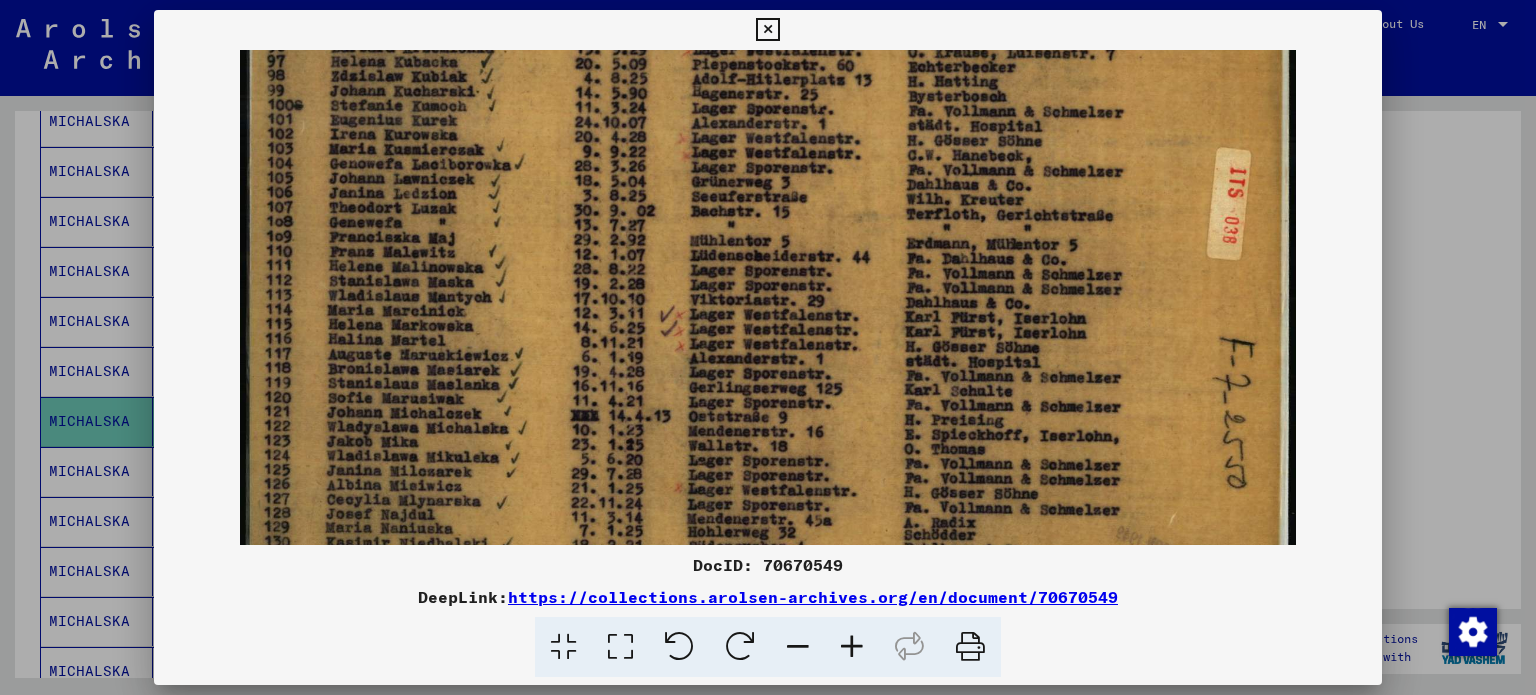 drag, startPoint x: 542, startPoint y: 391, endPoint x: 540, endPoint y: 312, distance: 79.025314 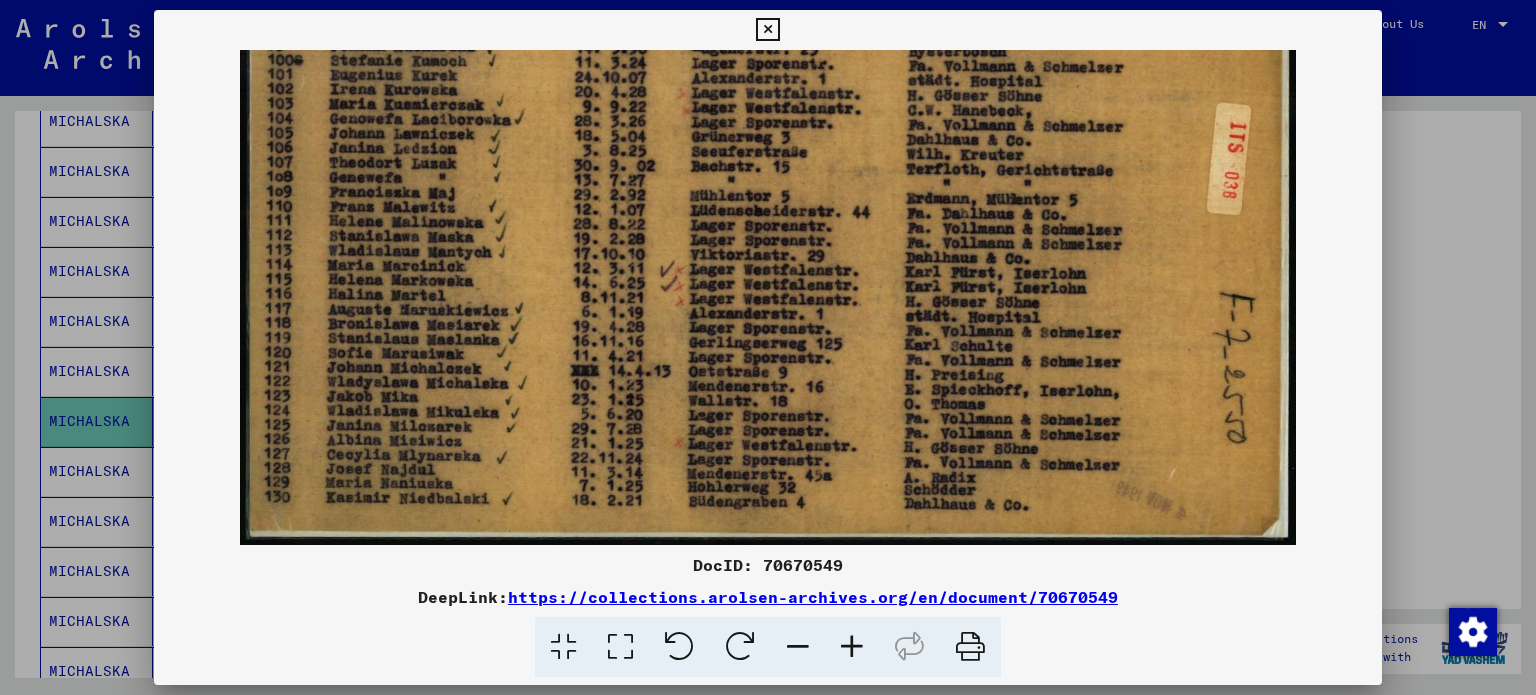drag, startPoint x: 560, startPoint y: 411, endPoint x: 547, endPoint y: 352, distance: 60.41523 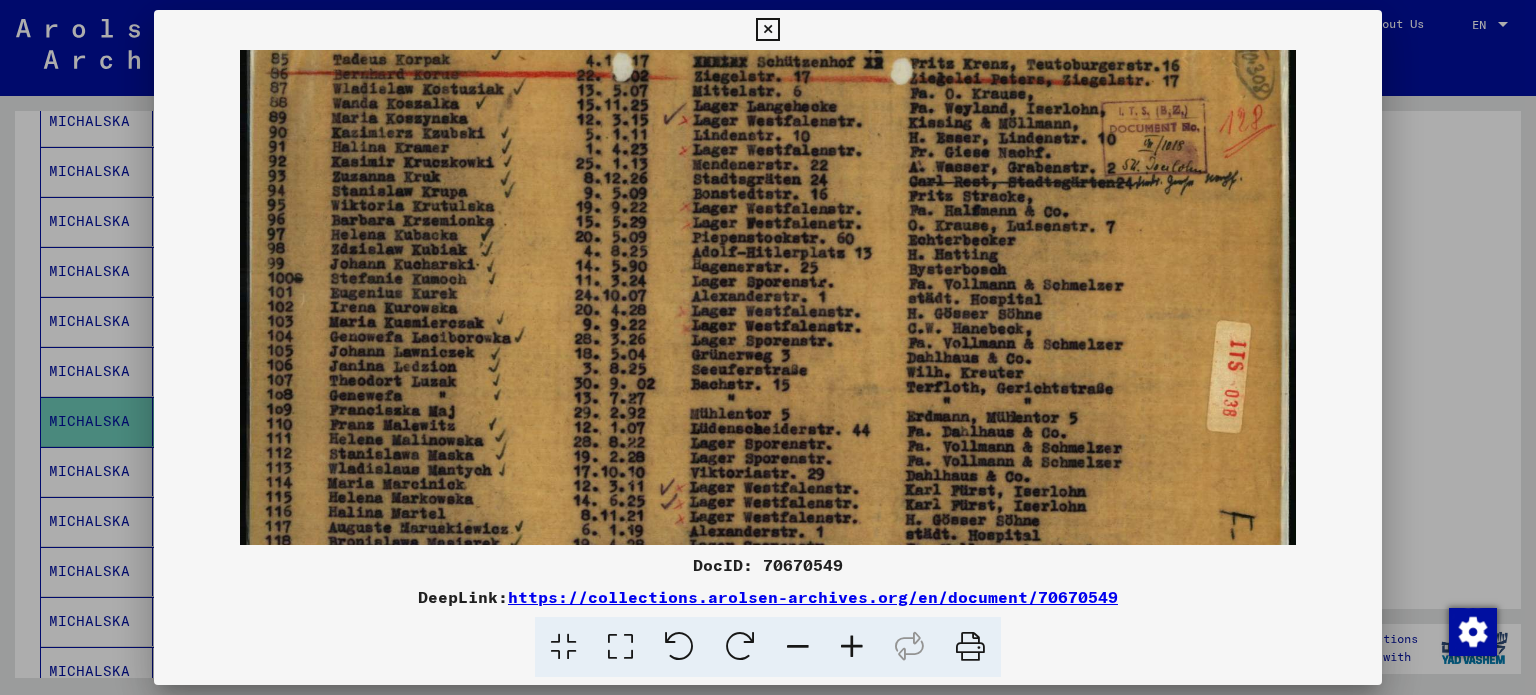 scroll, scrollTop: 0, scrollLeft: 0, axis: both 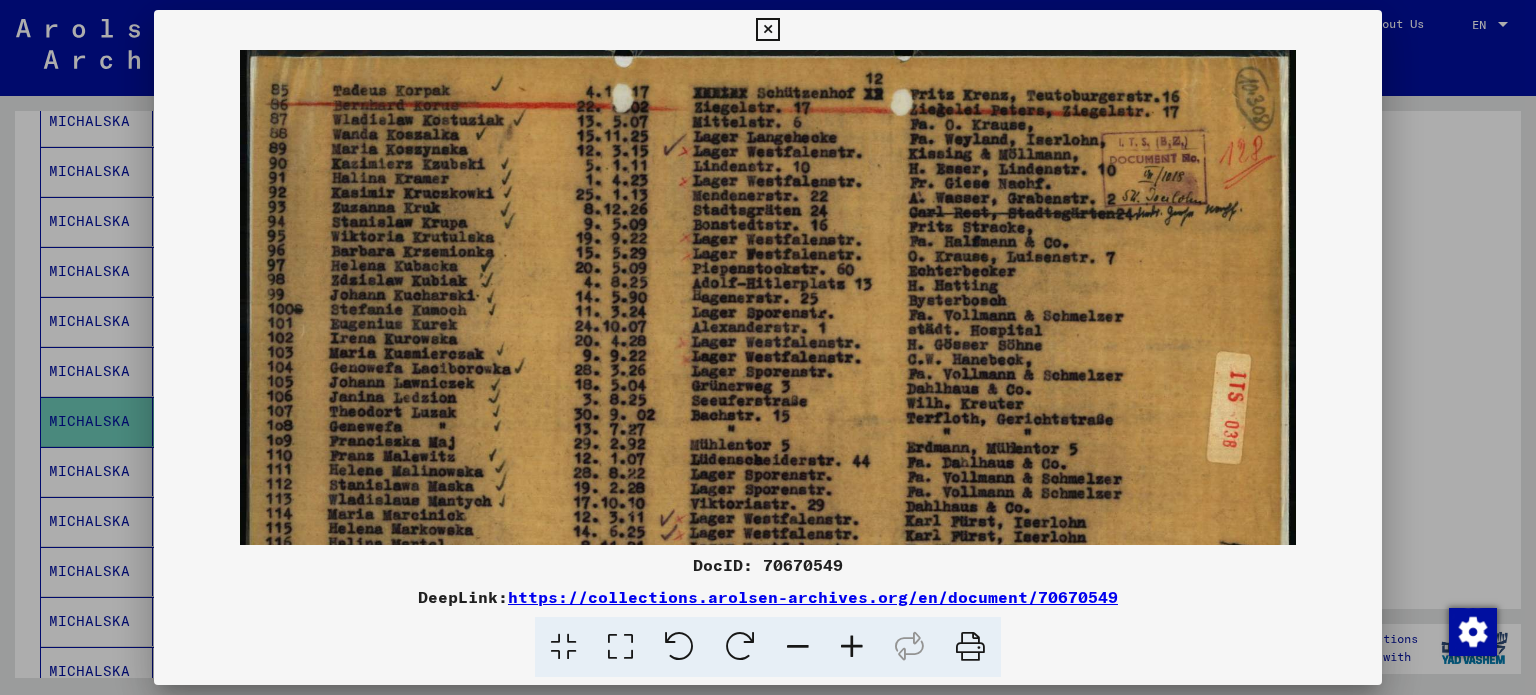 drag, startPoint x: 789, startPoint y: 187, endPoint x: 795, endPoint y: 515, distance: 328.05487 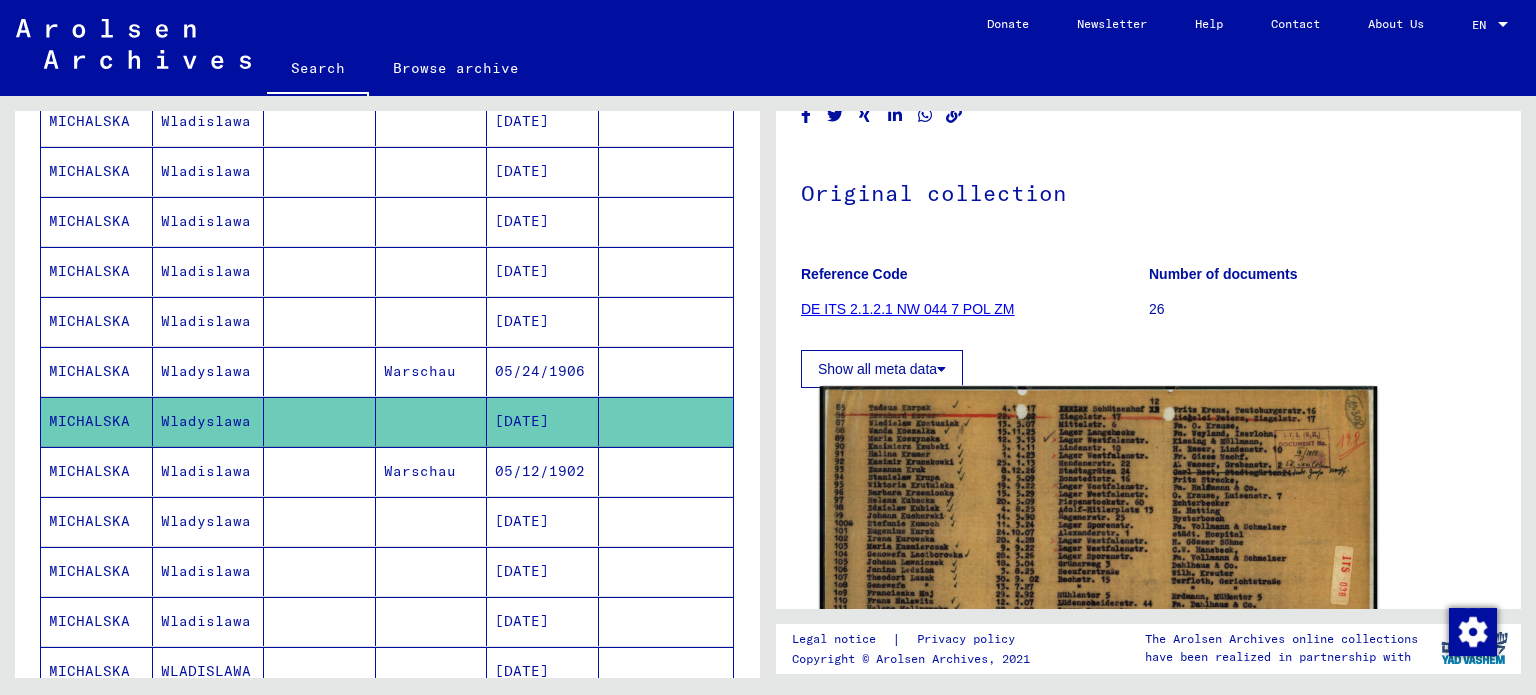 scroll, scrollTop: 0, scrollLeft: 0, axis: both 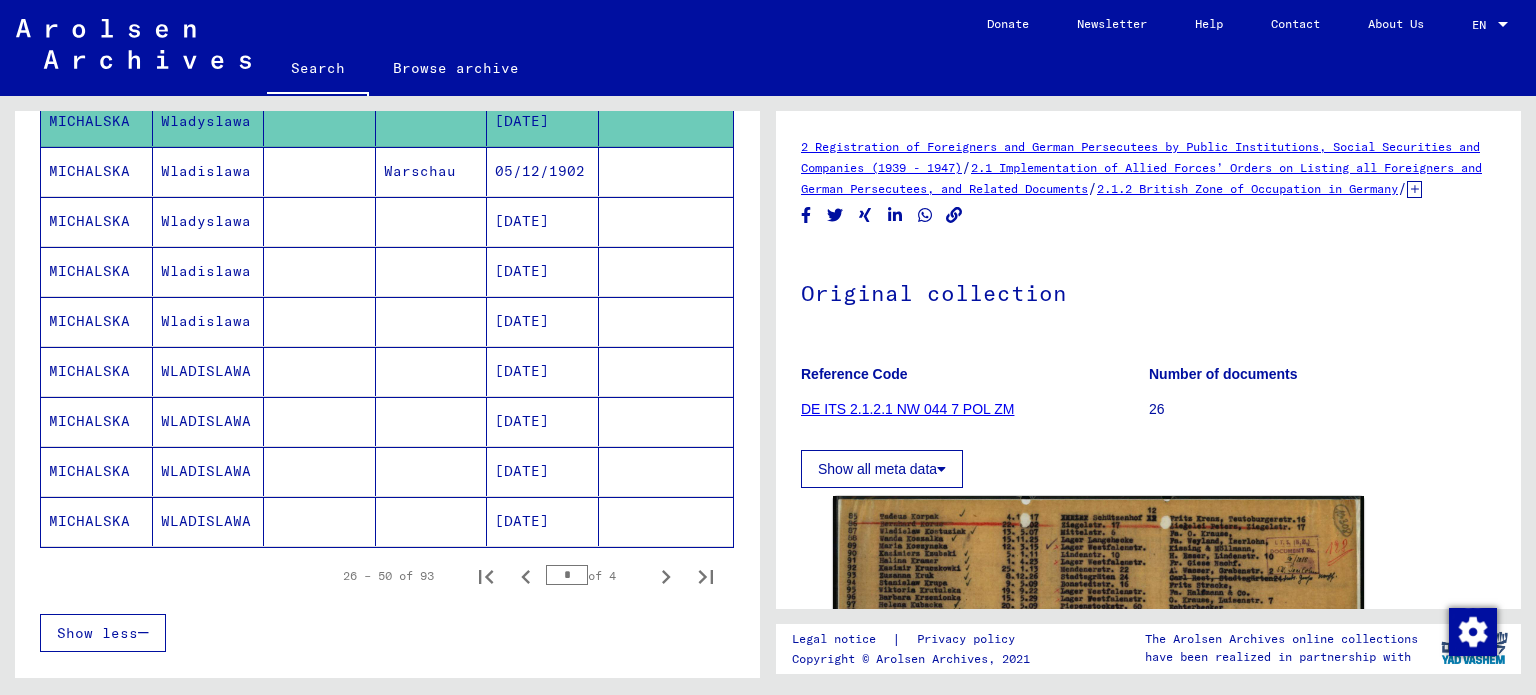 click on "MICHALSKA" at bounding box center [97, 421] 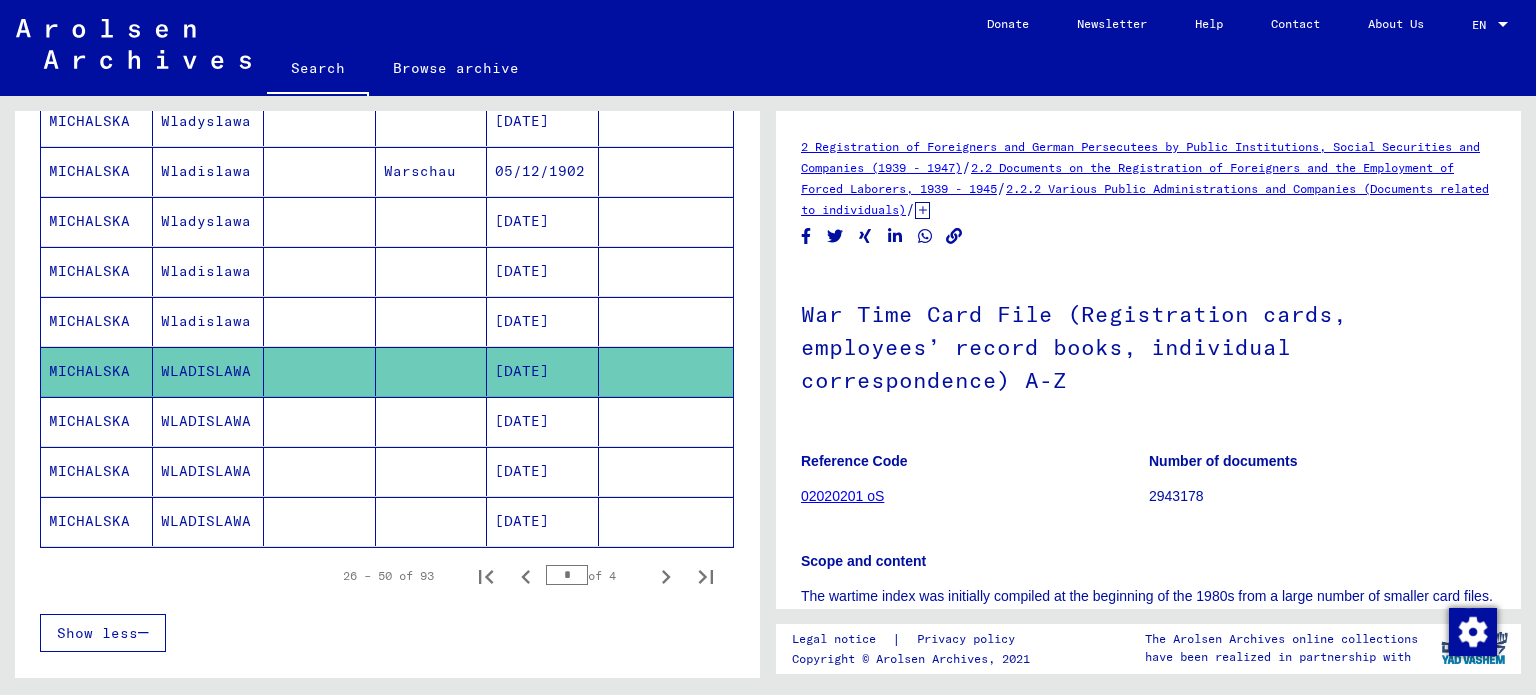 scroll, scrollTop: 0, scrollLeft: 0, axis: both 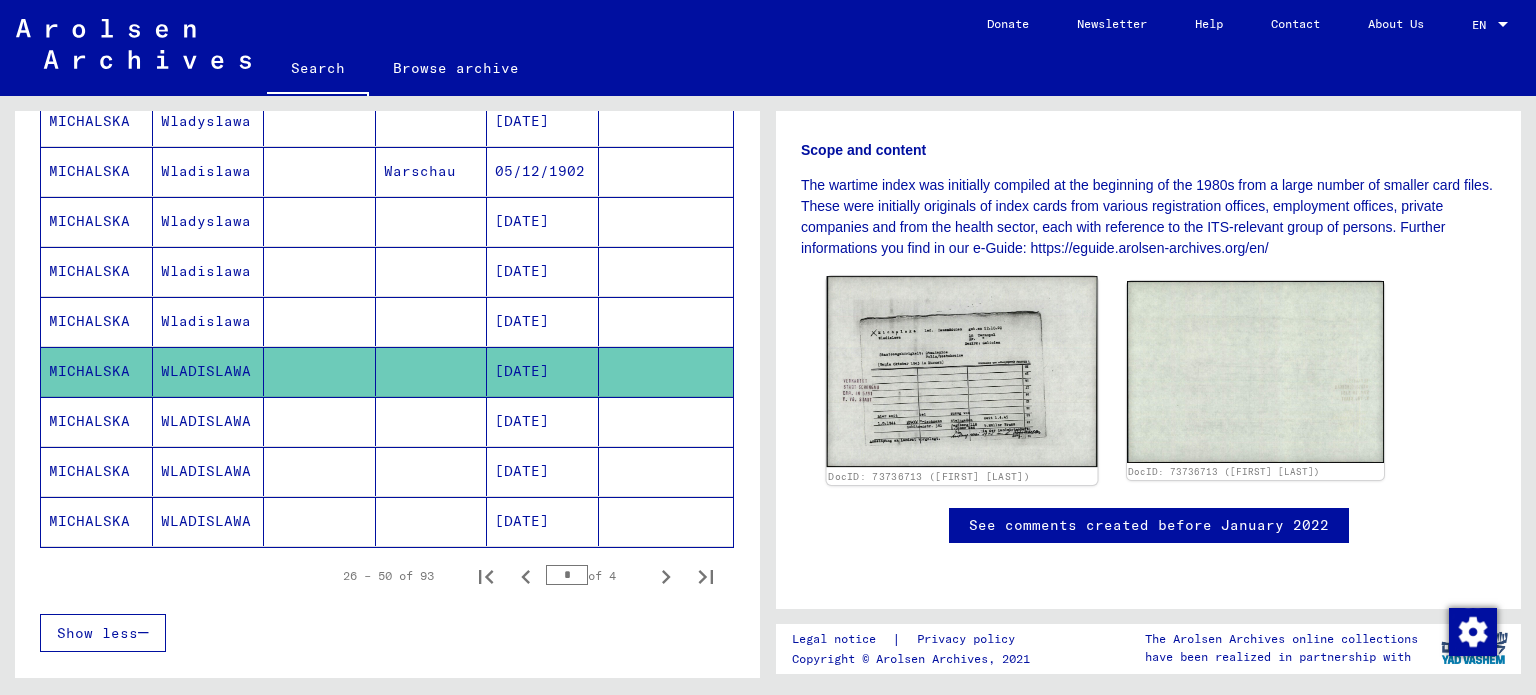 click 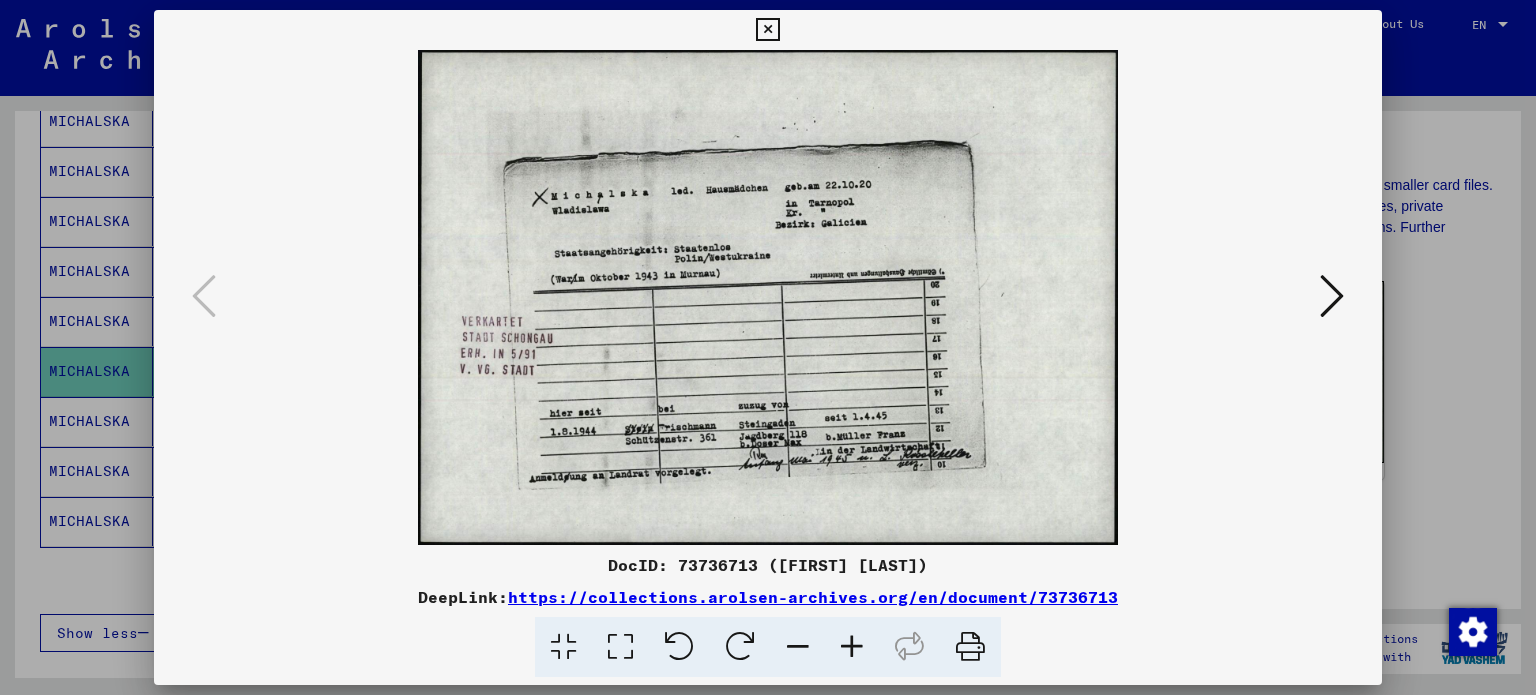 click at bounding box center [767, 30] 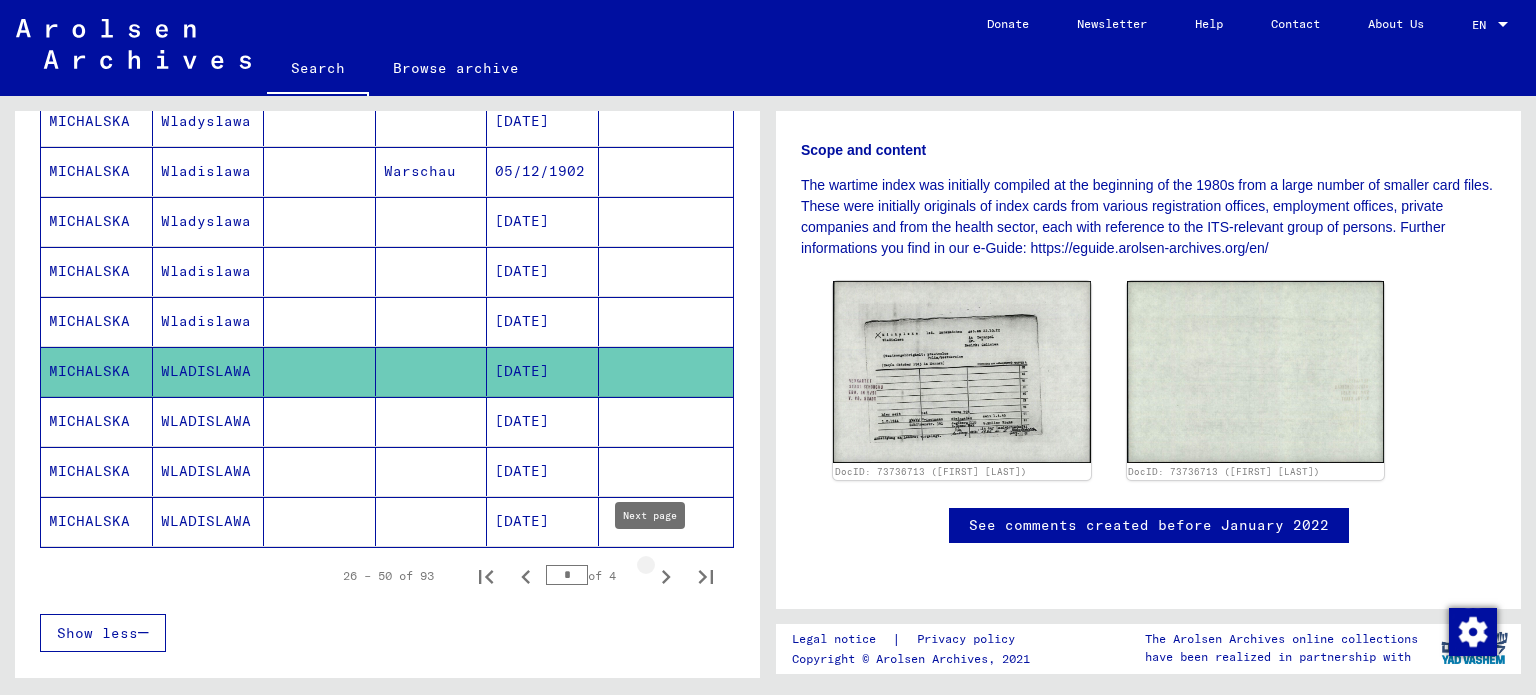click 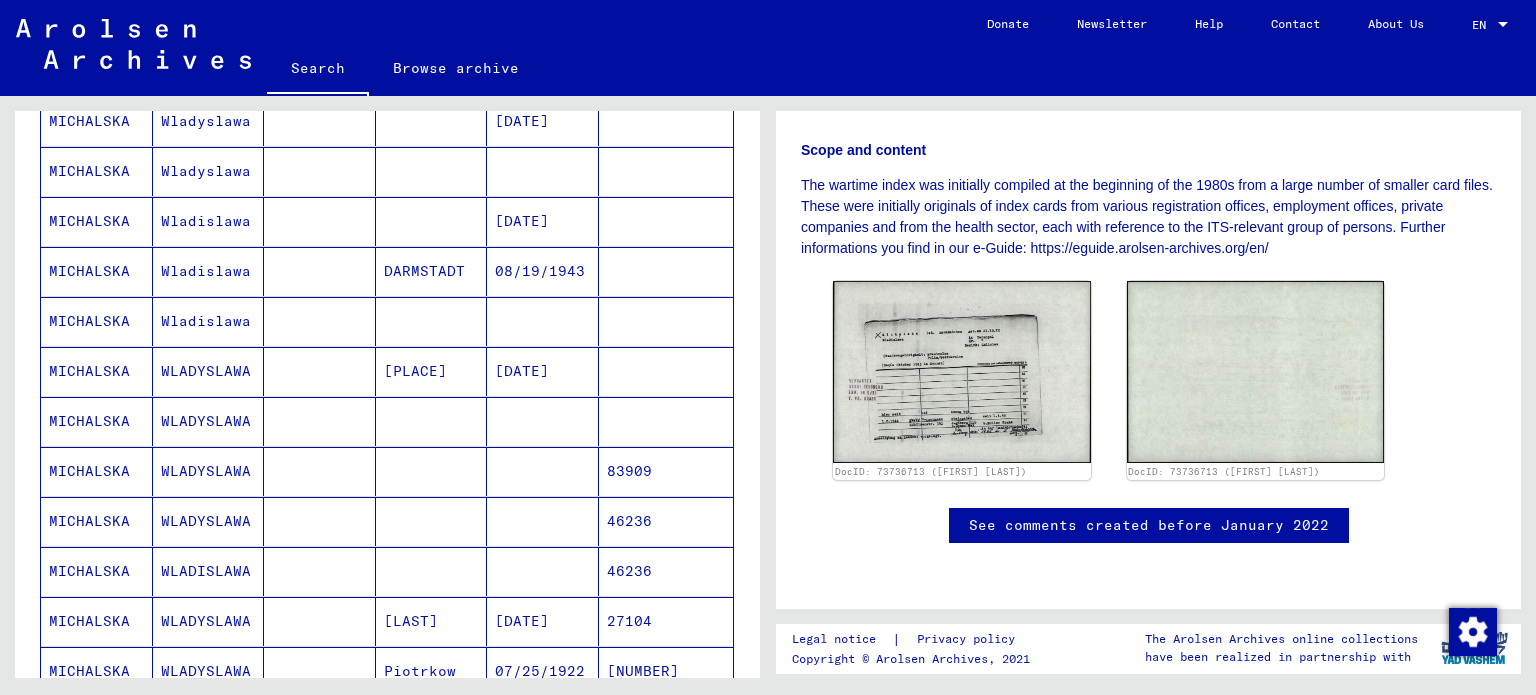 scroll, scrollTop: 208, scrollLeft: 0, axis: vertical 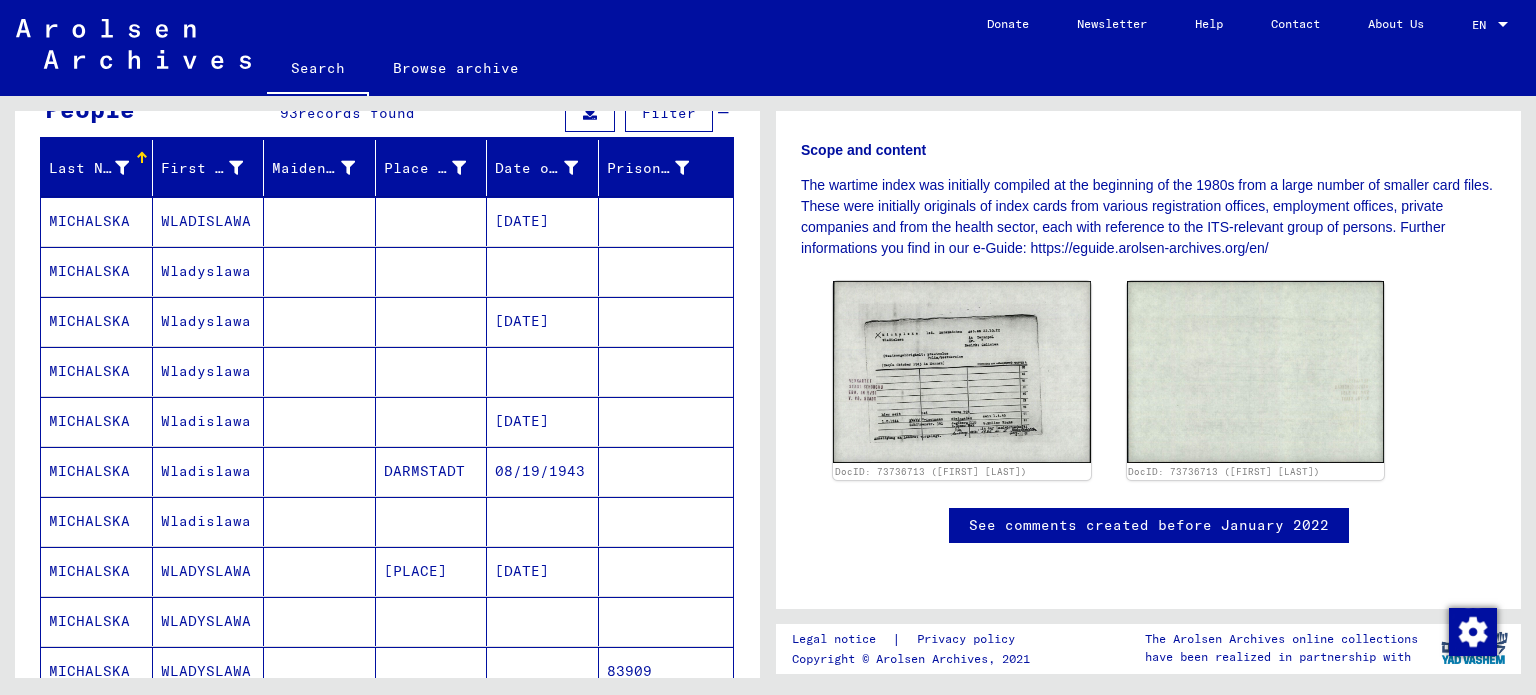 click on "MICHALSKA" at bounding box center (97, 321) 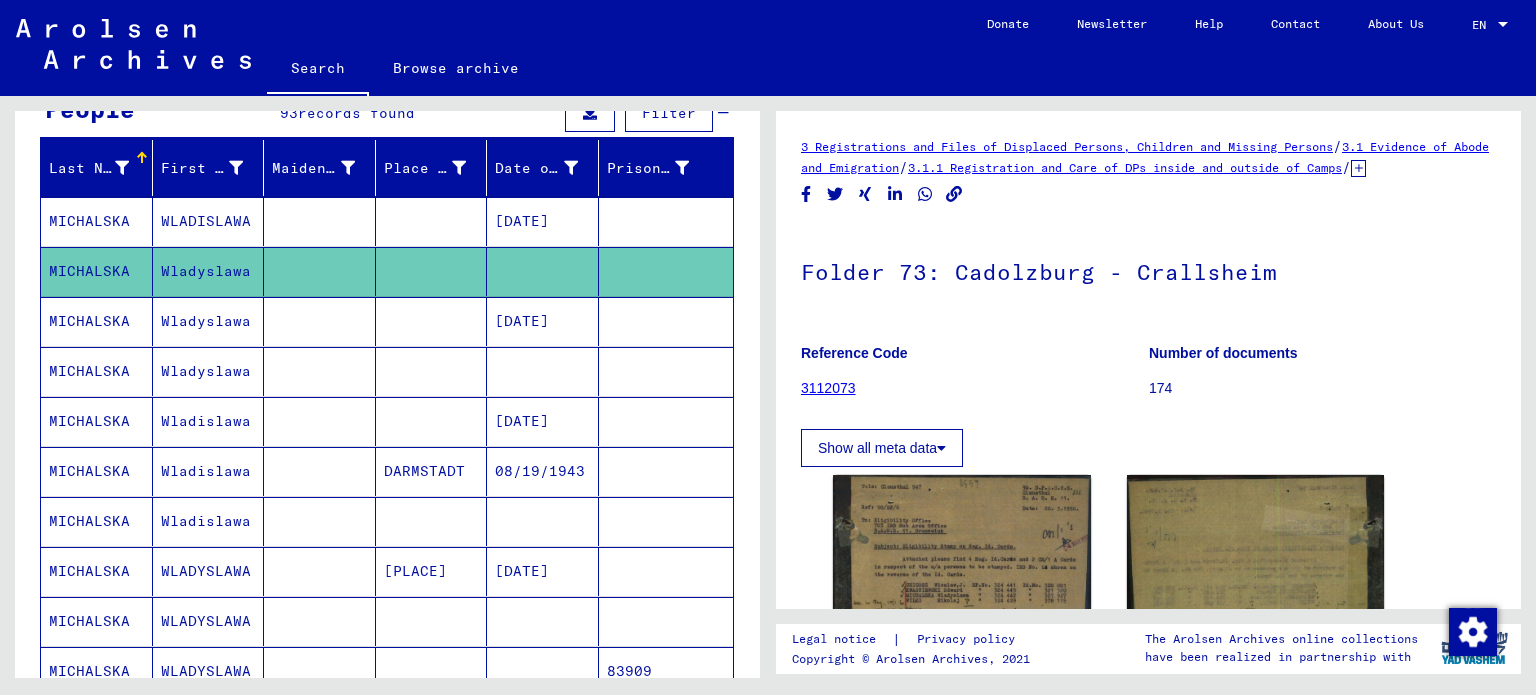 scroll, scrollTop: 100, scrollLeft: 0, axis: vertical 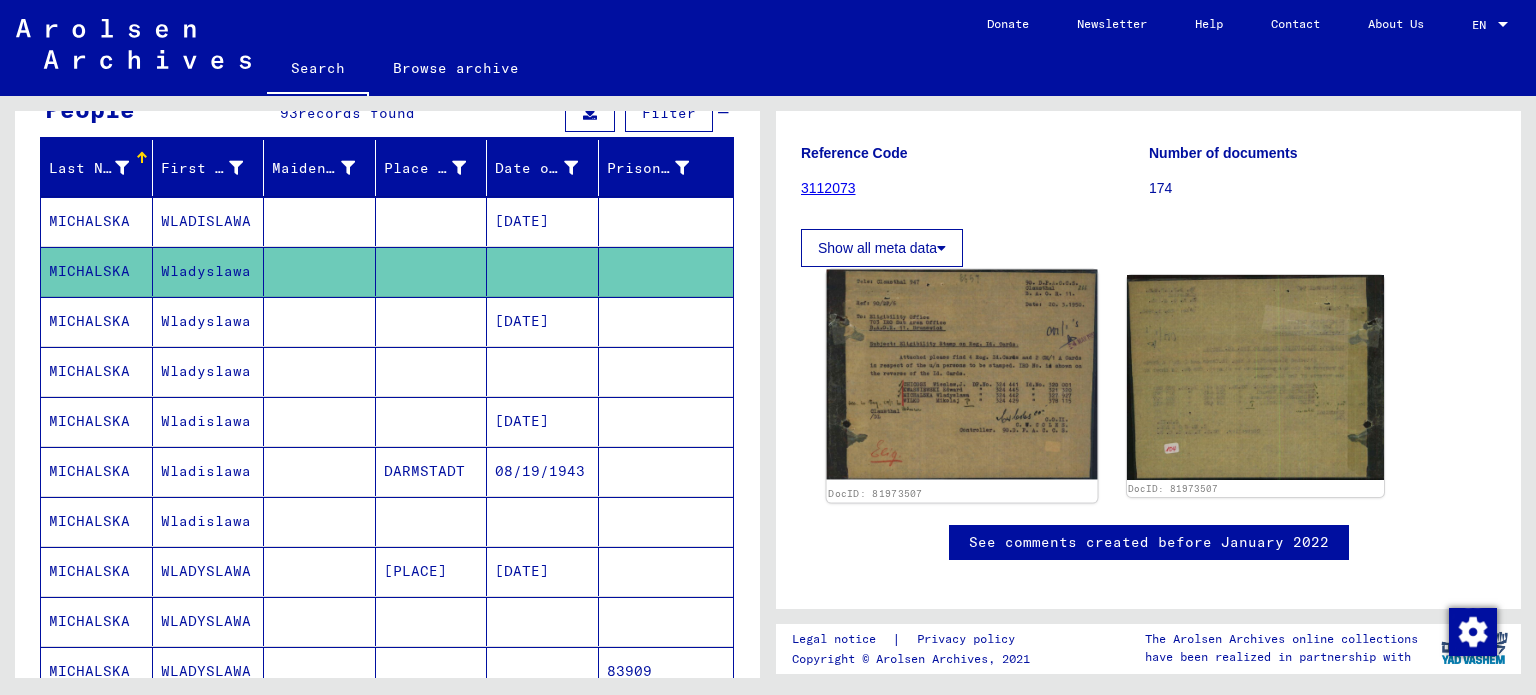 click 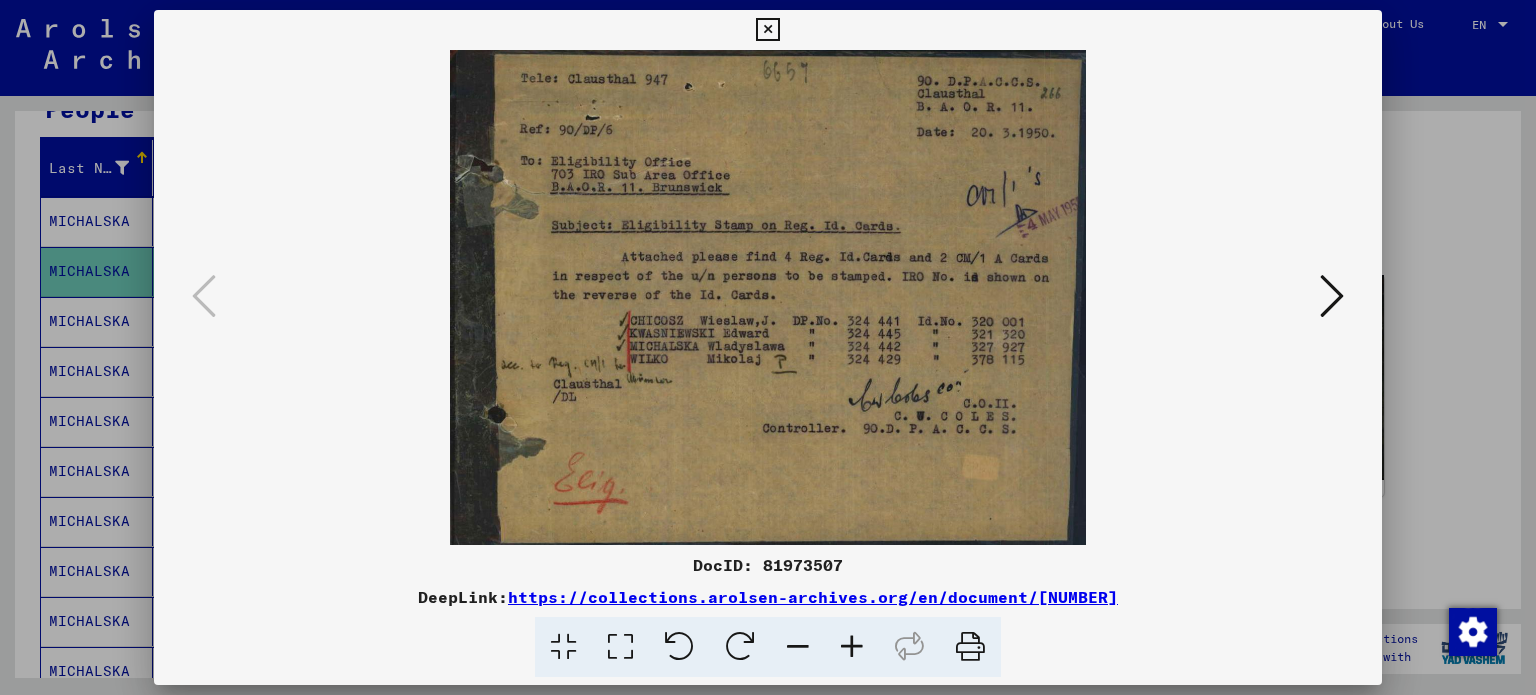 click at bounding box center (768, 347) 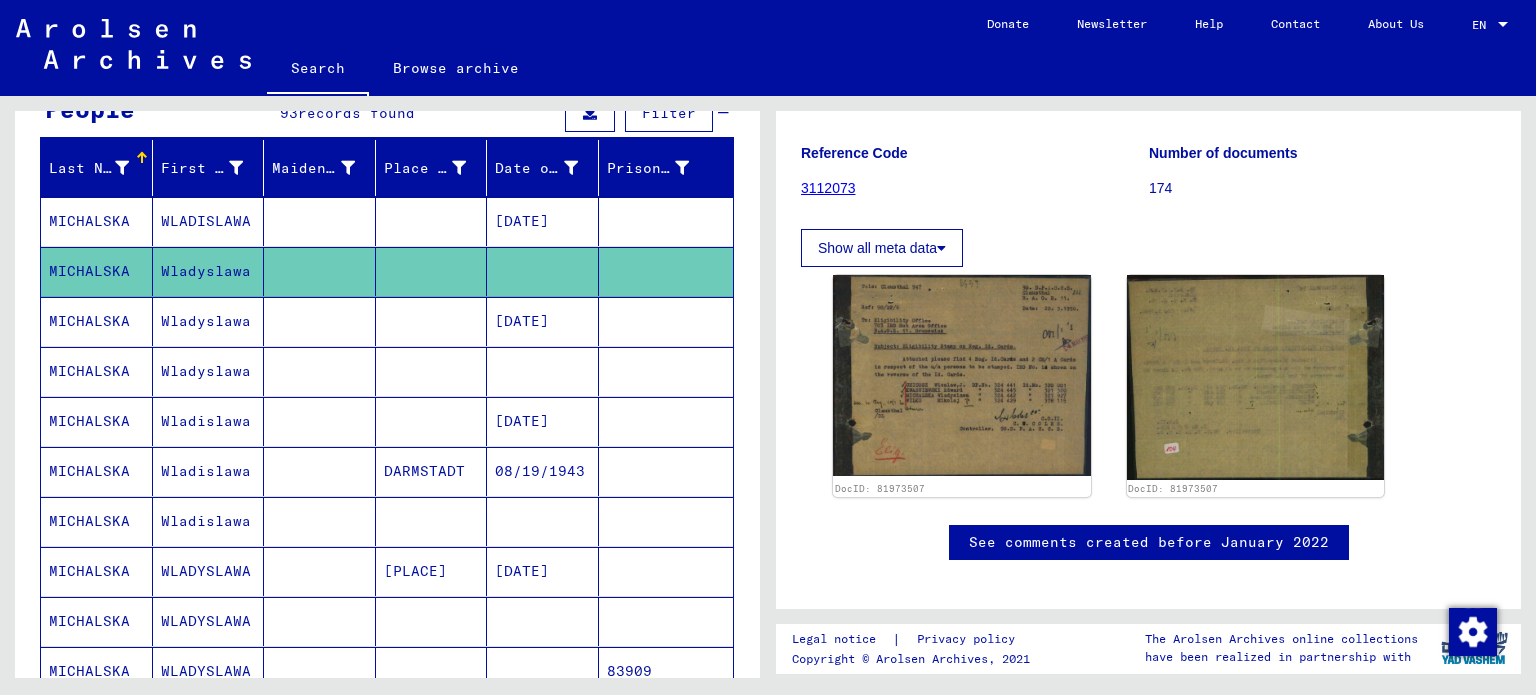 scroll, scrollTop: 308, scrollLeft: 0, axis: vertical 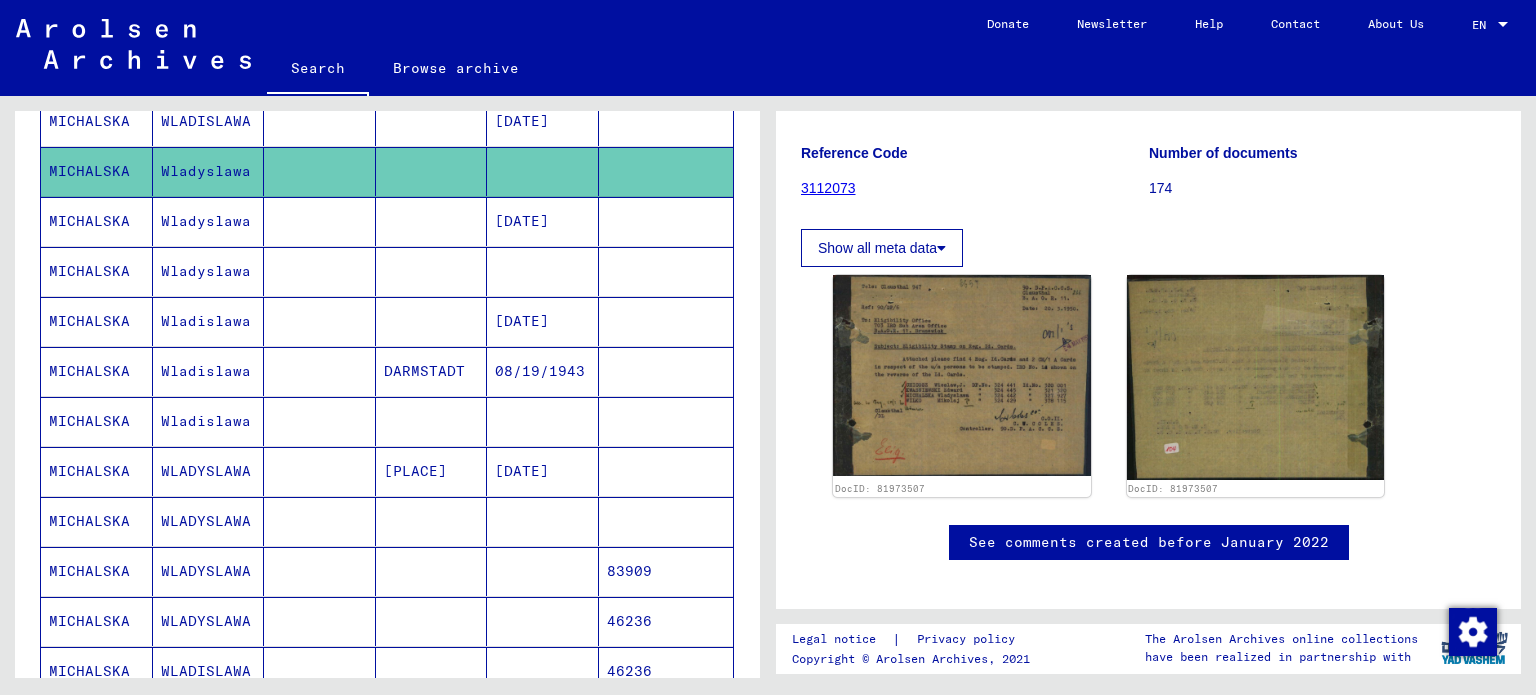 click on "MICHALSKA" at bounding box center [97, 321] 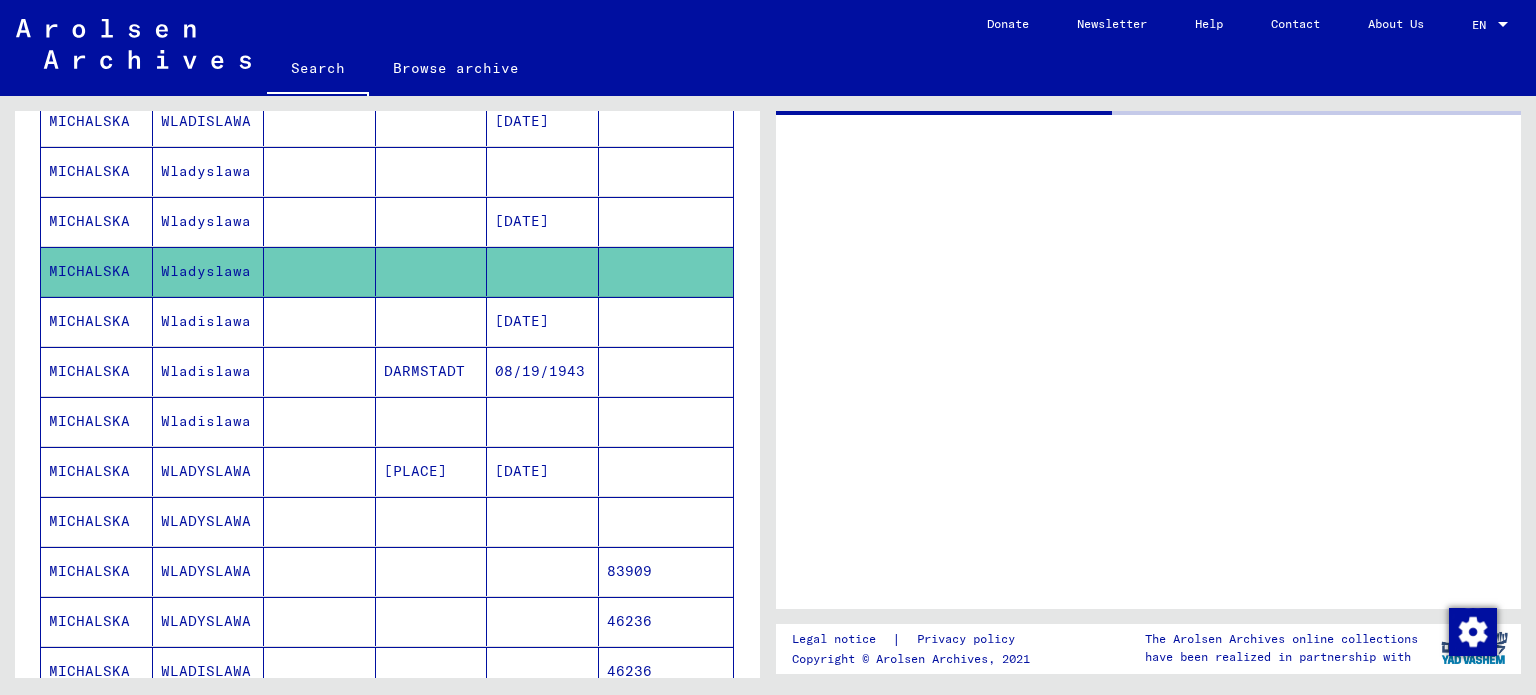 scroll, scrollTop: 0, scrollLeft: 0, axis: both 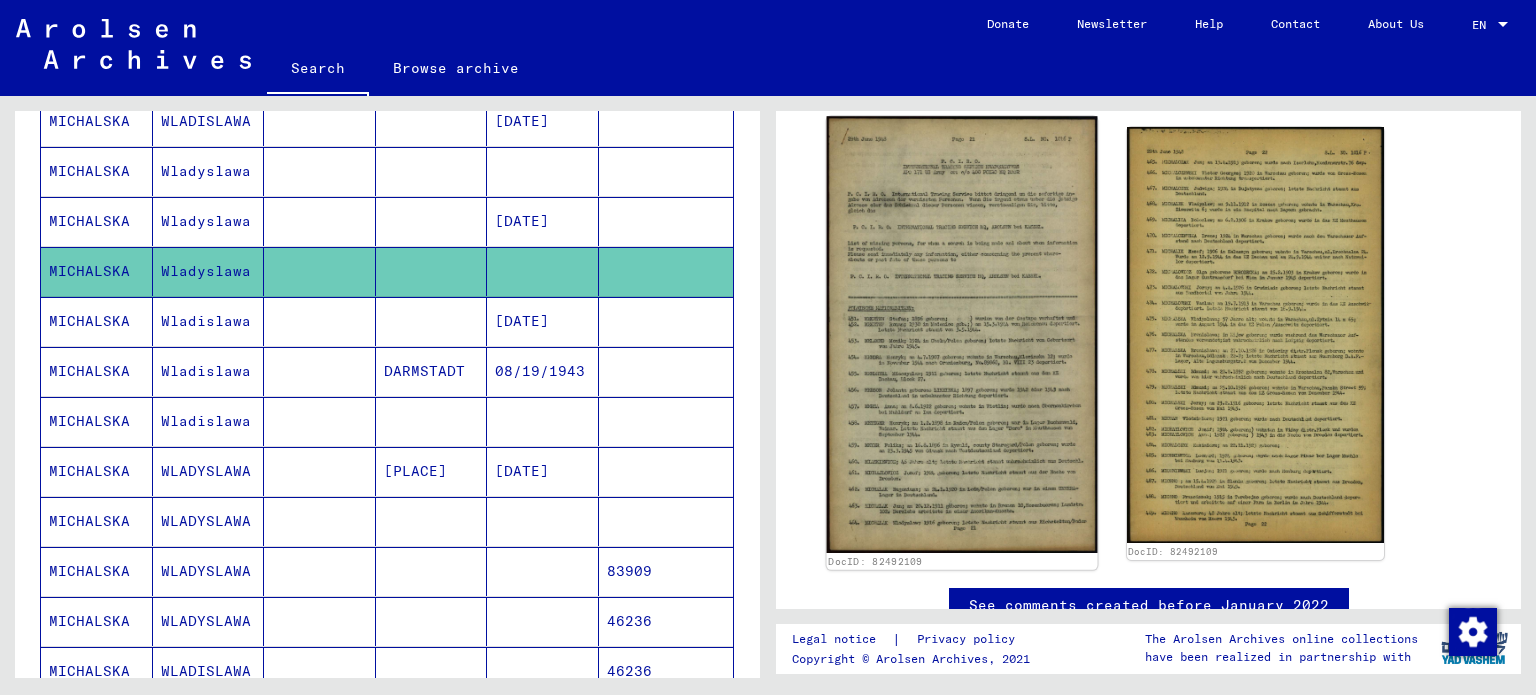 click 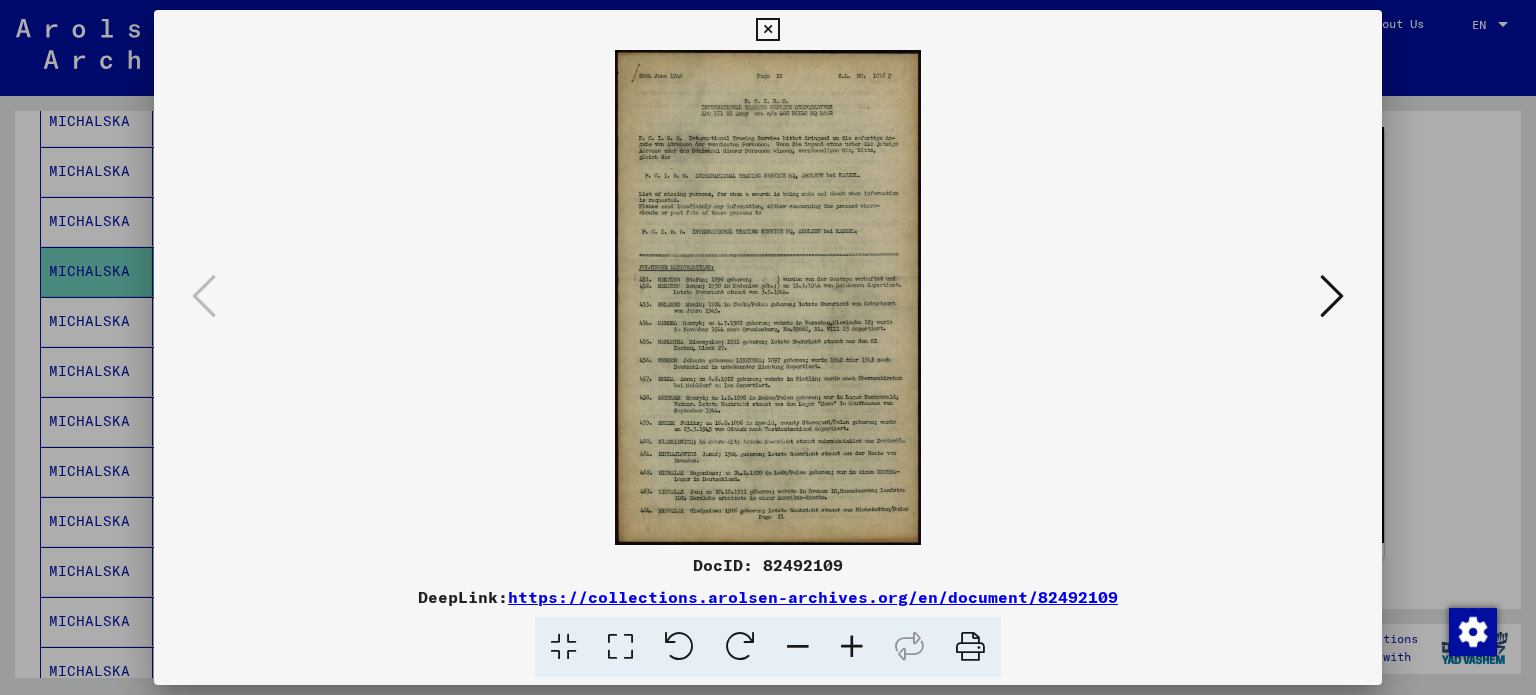 click at bounding box center (852, 647) 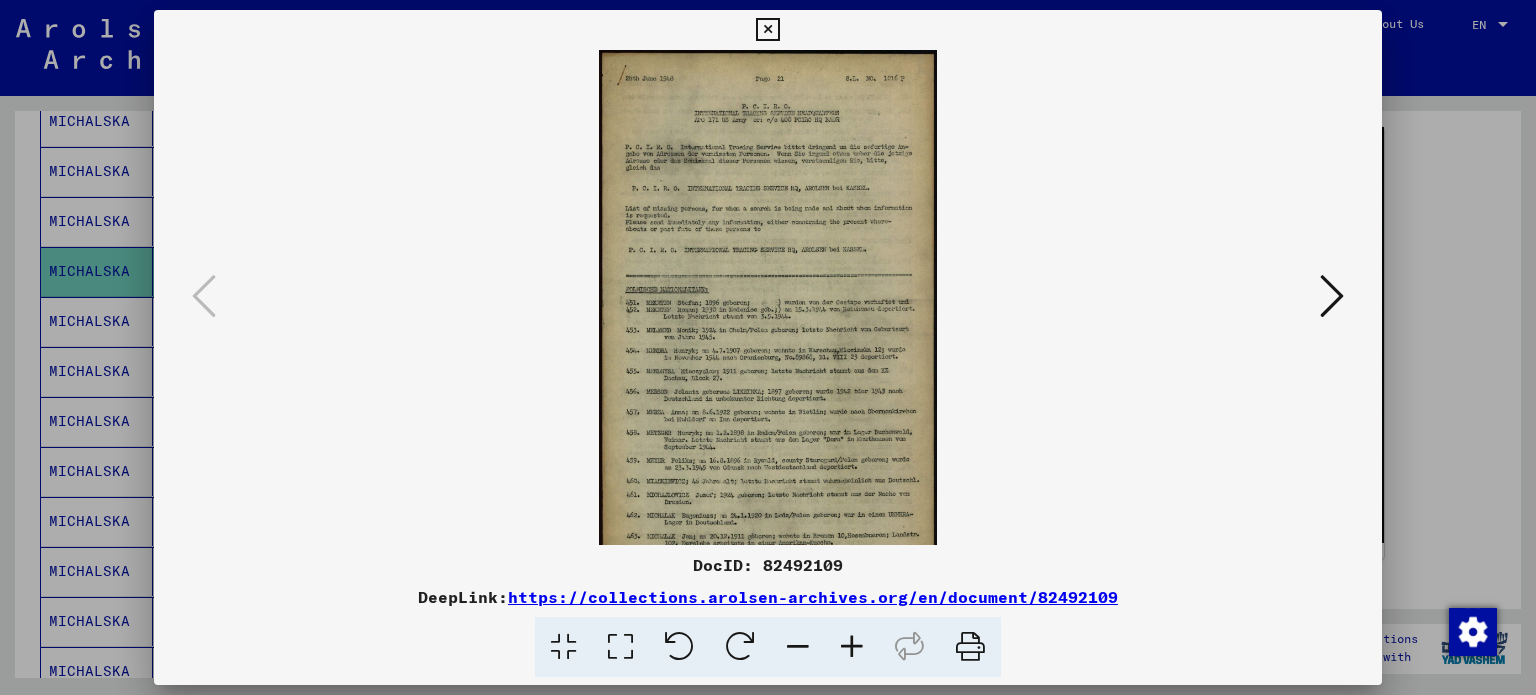 click at bounding box center [852, 647] 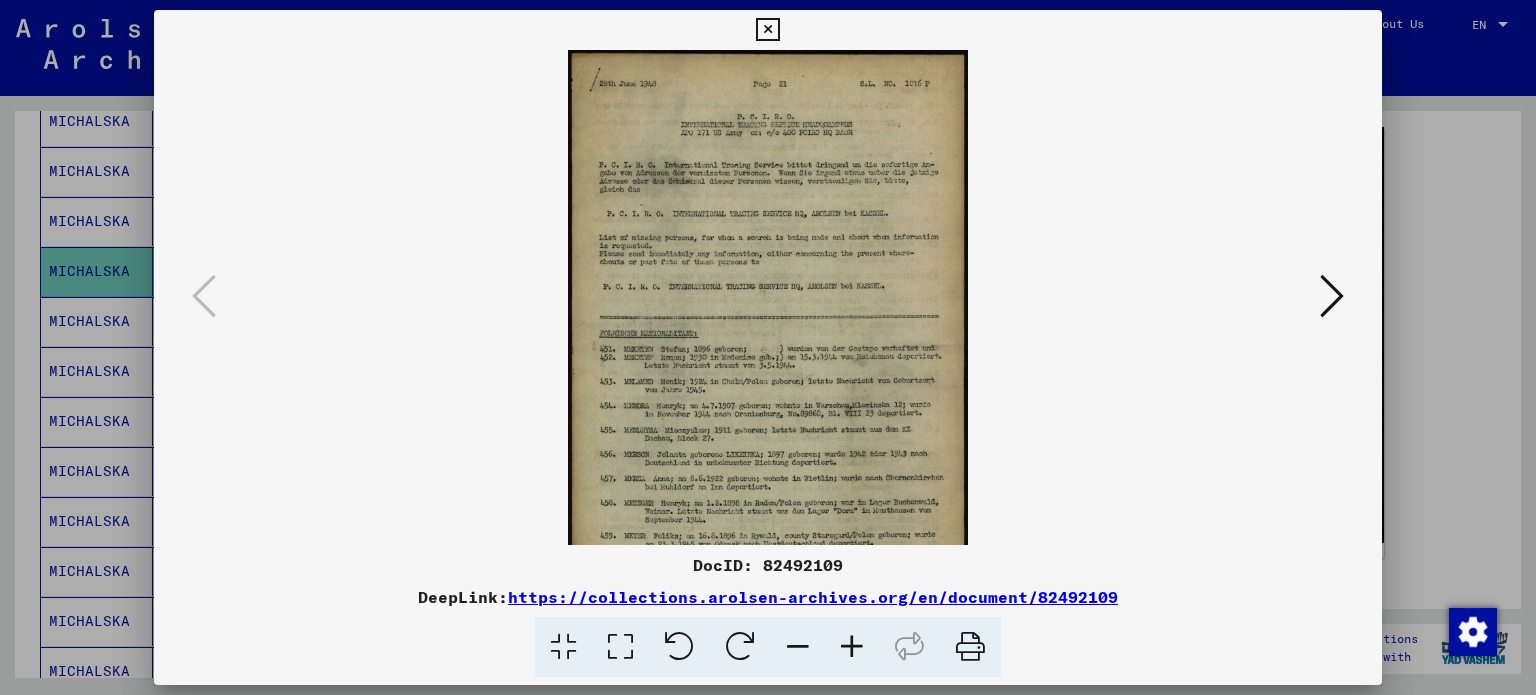 click at bounding box center (852, 647) 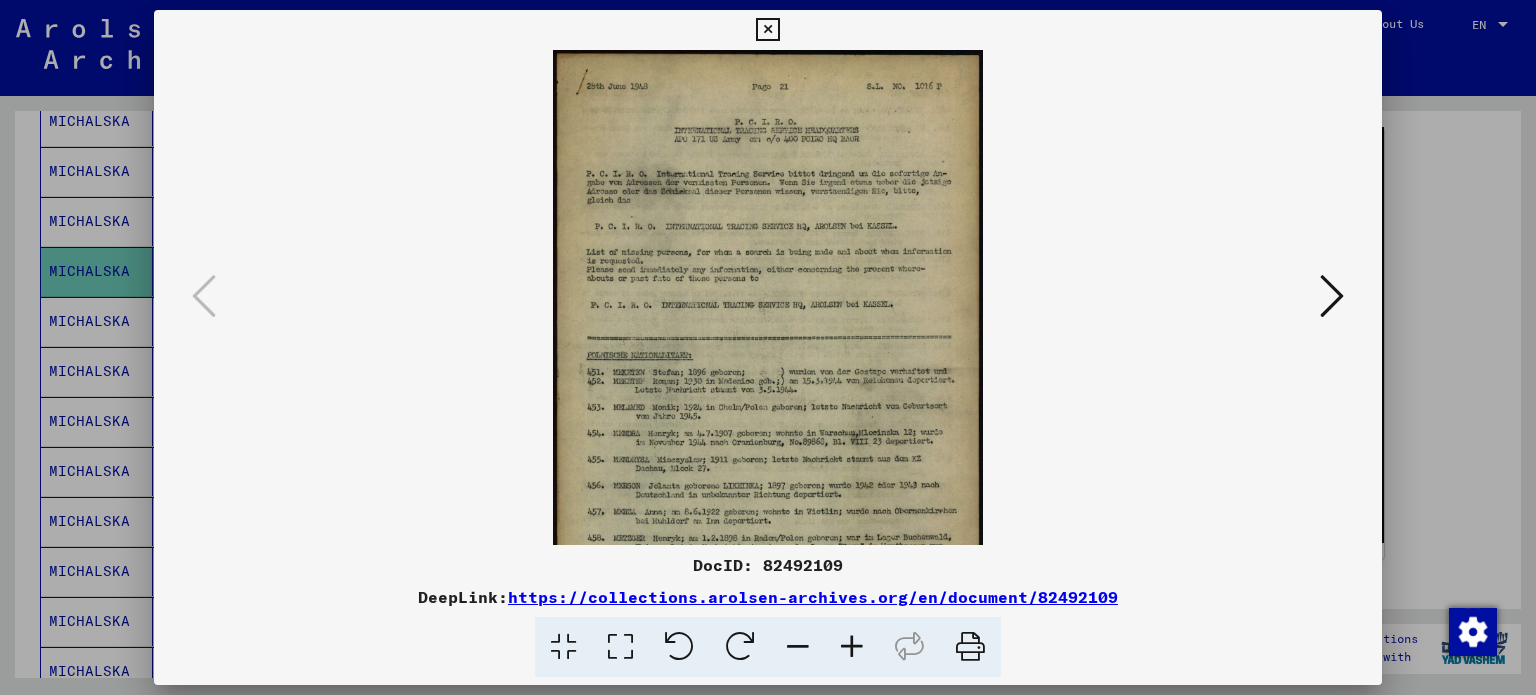 click at bounding box center (852, 647) 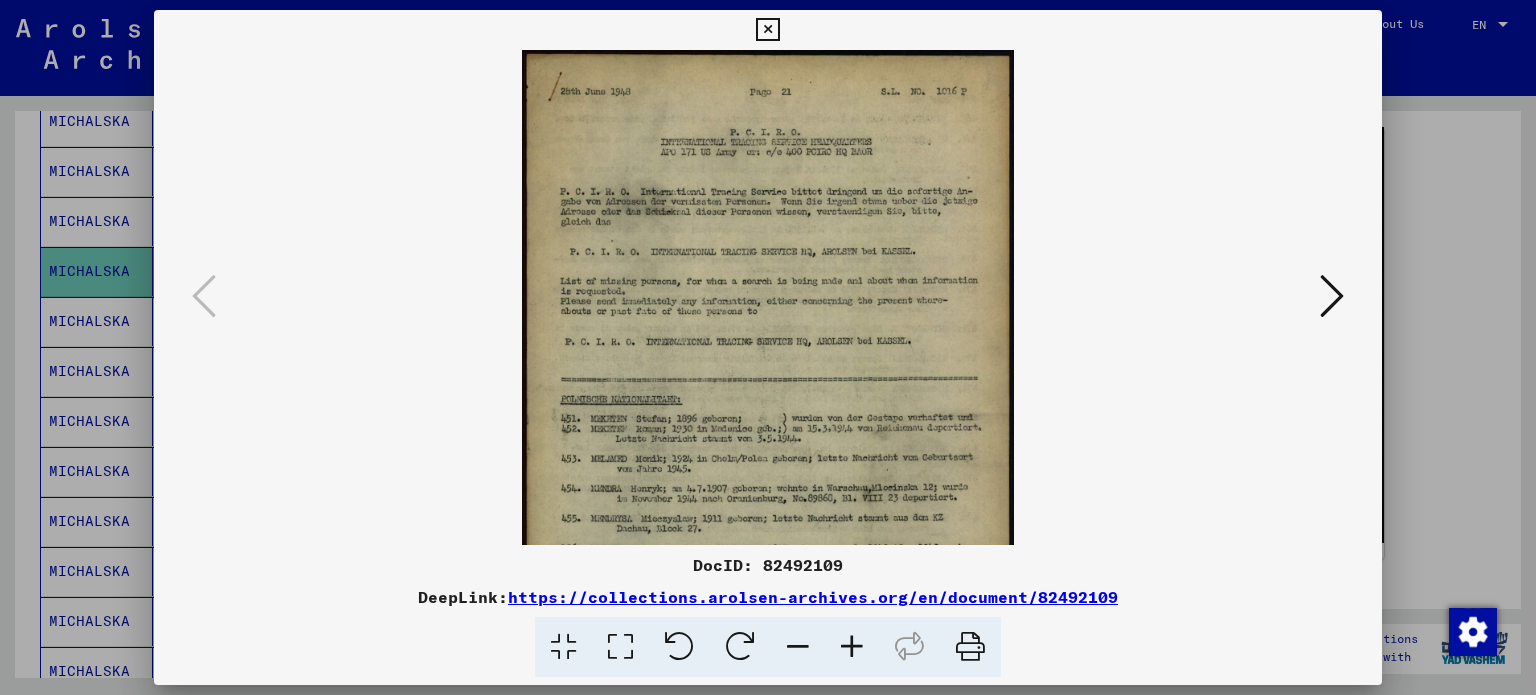 click at bounding box center (852, 647) 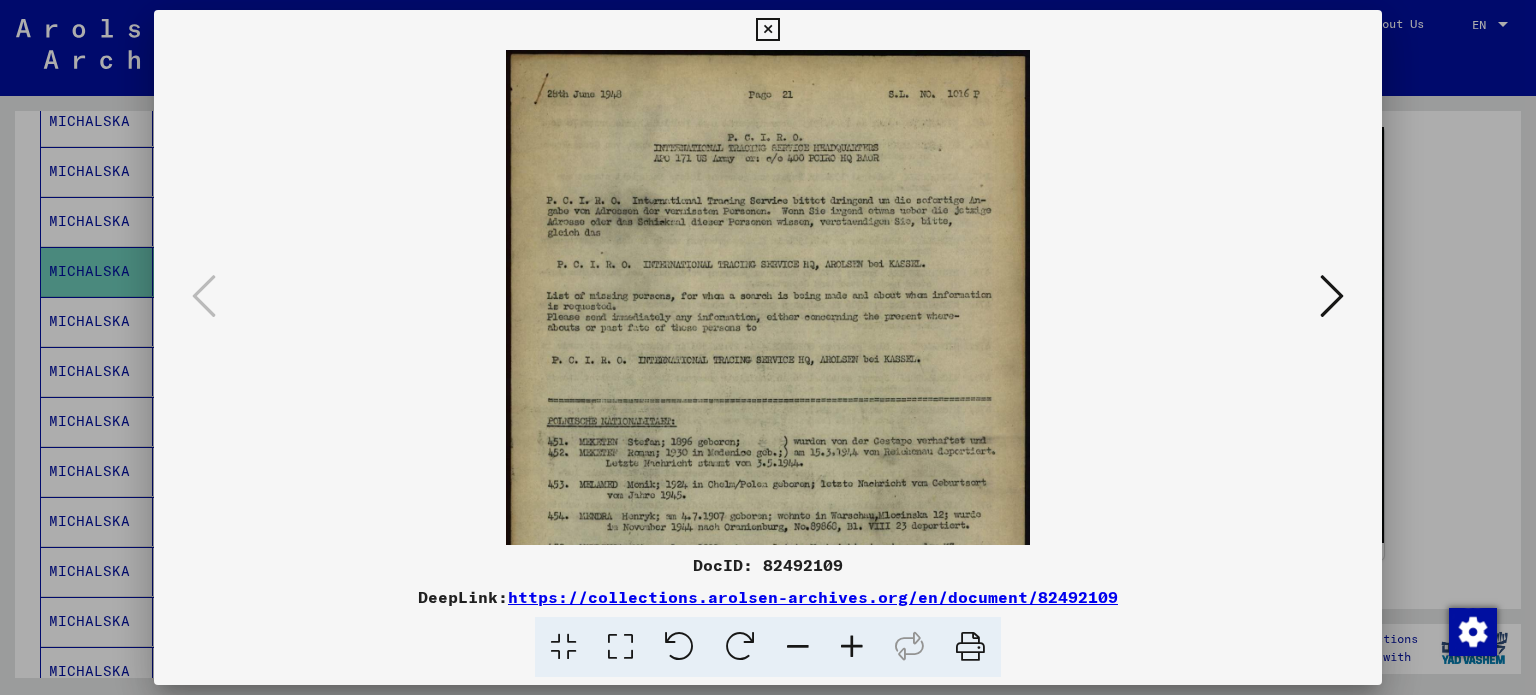 click at bounding box center (852, 647) 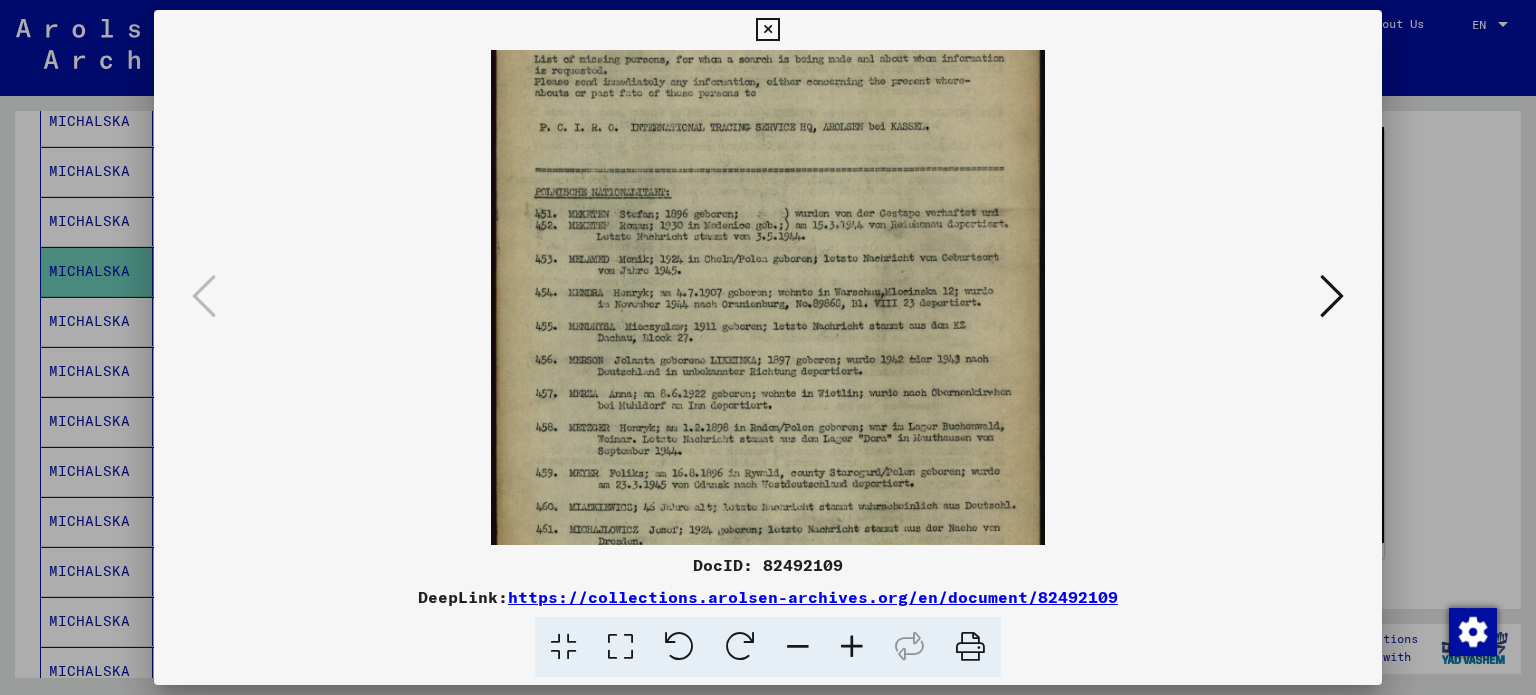 drag, startPoint x: 779, startPoint y: 473, endPoint x: 774, endPoint y: 214, distance: 259.04825 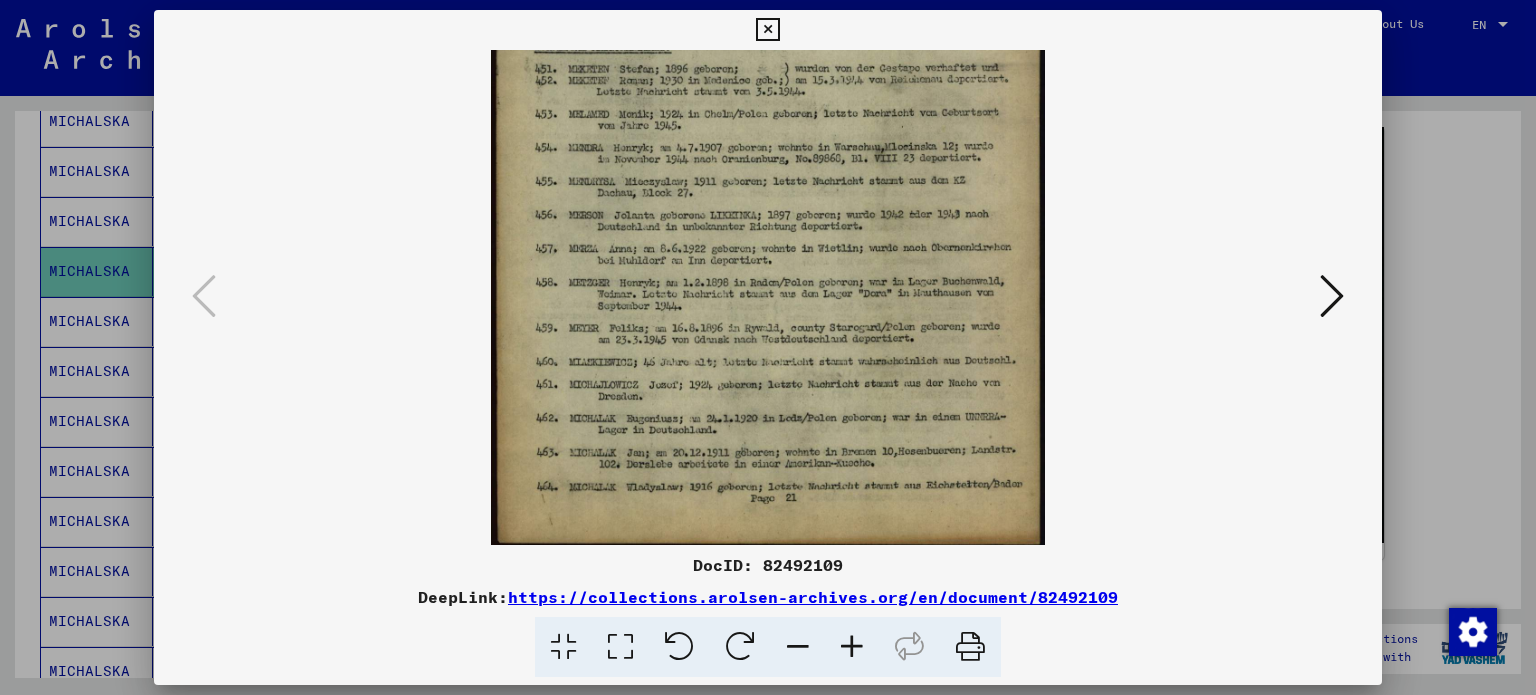 scroll, scrollTop: 400, scrollLeft: 0, axis: vertical 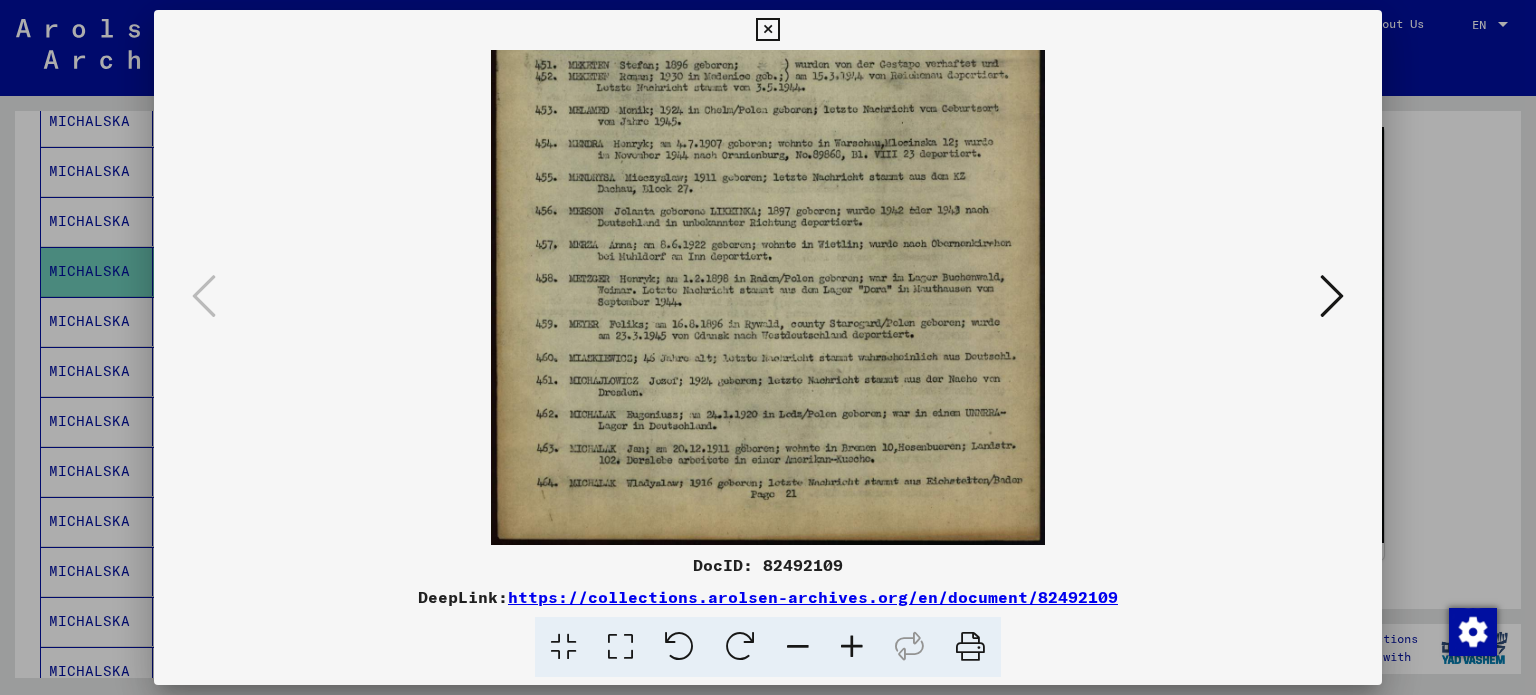 drag, startPoint x: 780, startPoint y: 416, endPoint x: 783, endPoint y: 240, distance: 176.02557 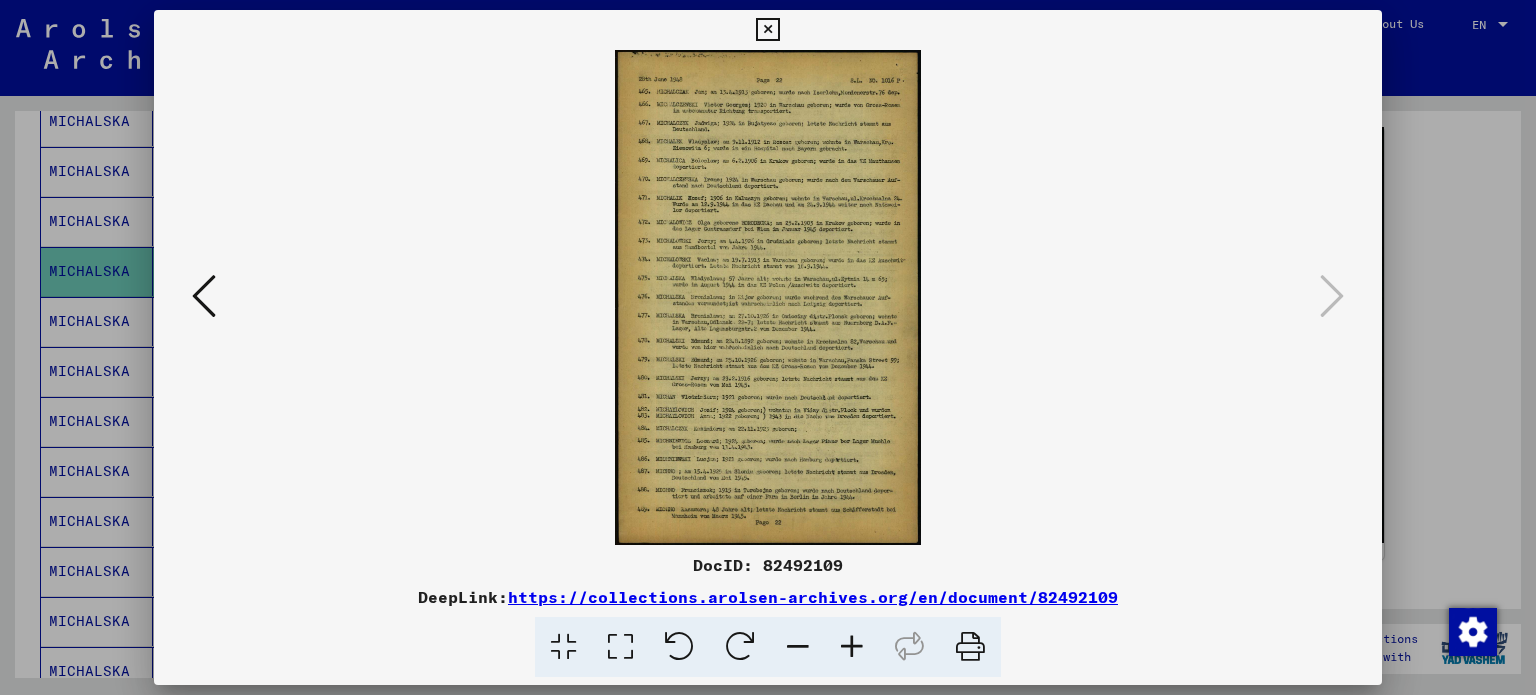 scroll, scrollTop: 0, scrollLeft: 0, axis: both 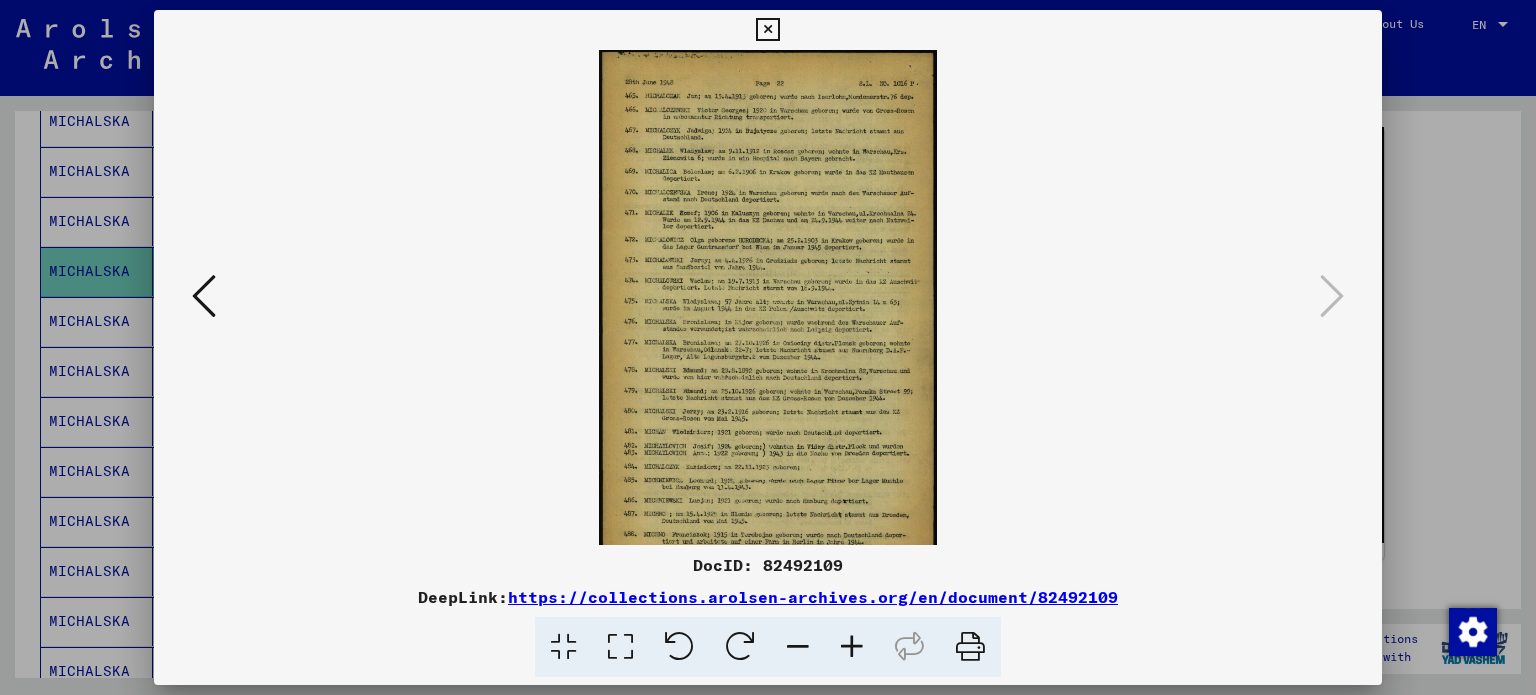 click at bounding box center (852, 647) 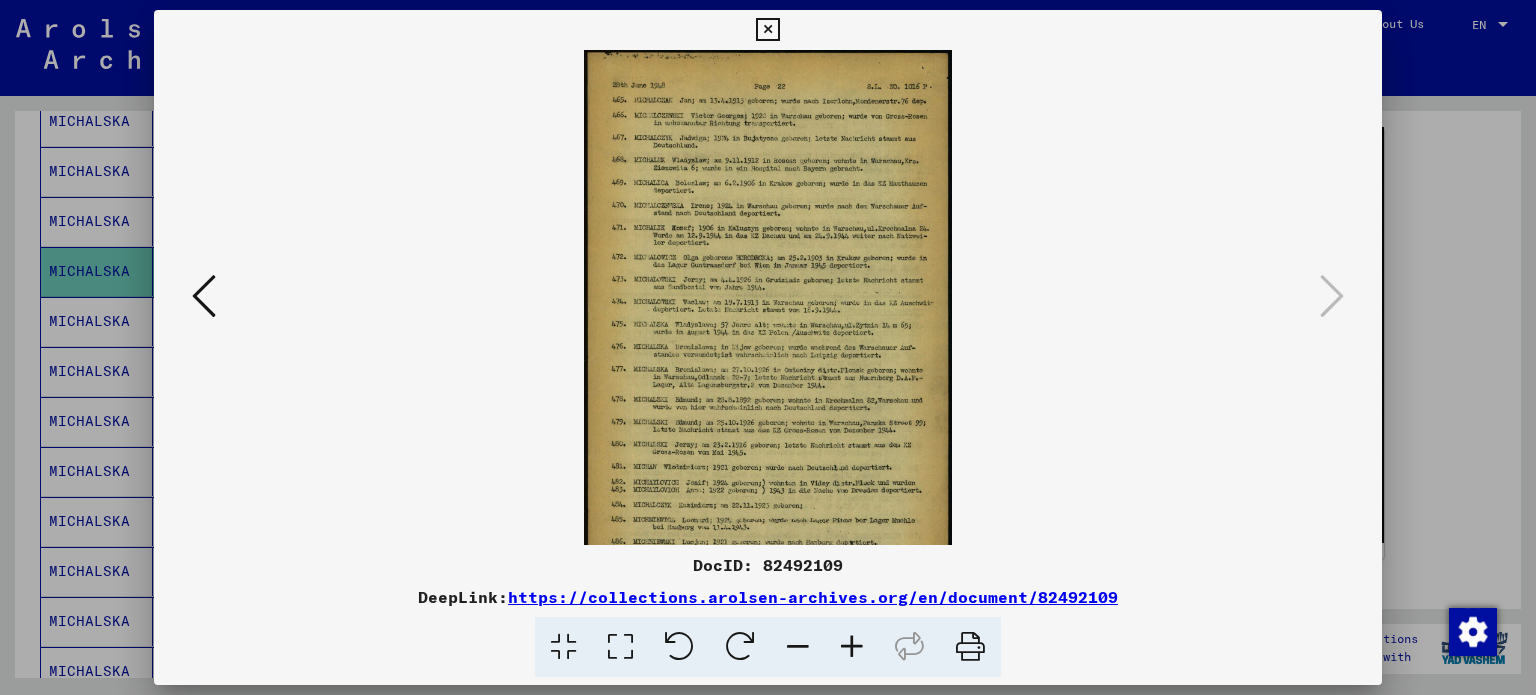 click at bounding box center (852, 647) 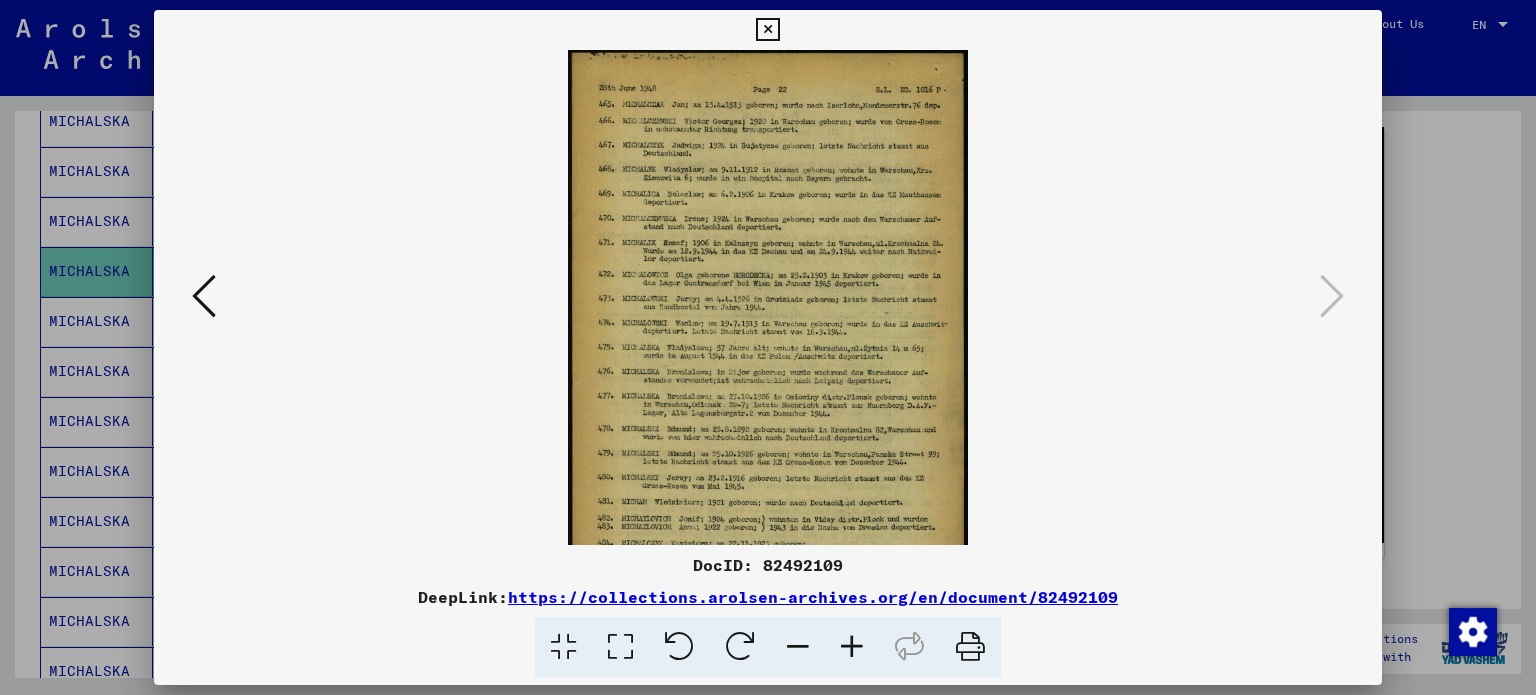 click at bounding box center [852, 647] 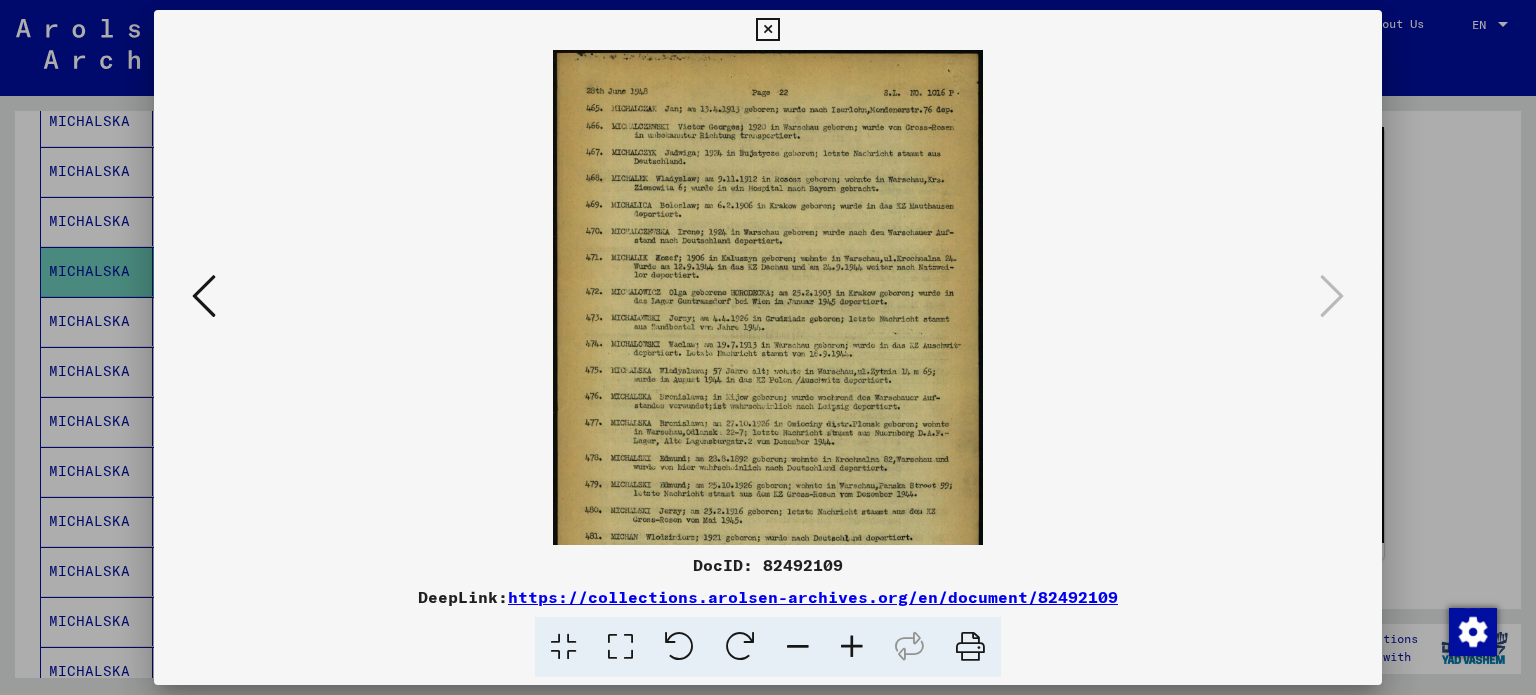 click at bounding box center [852, 647] 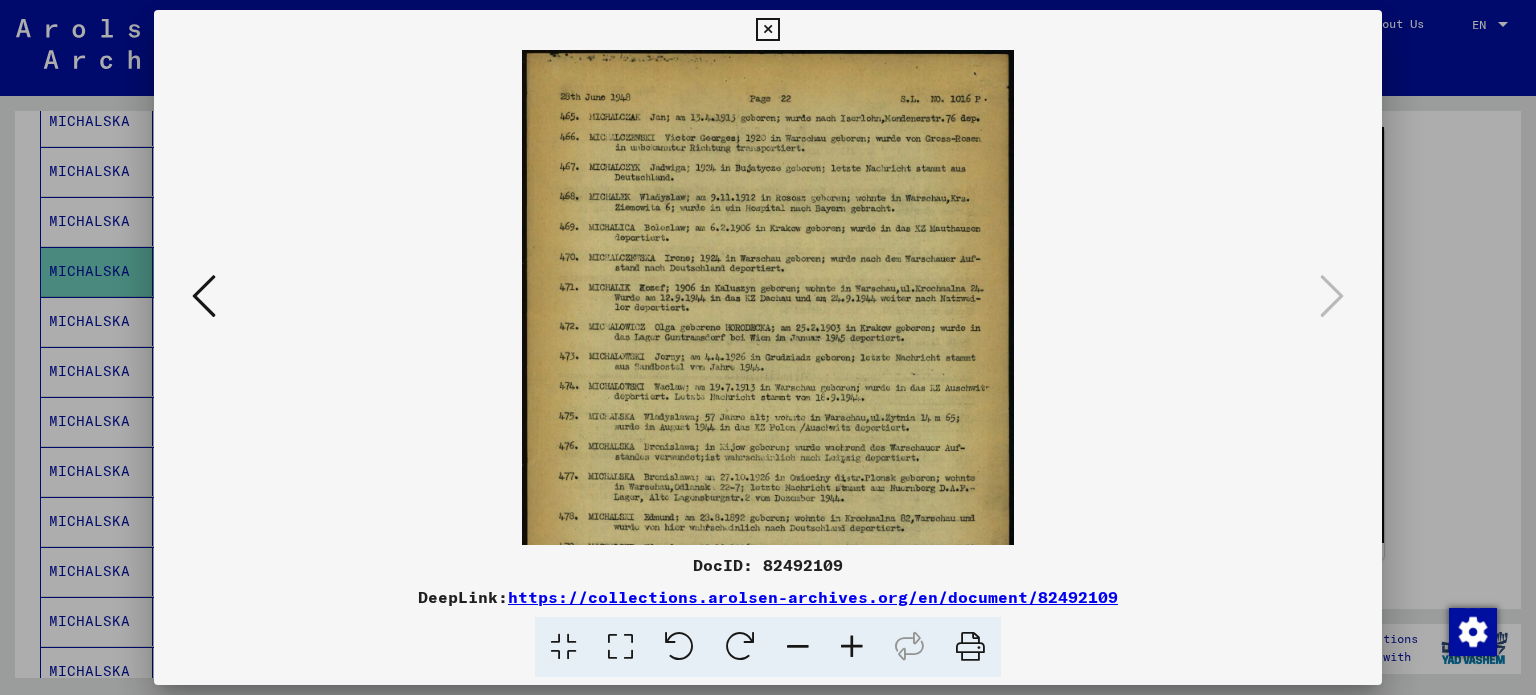 click at bounding box center (852, 647) 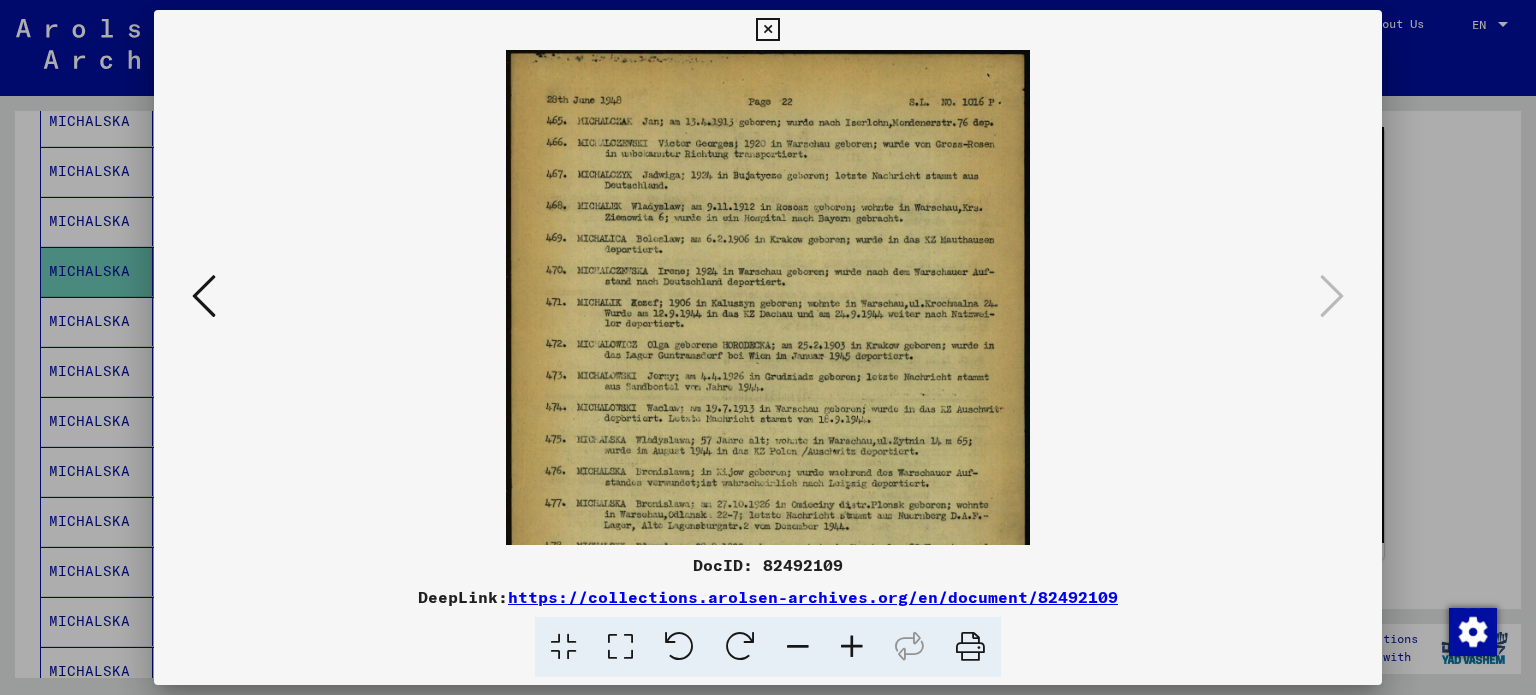click at bounding box center (852, 647) 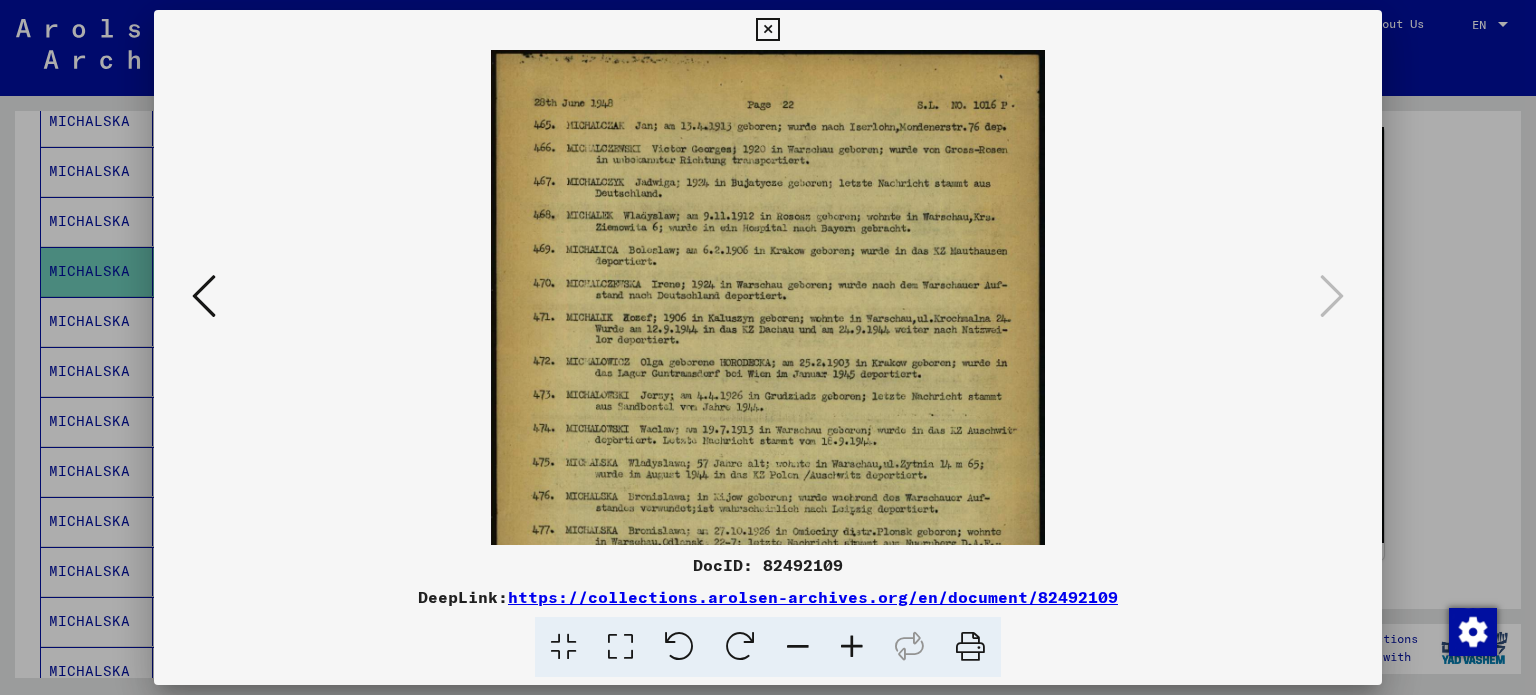 click at bounding box center (852, 647) 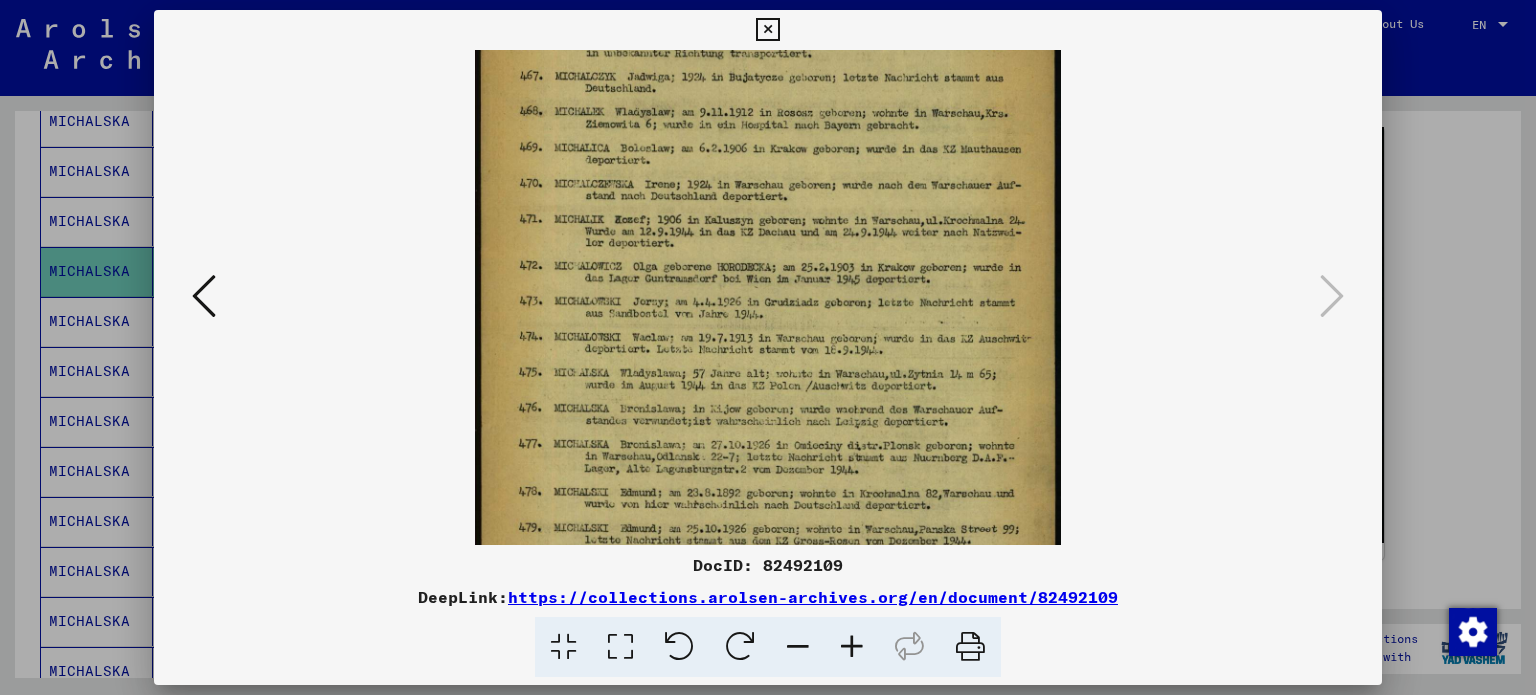 scroll, scrollTop: 120, scrollLeft: 0, axis: vertical 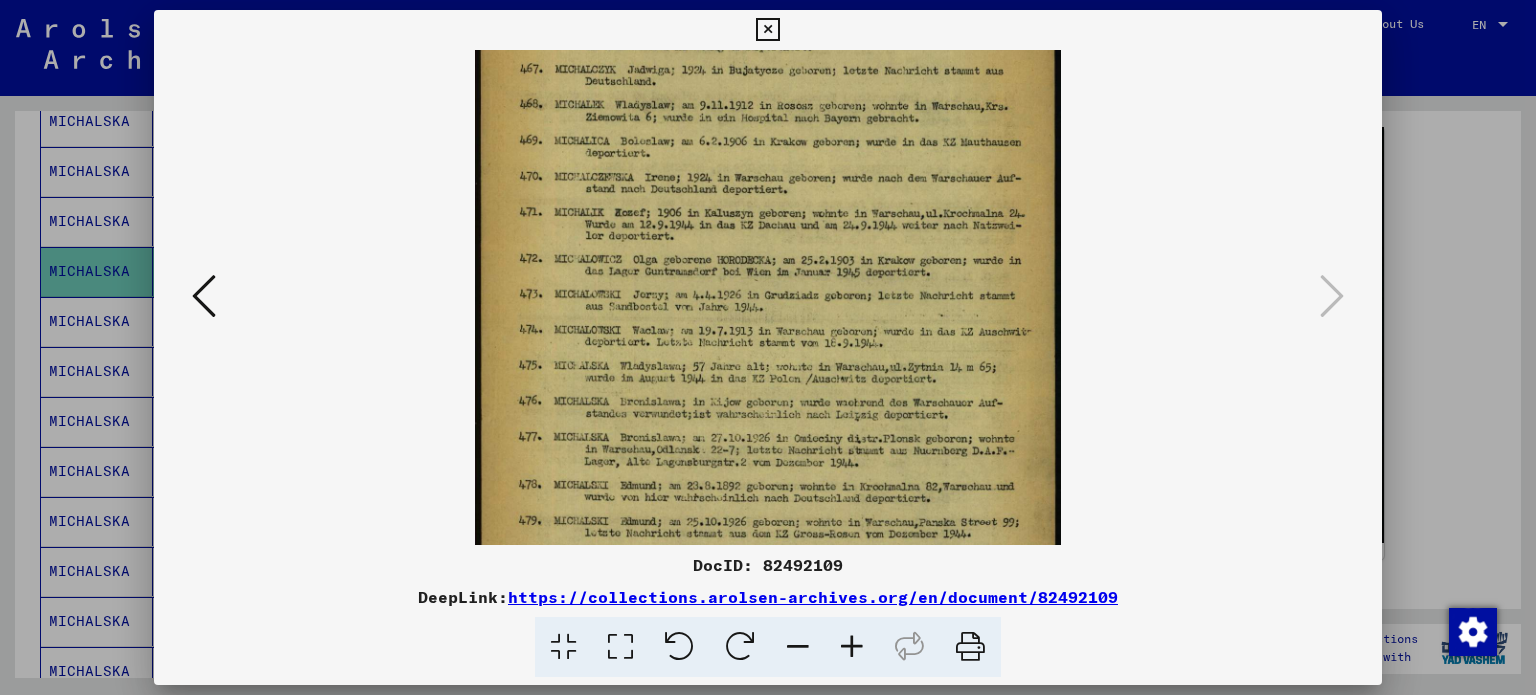 drag, startPoint x: 767, startPoint y: 451, endPoint x: 773, endPoint y: 331, distance: 120.14991 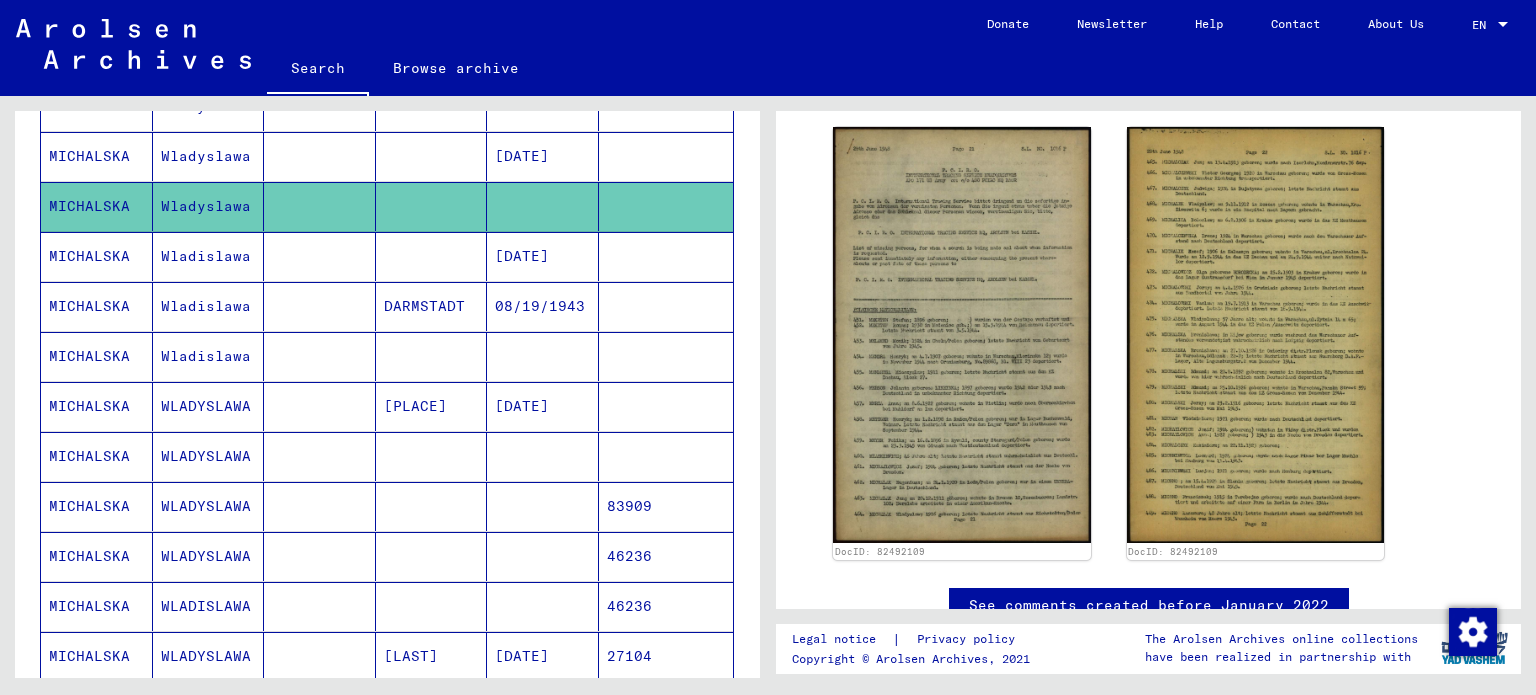 scroll, scrollTop: 408, scrollLeft: 0, axis: vertical 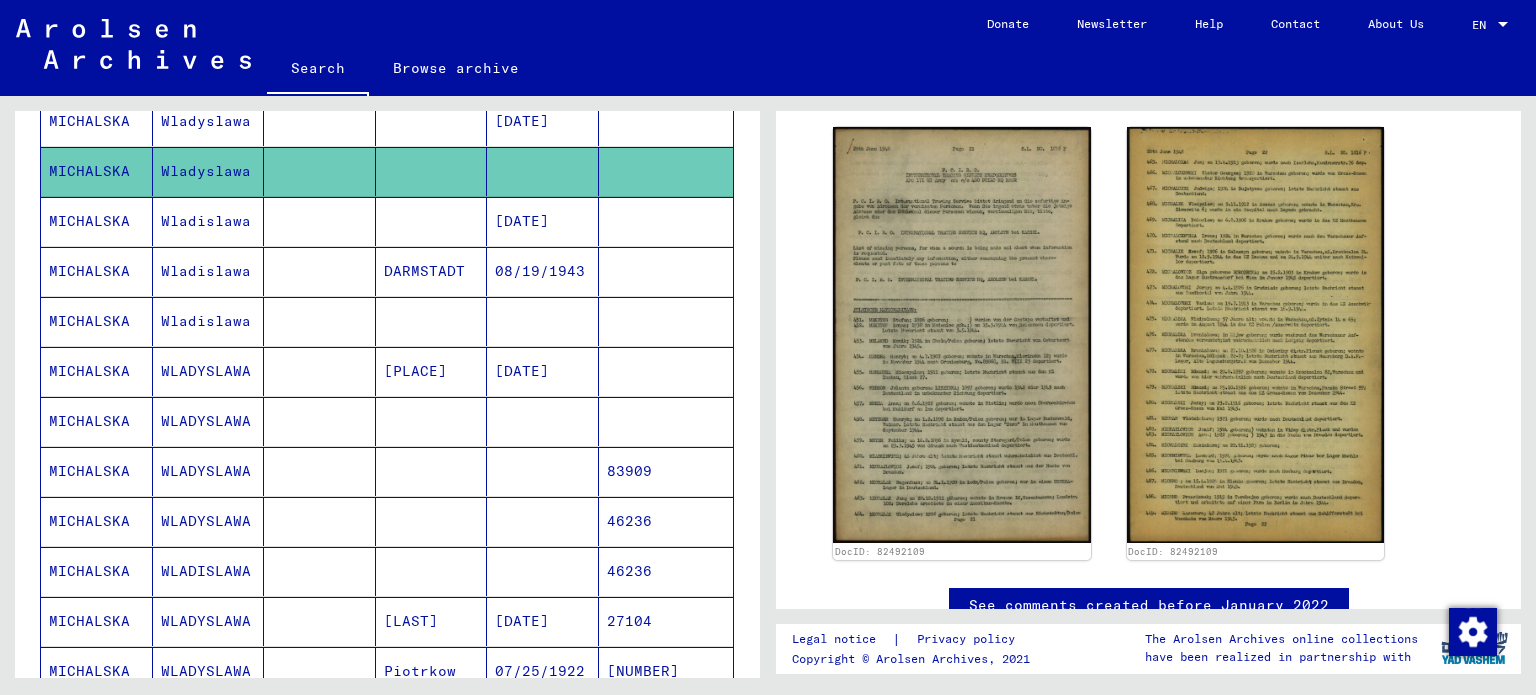 click on "MICHALSKA" at bounding box center (97, 371) 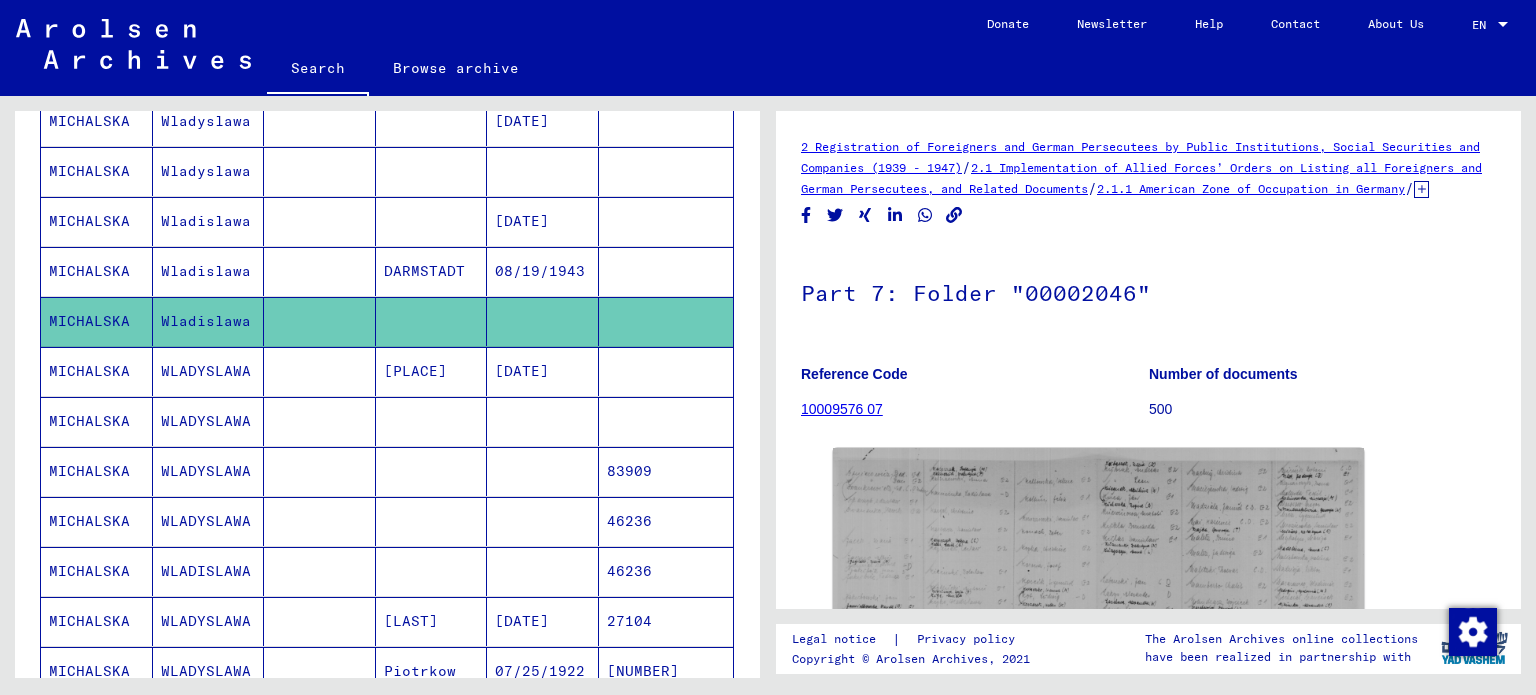 scroll, scrollTop: 200, scrollLeft: 0, axis: vertical 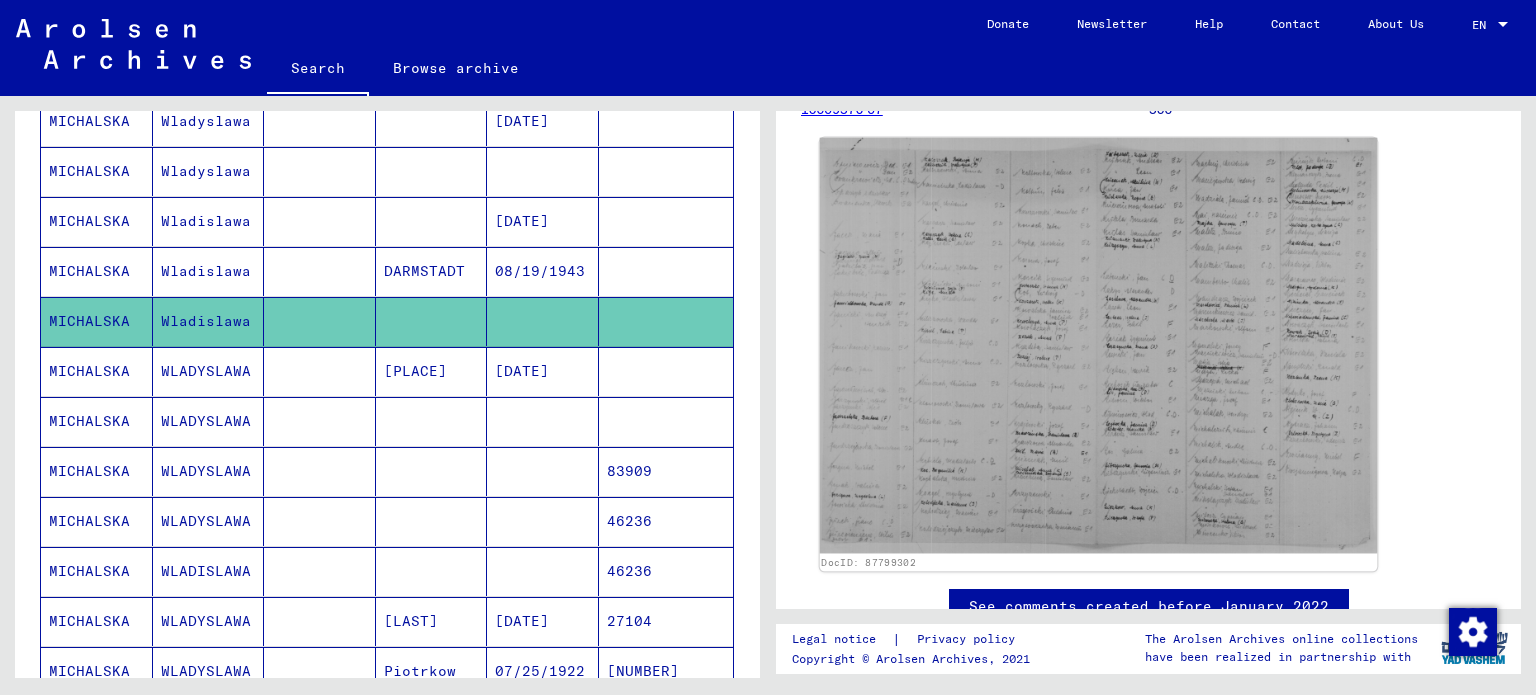 click 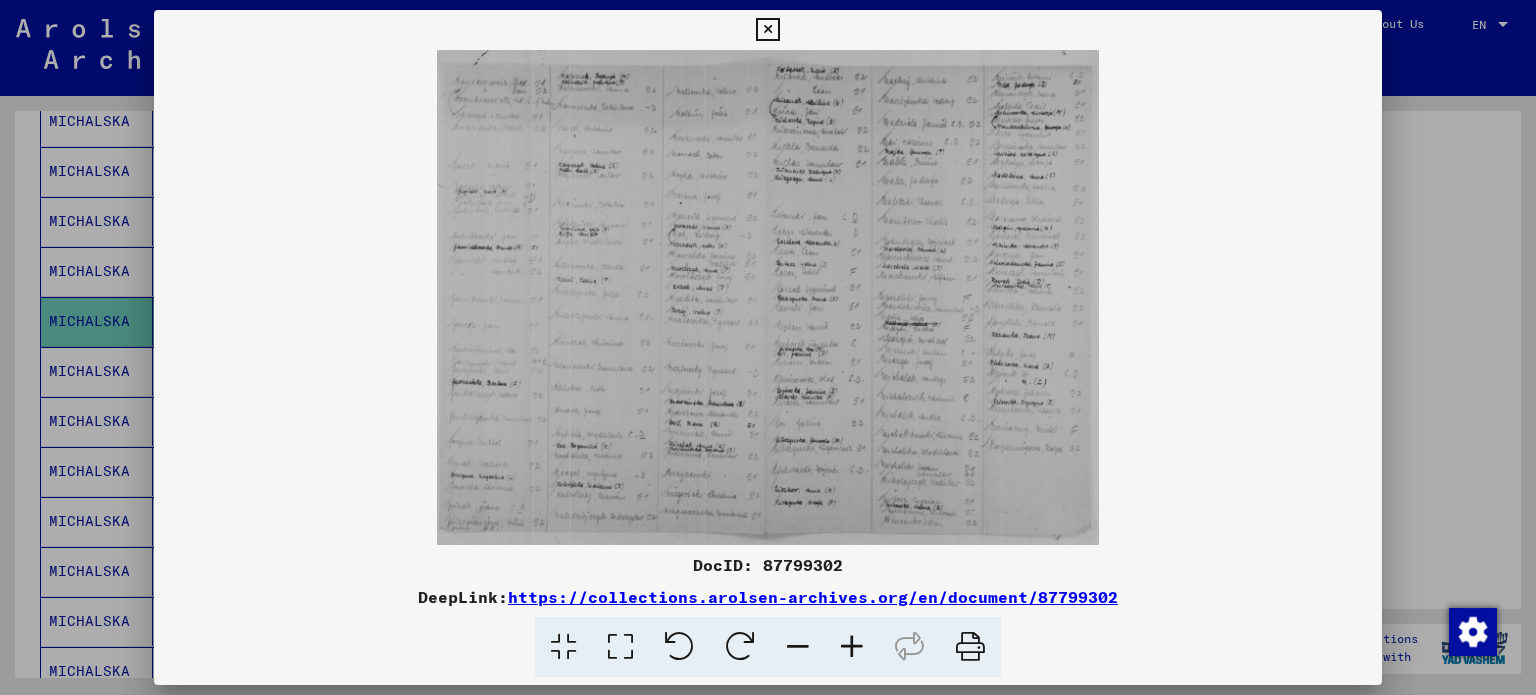 click at bounding box center (852, 647) 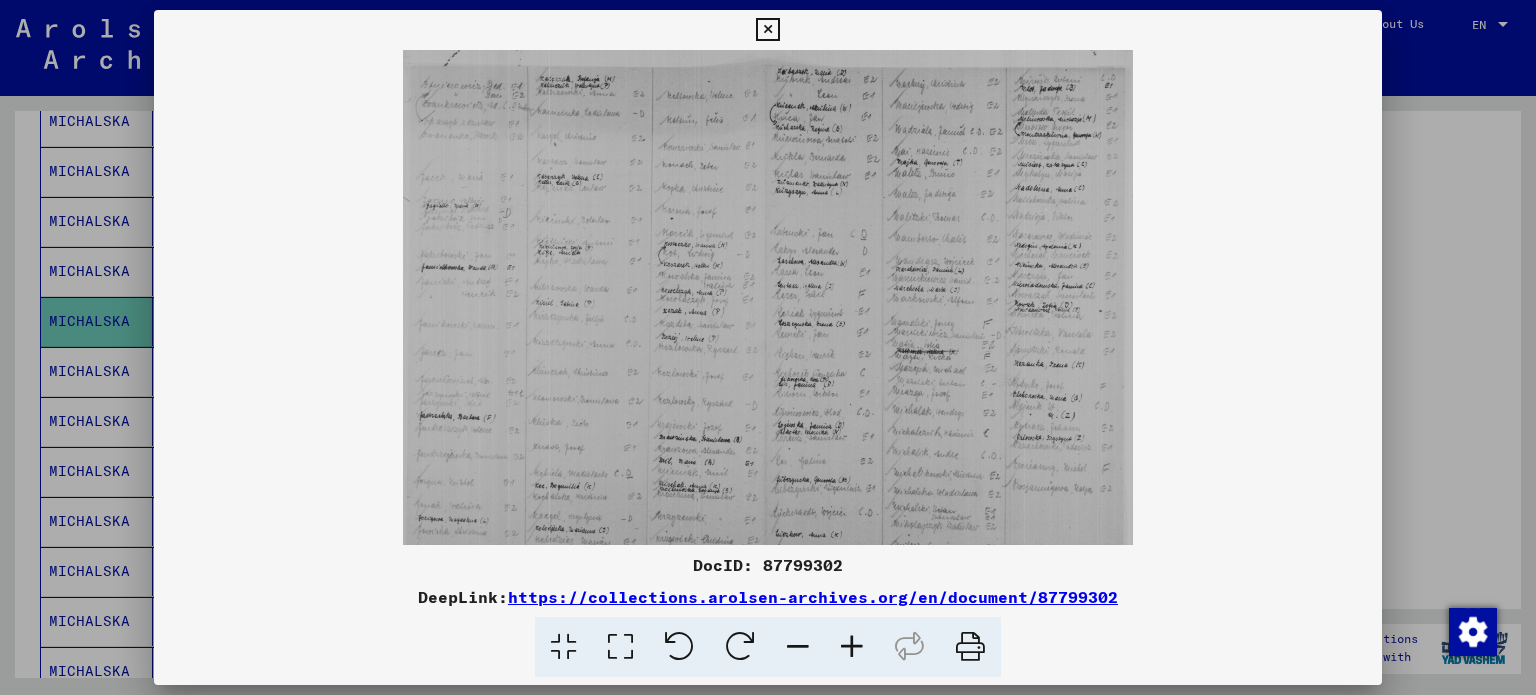 click at bounding box center [852, 647] 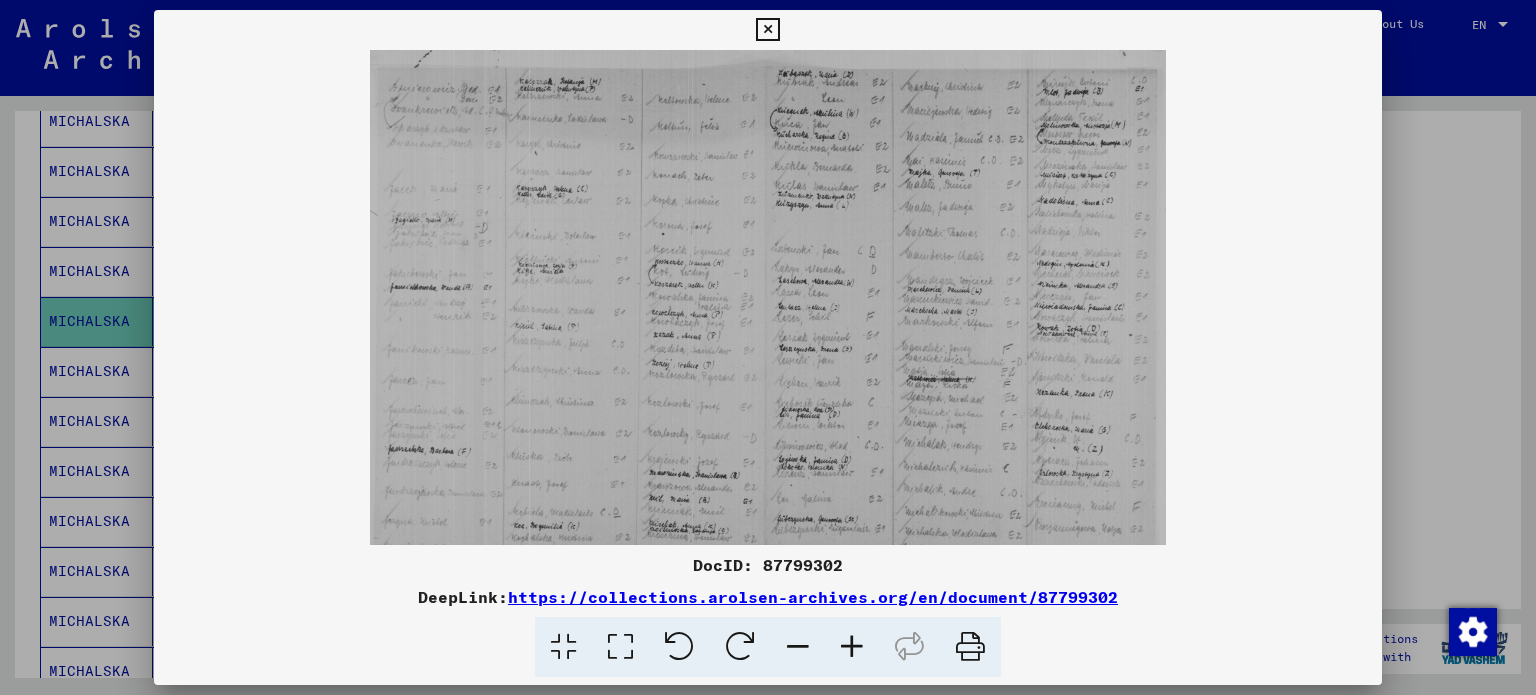 click at bounding box center [852, 647] 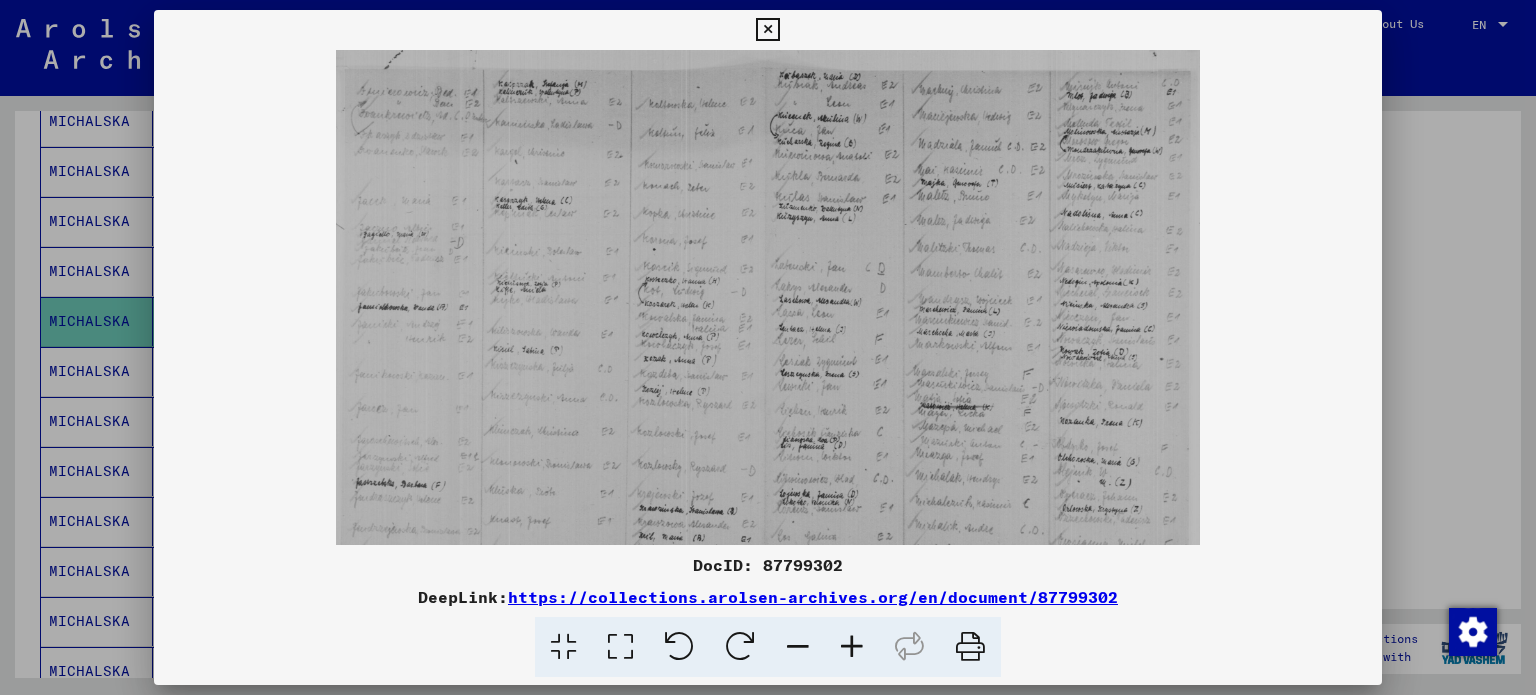 click at bounding box center [852, 647] 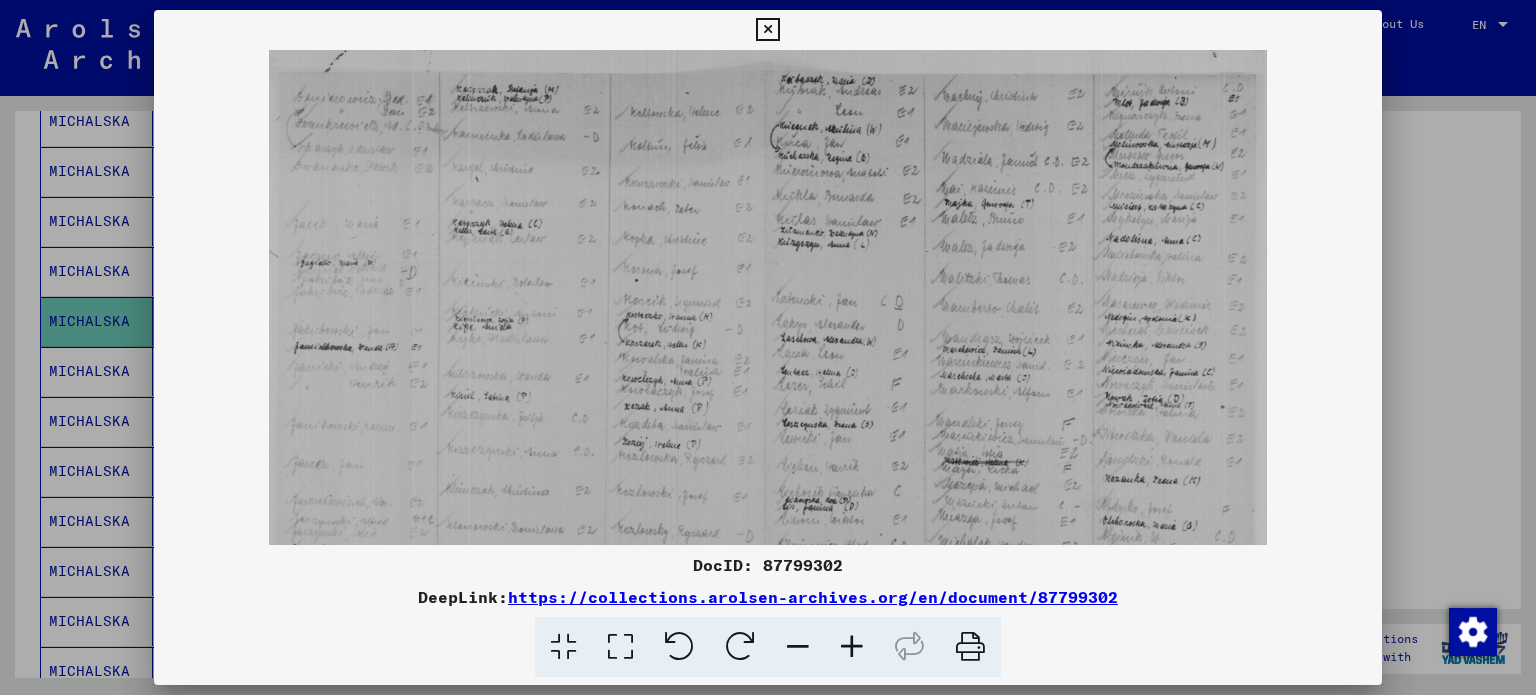 click at bounding box center (852, 647) 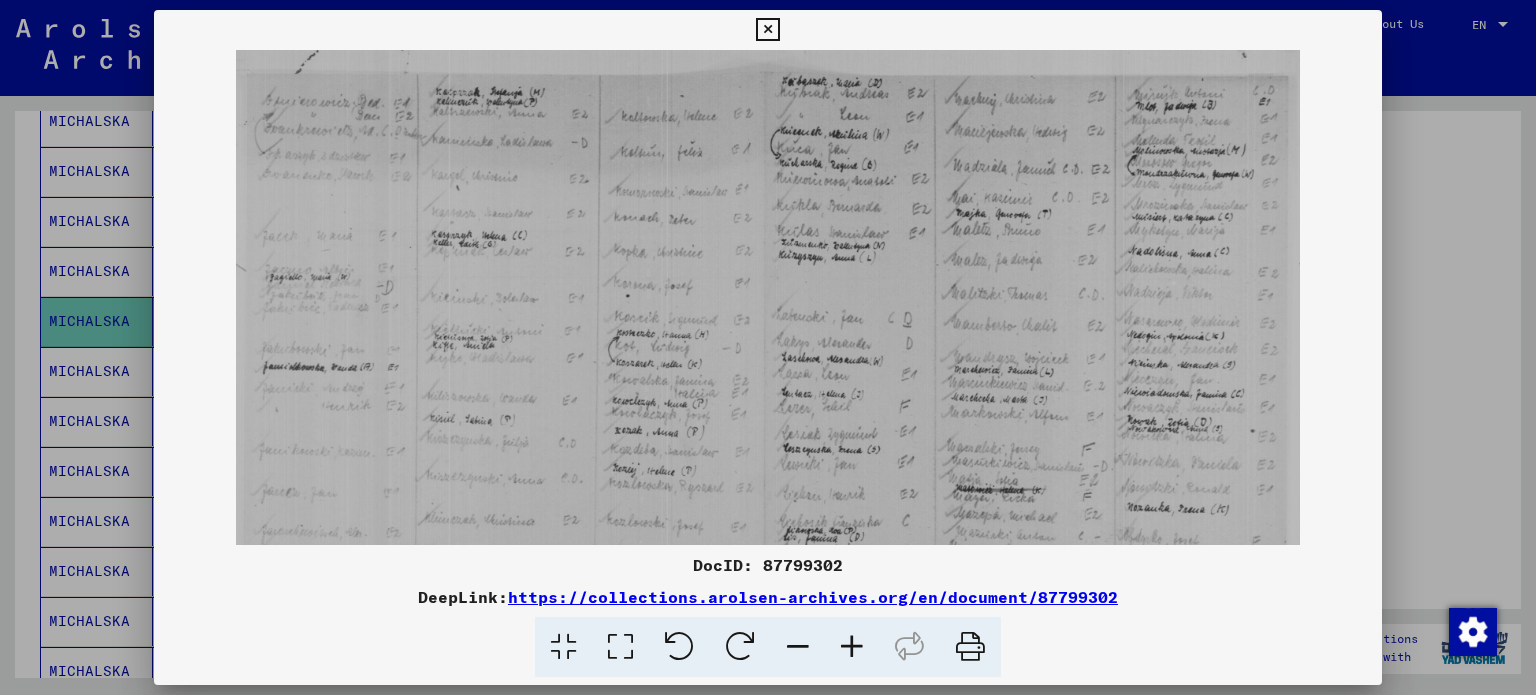 click at bounding box center [852, 647] 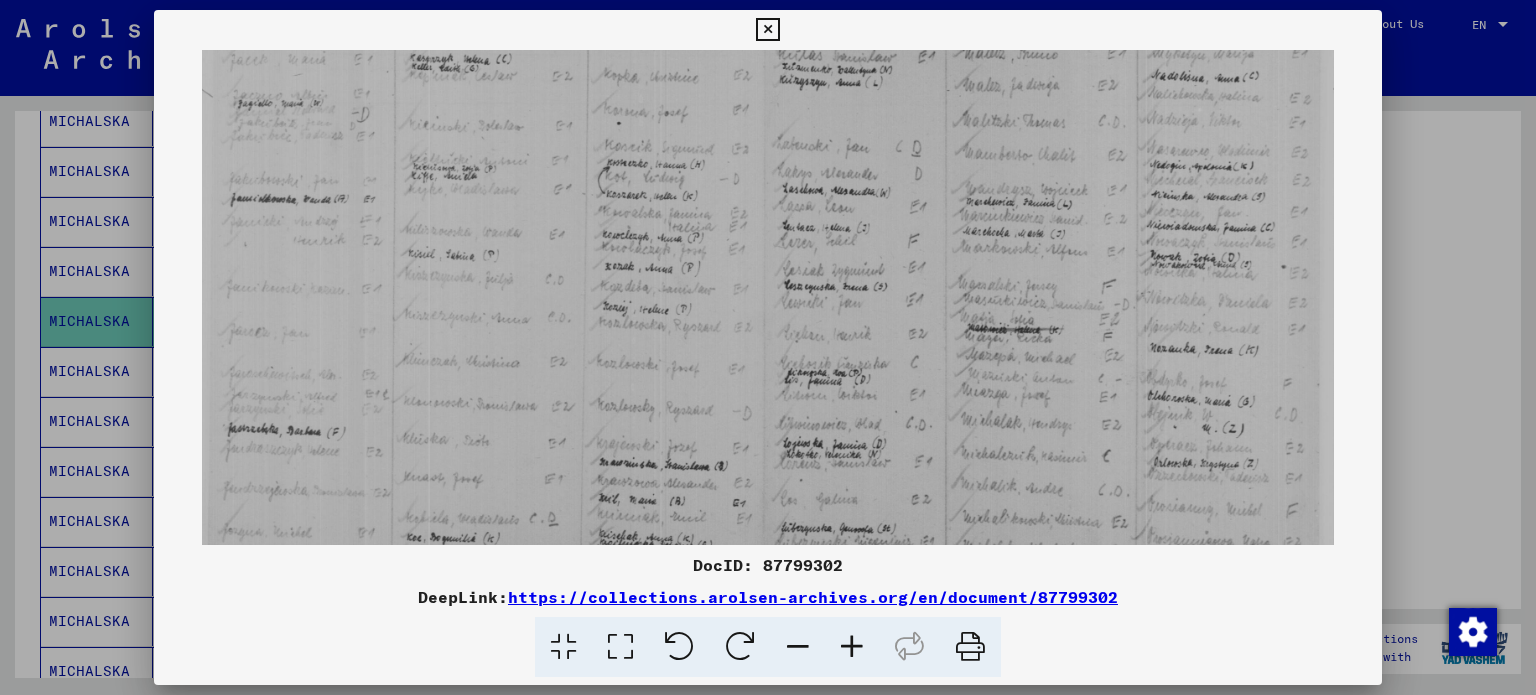 scroll, scrollTop: 277, scrollLeft: 0, axis: vertical 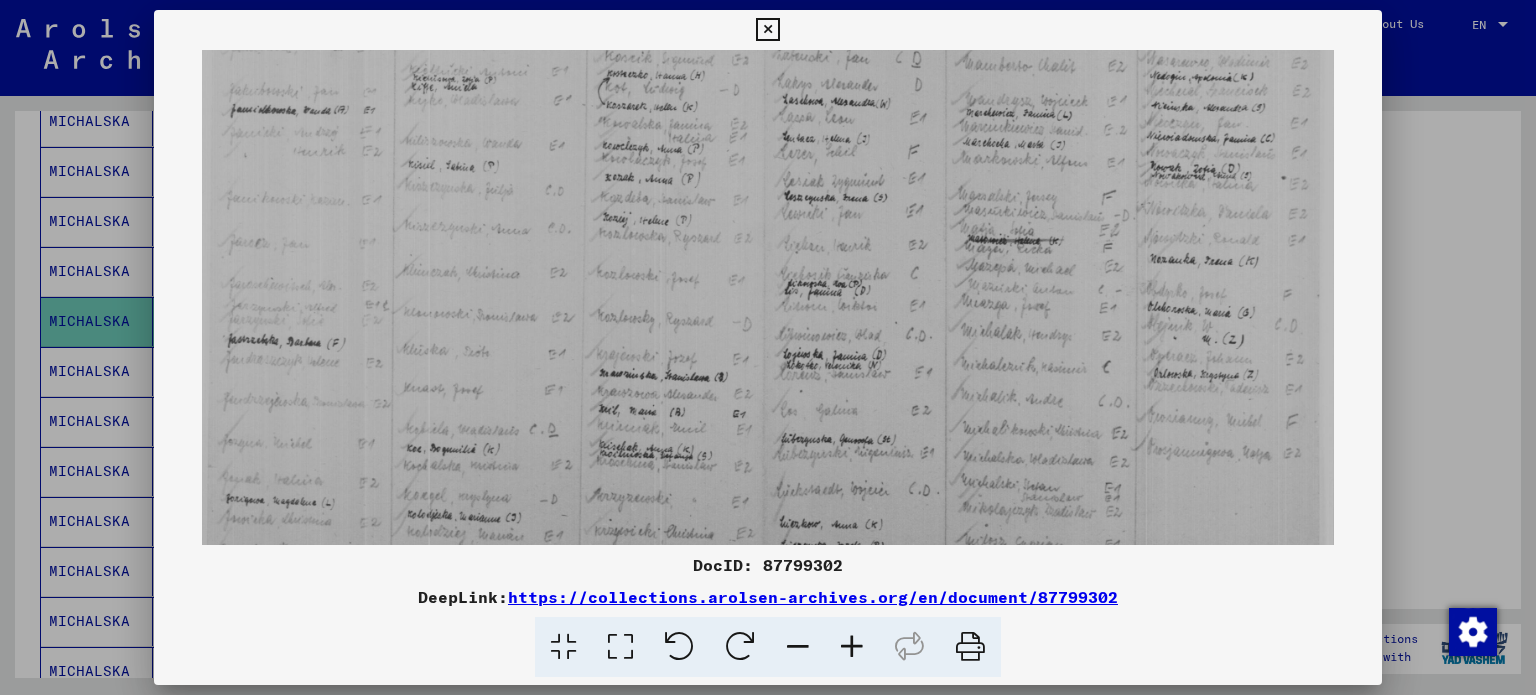 drag, startPoint x: 705, startPoint y: 456, endPoint x: 716, endPoint y: 180, distance: 276.21912 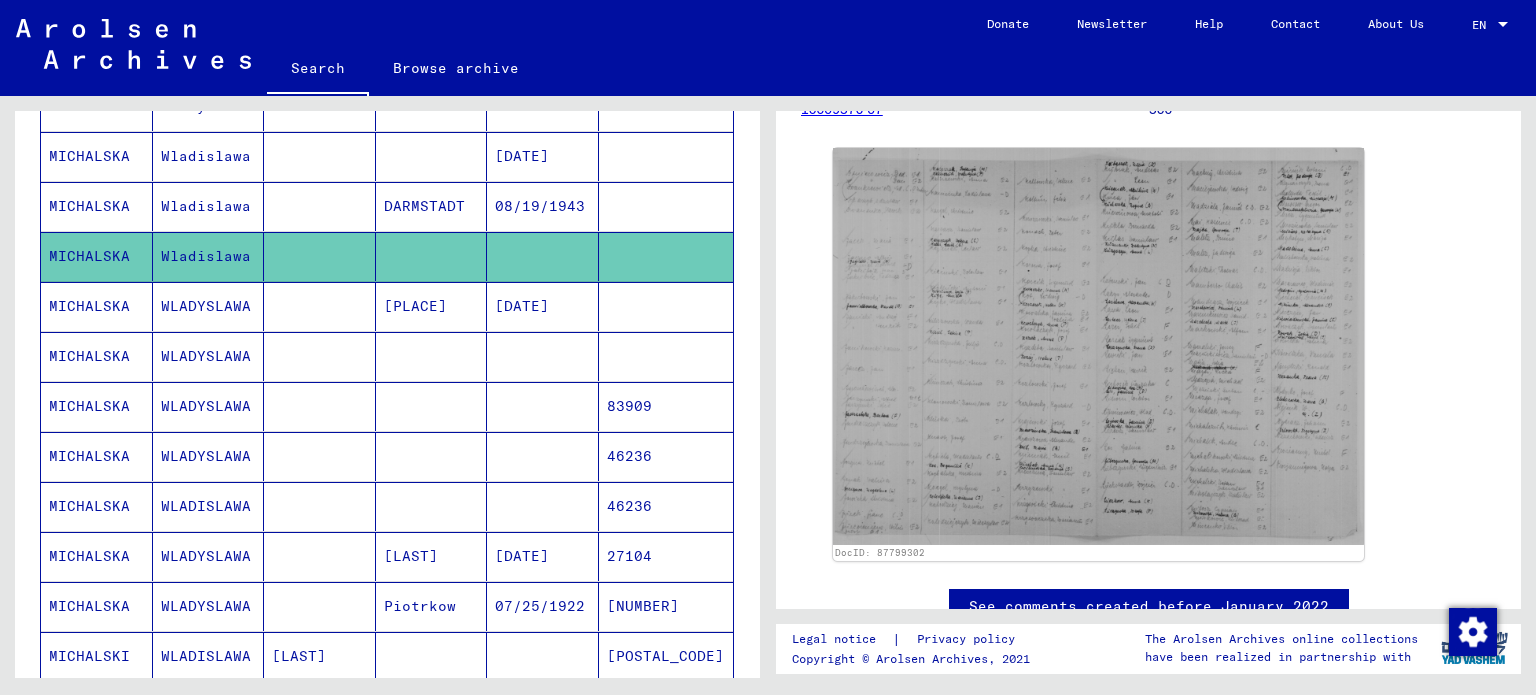 scroll, scrollTop: 508, scrollLeft: 0, axis: vertical 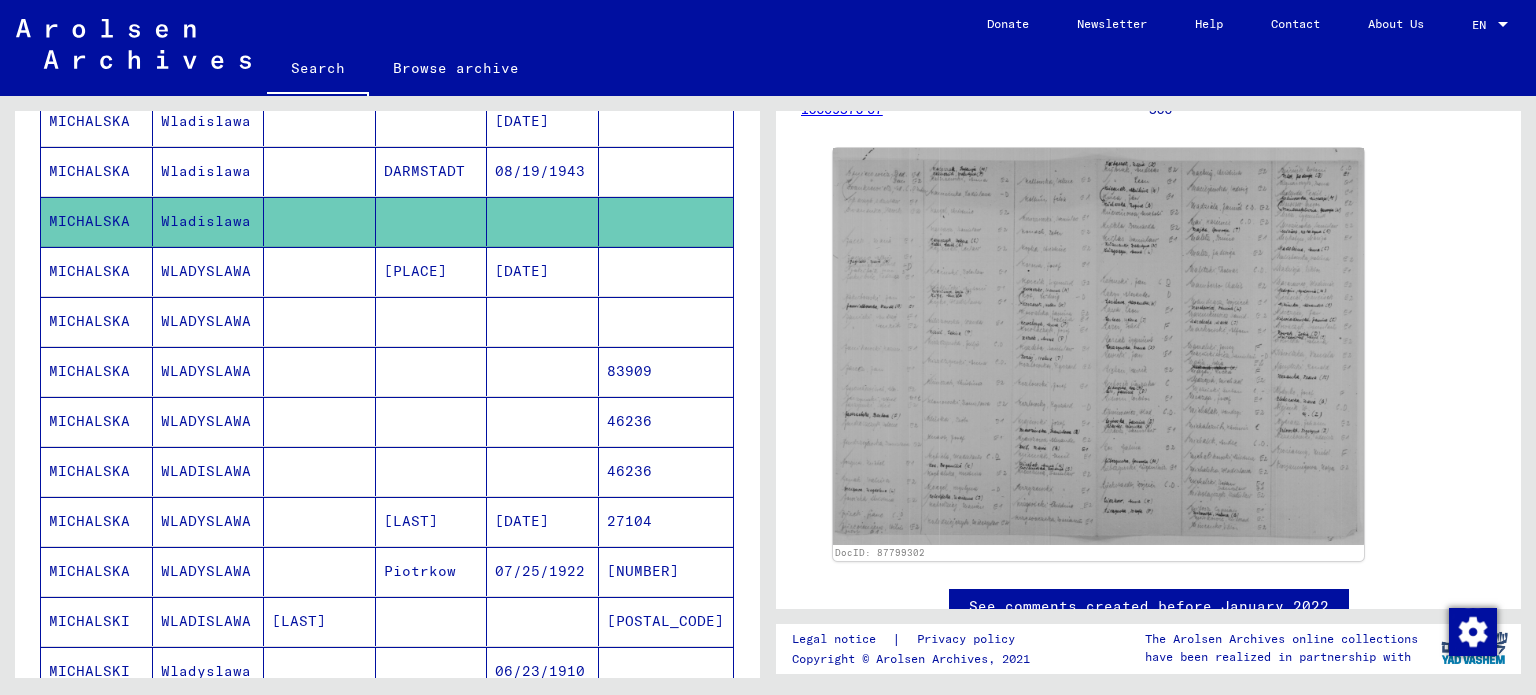 click on "MICHALSKA" at bounding box center (97, 371) 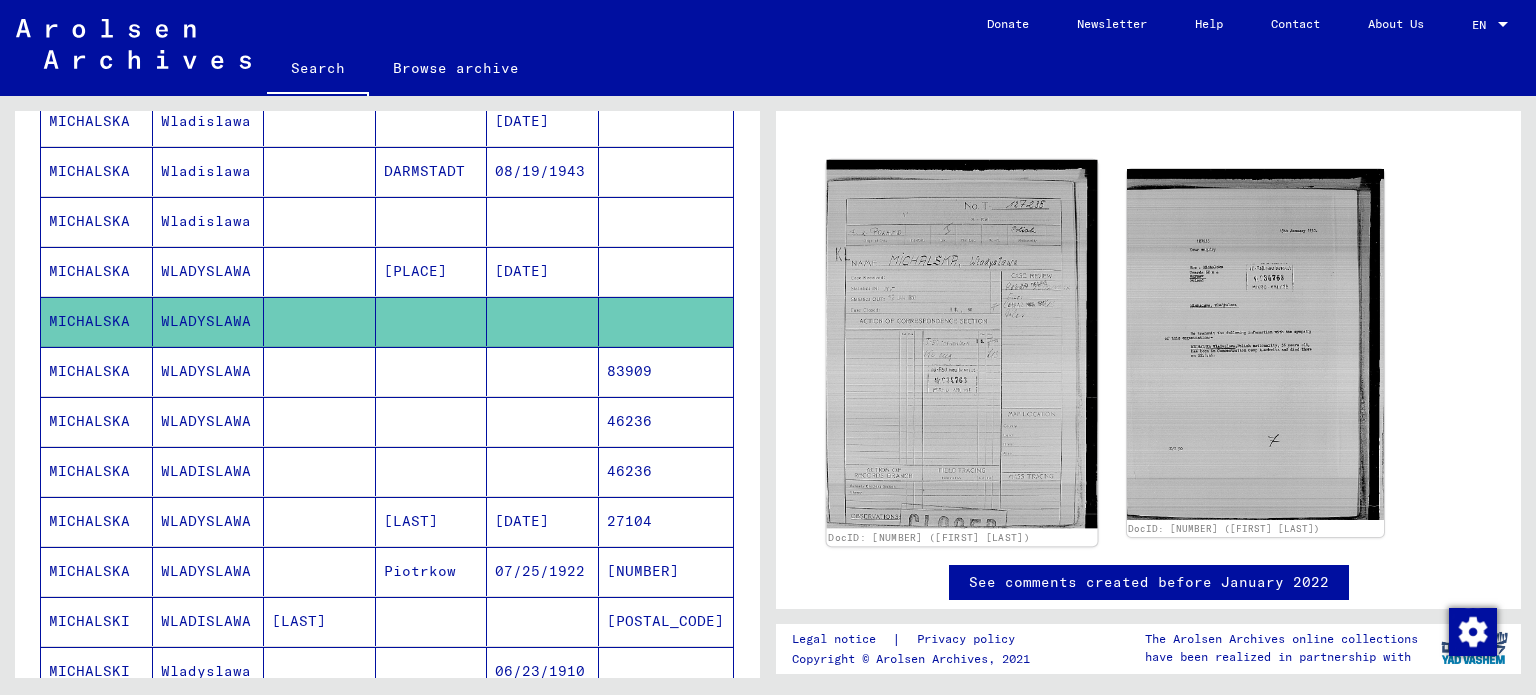 click 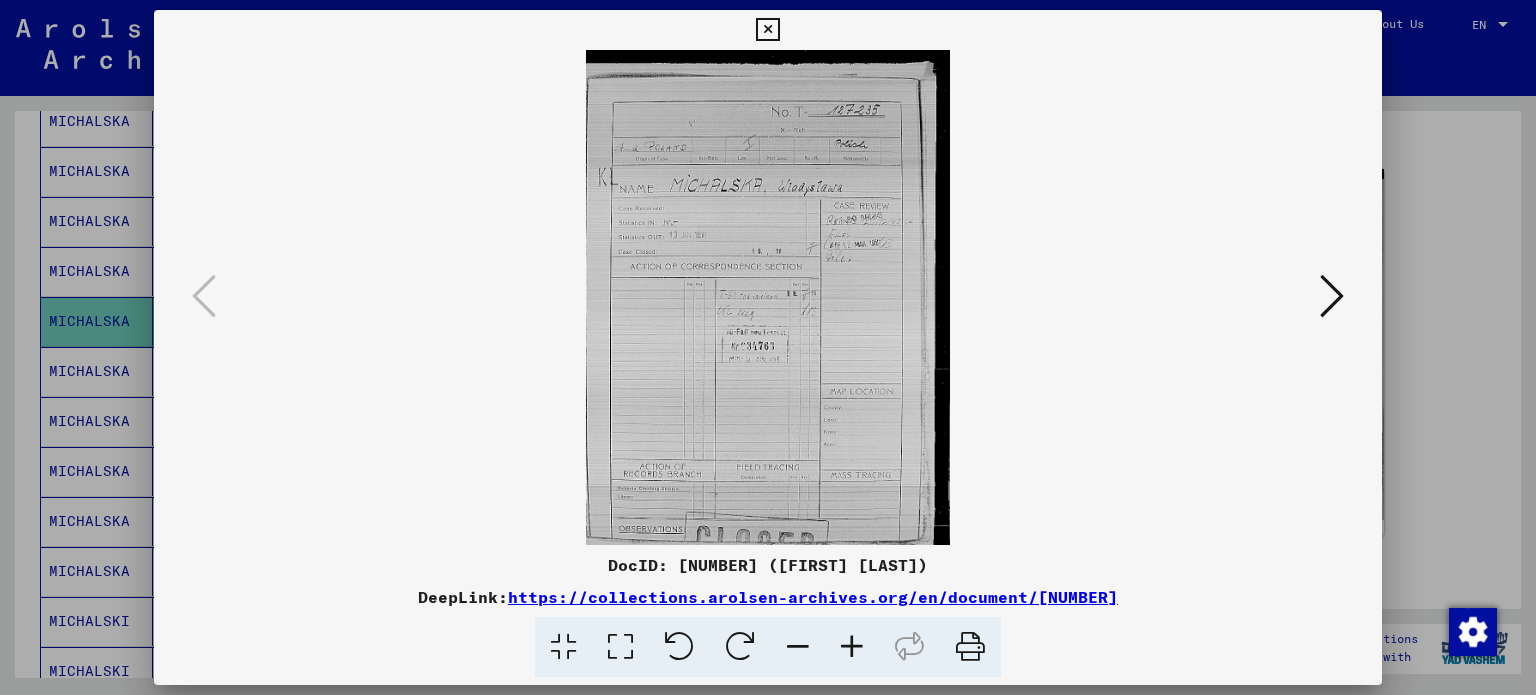 click at bounding box center [768, 297] 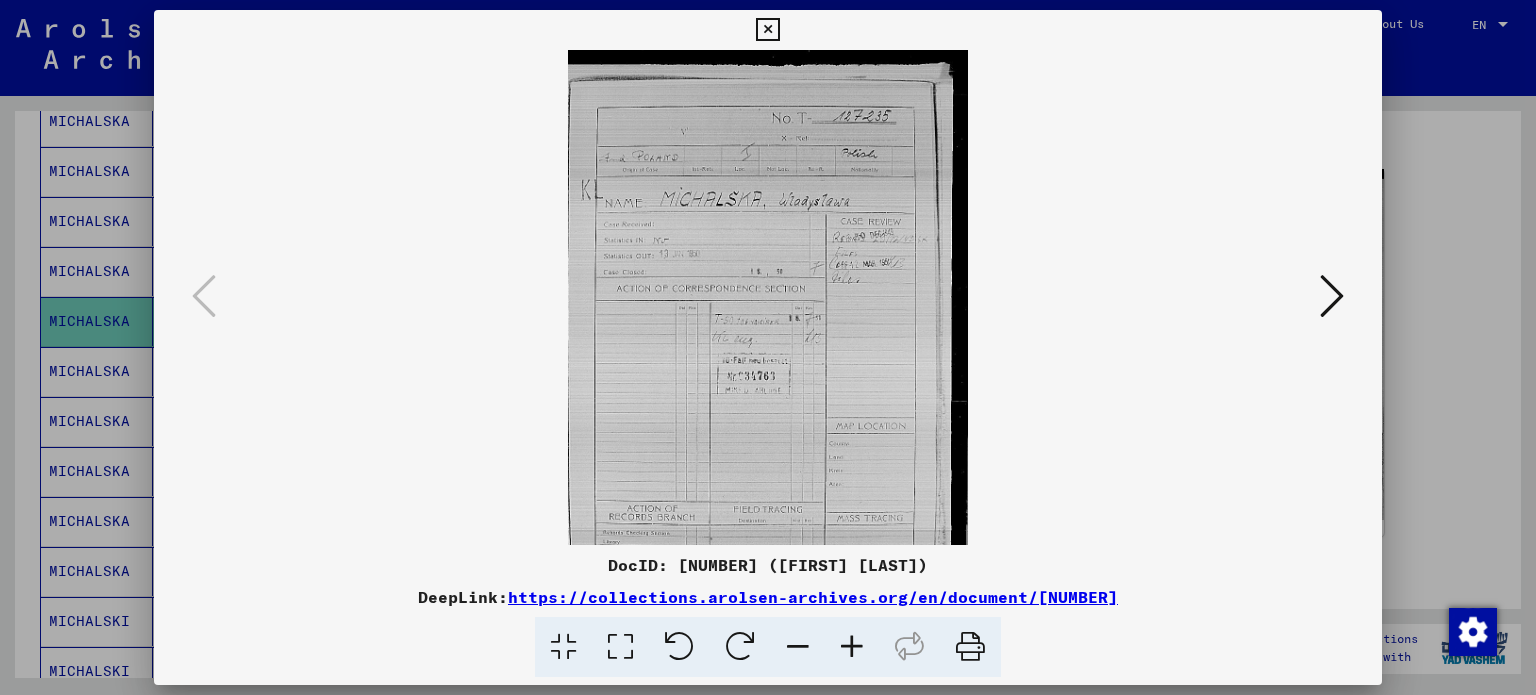 click at bounding box center [852, 647] 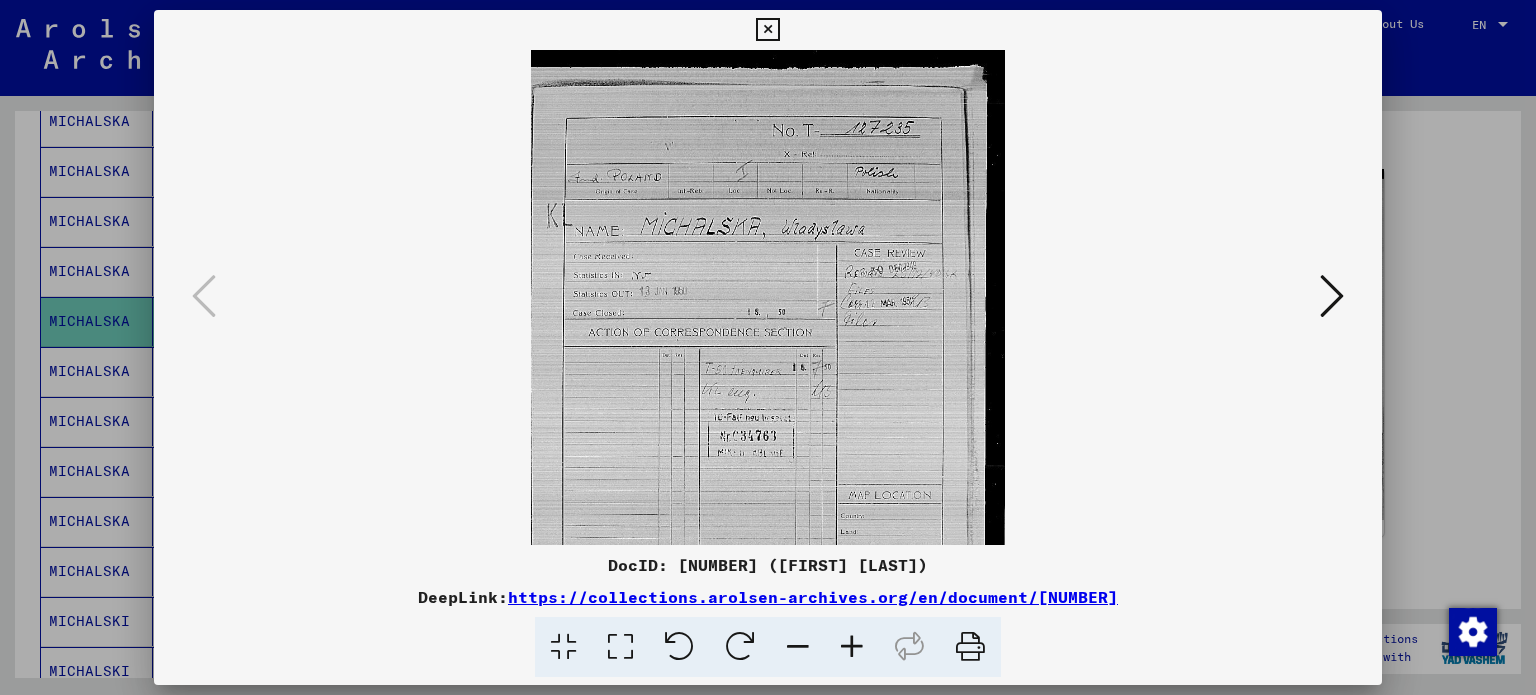 click at bounding box center (852, 647) 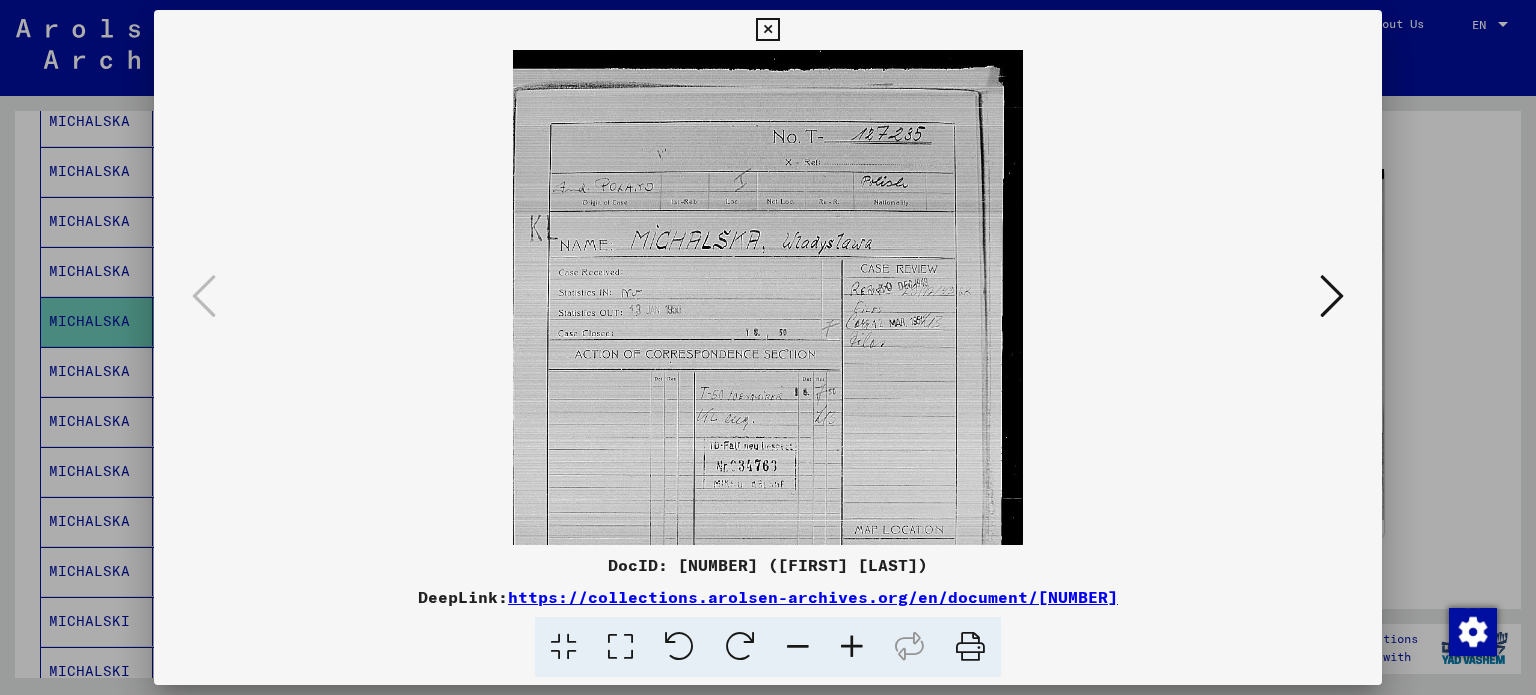 click at bounding box center (852, 647) 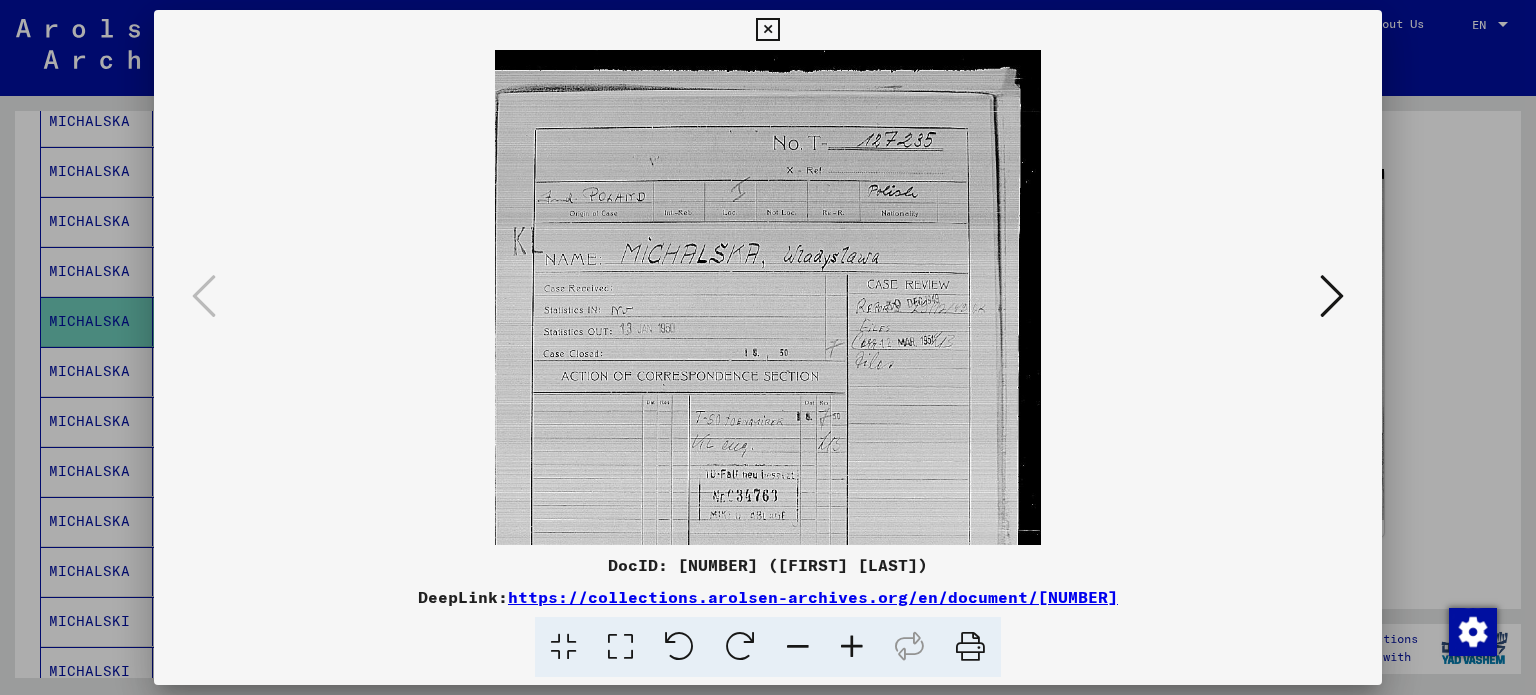 click at bounding box center [852, 647] 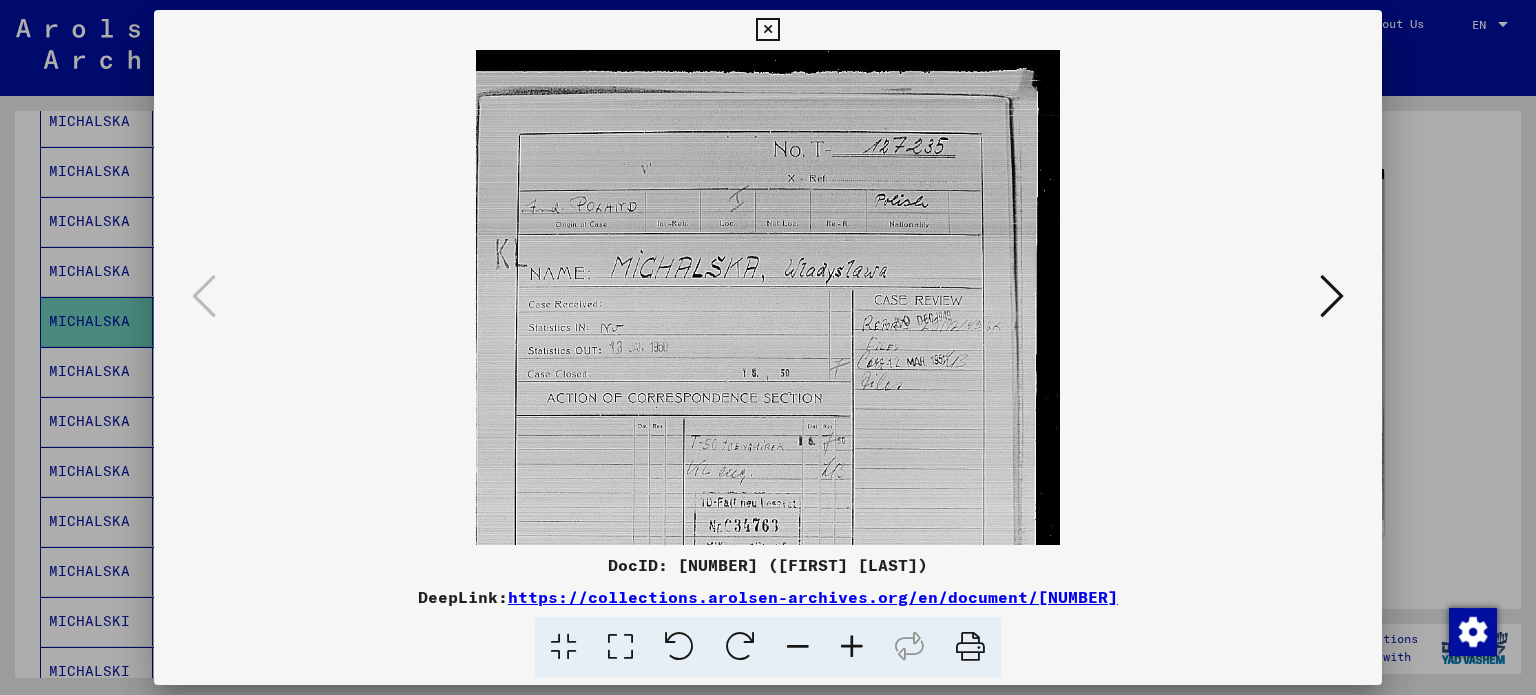 click at bounding box center [852, 647] 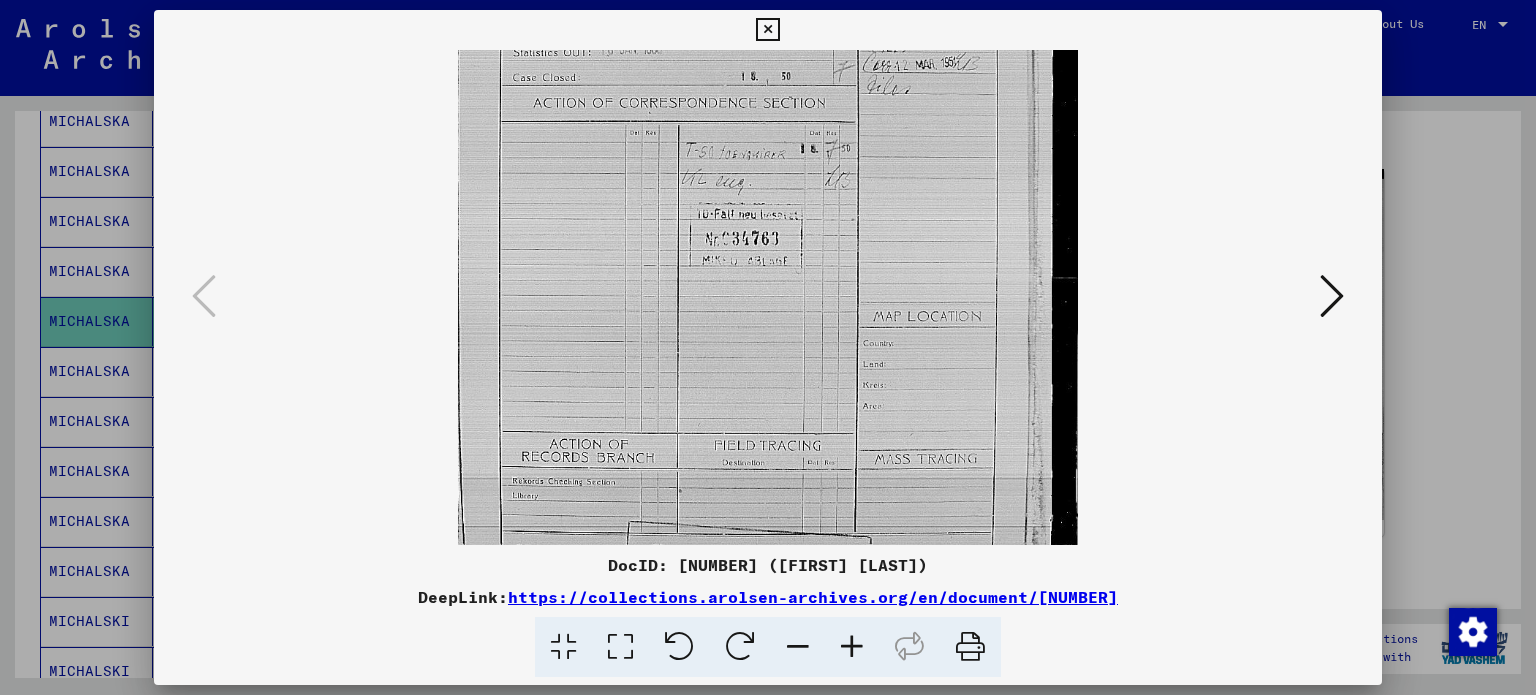 drag, startPoint x: 758, startPoint y: 473, endPoint x: 808, endPoint y: 157, distance: 319.93124 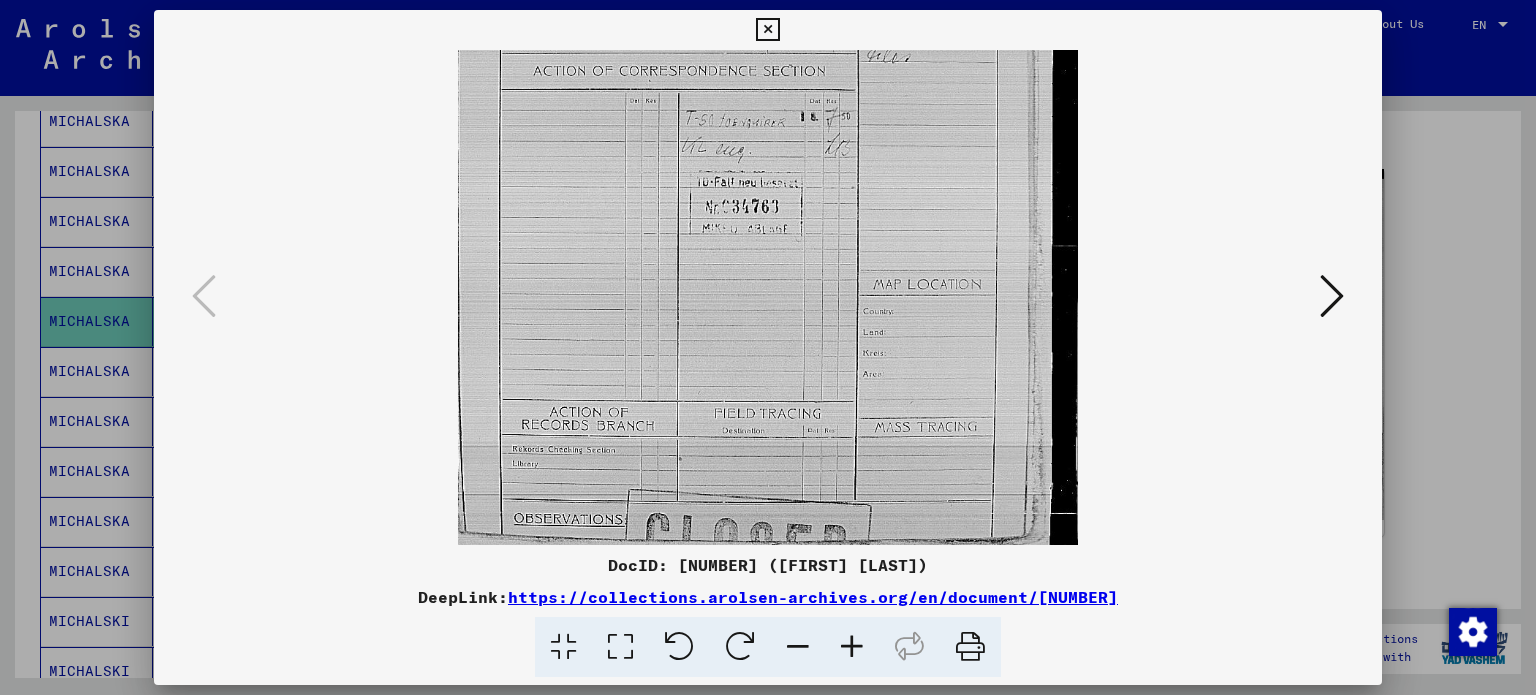drag, startPoint x: 814, startPoint y: 341, endPoint x: 862, endPoint y: 79, distance: 266.36066 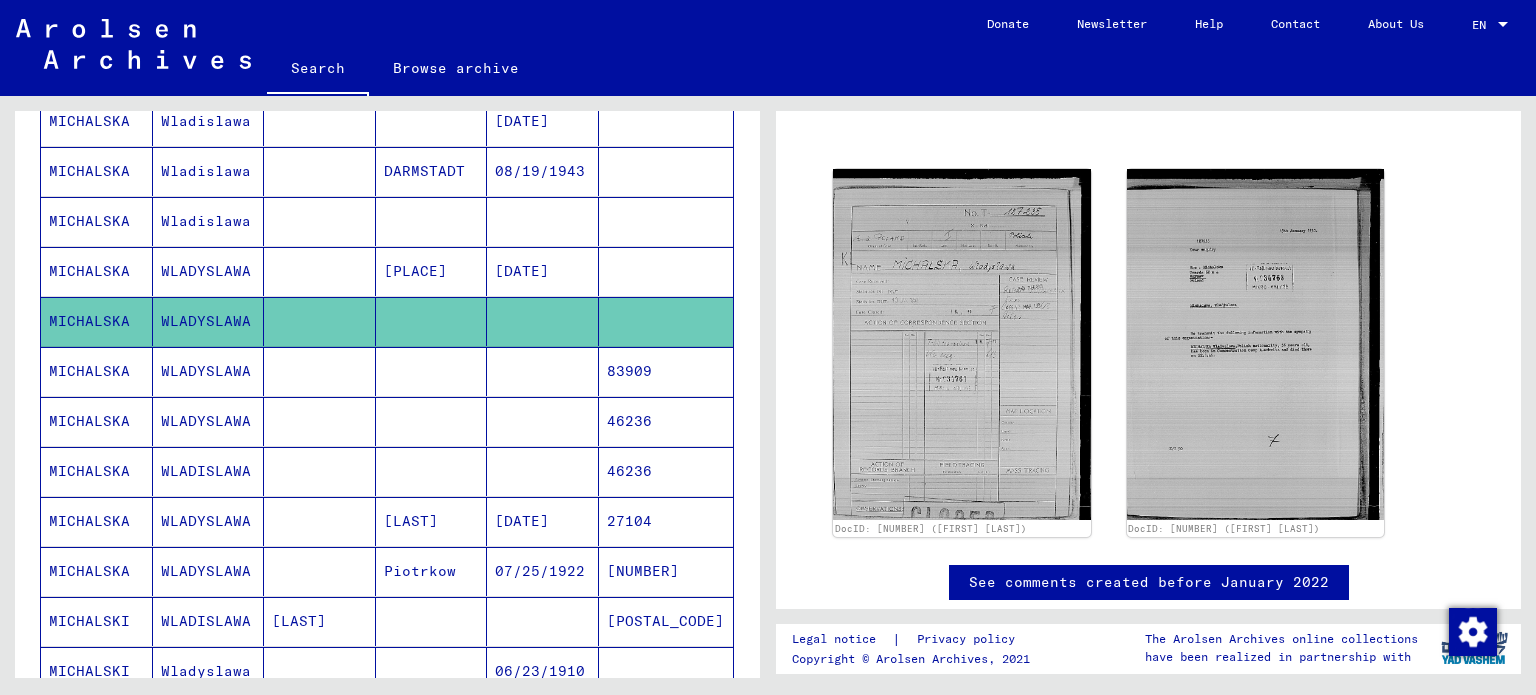 click on "MICHALSKA" at bounding box center (97, 421) 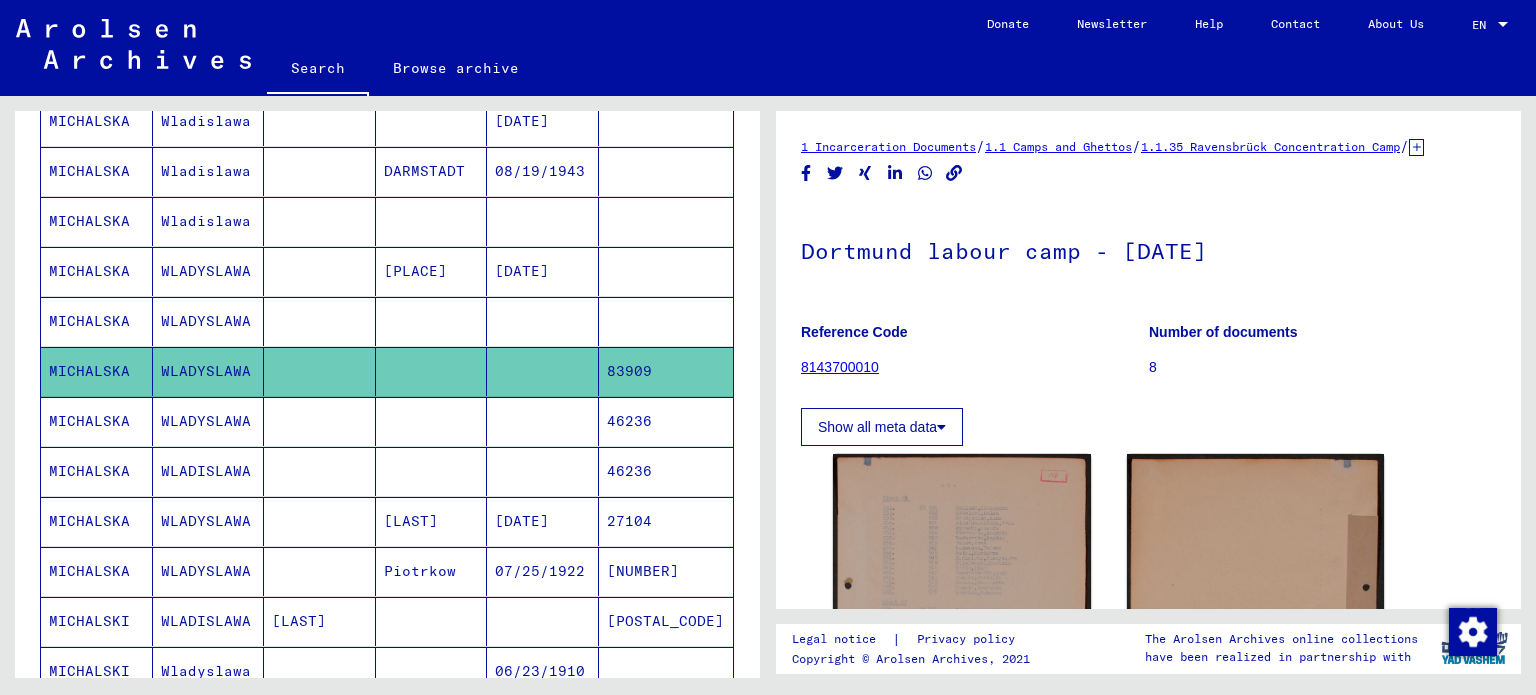 scroll, scrollTop: 0, scrollLeft: 0, axis: both 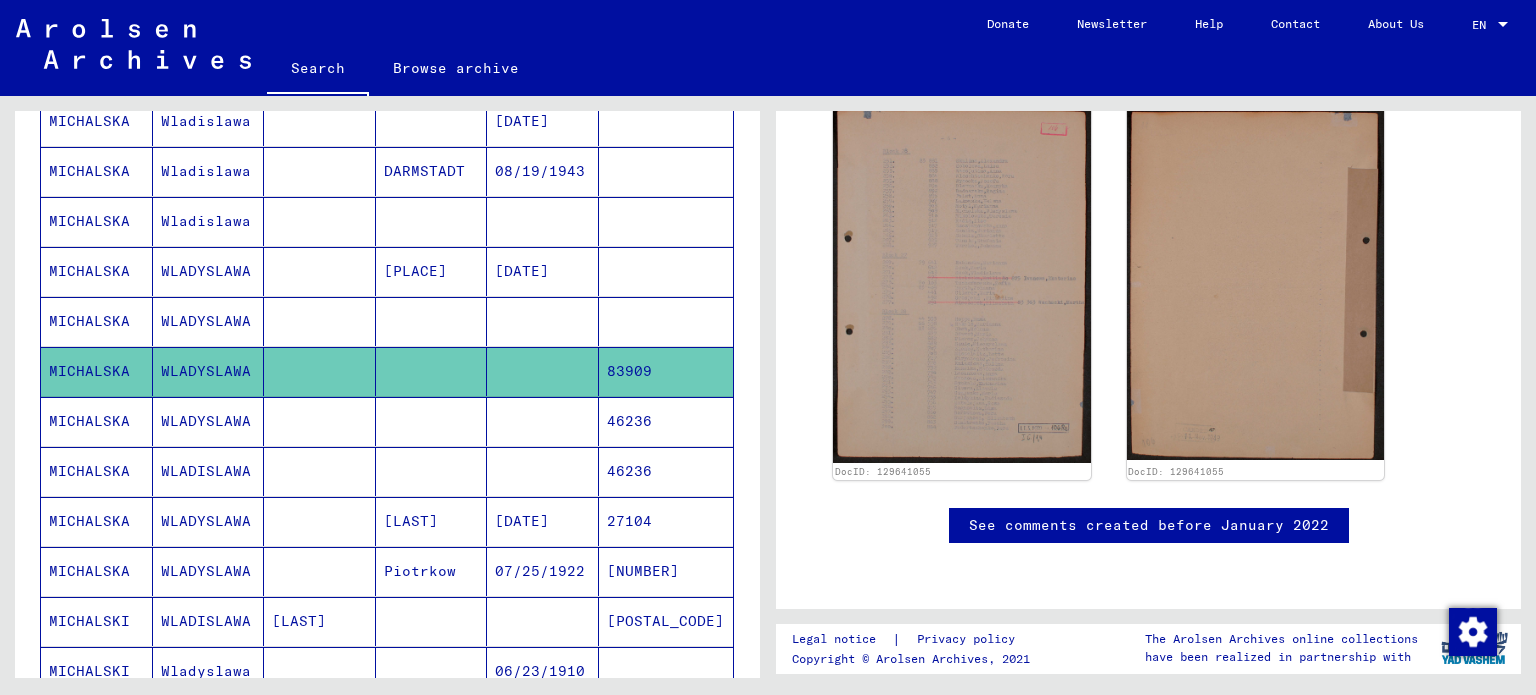 click on "MICHALSKA" at bounding box center [97, 471] 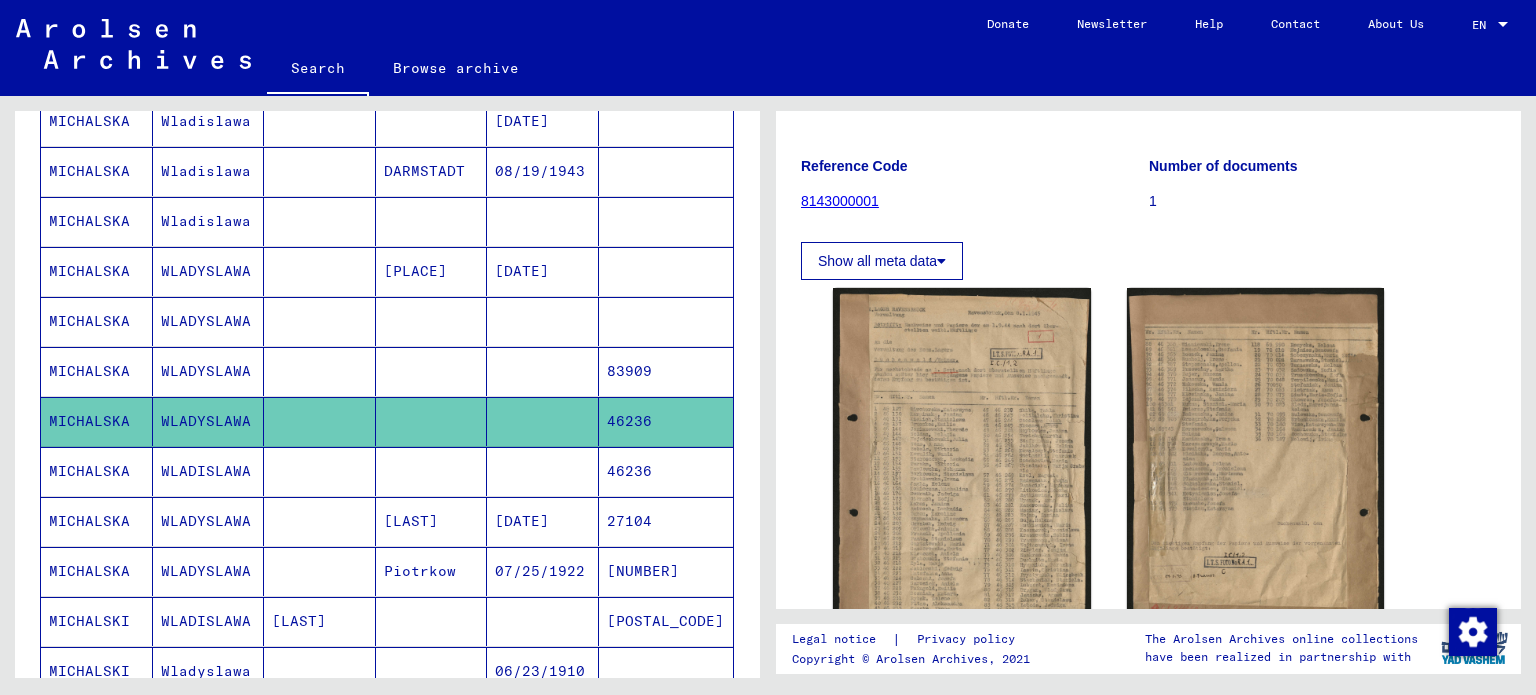 scroll, scrollTop: 0, scrollLeft: 0, axis: both 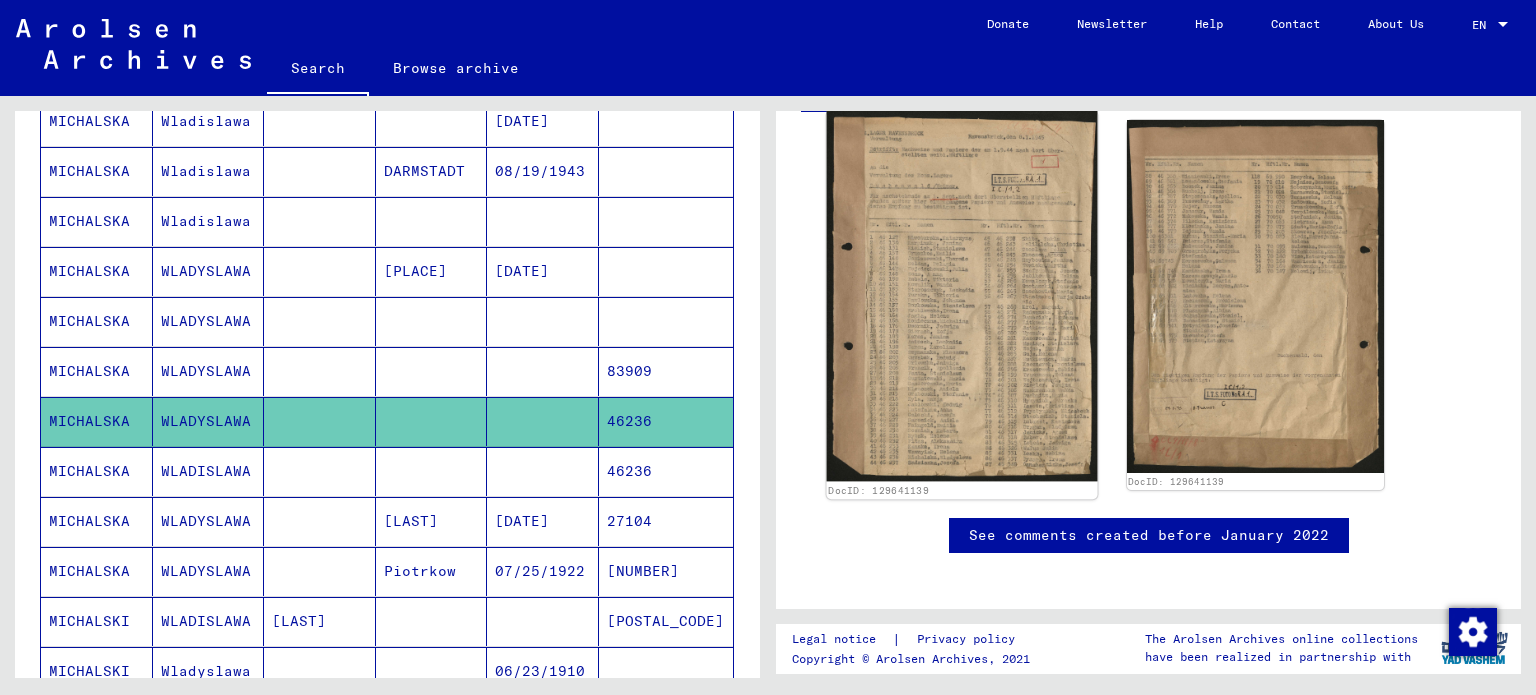 click 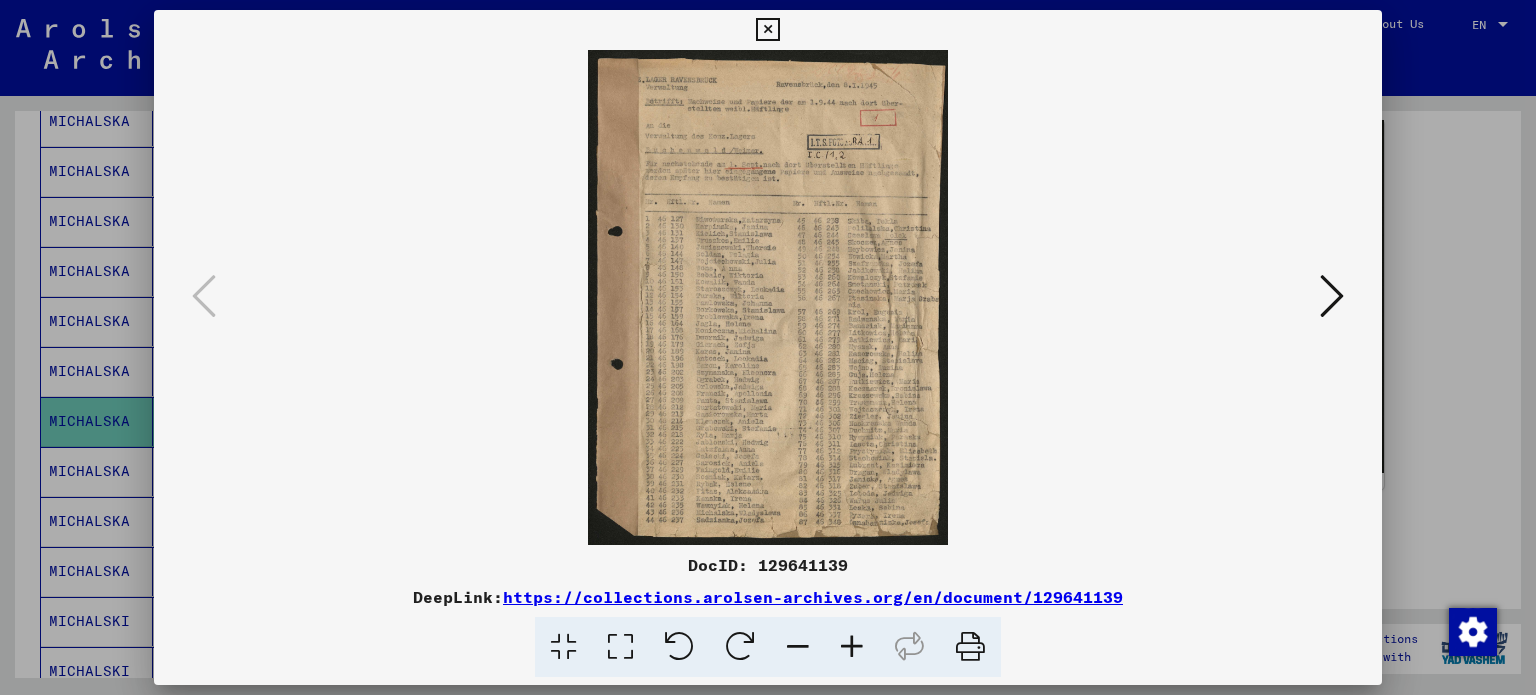 click at bounding box center [852, 647] 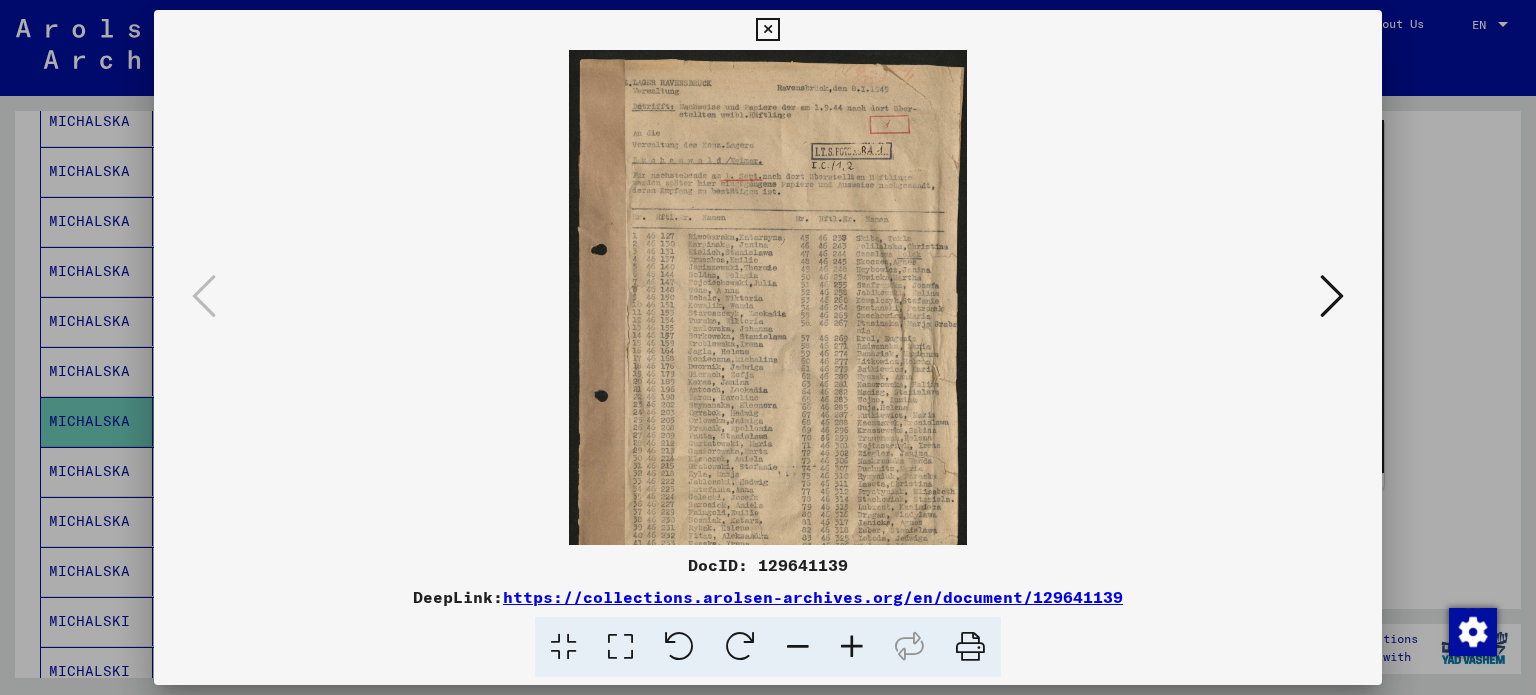 click at bounding box center [852, 647] 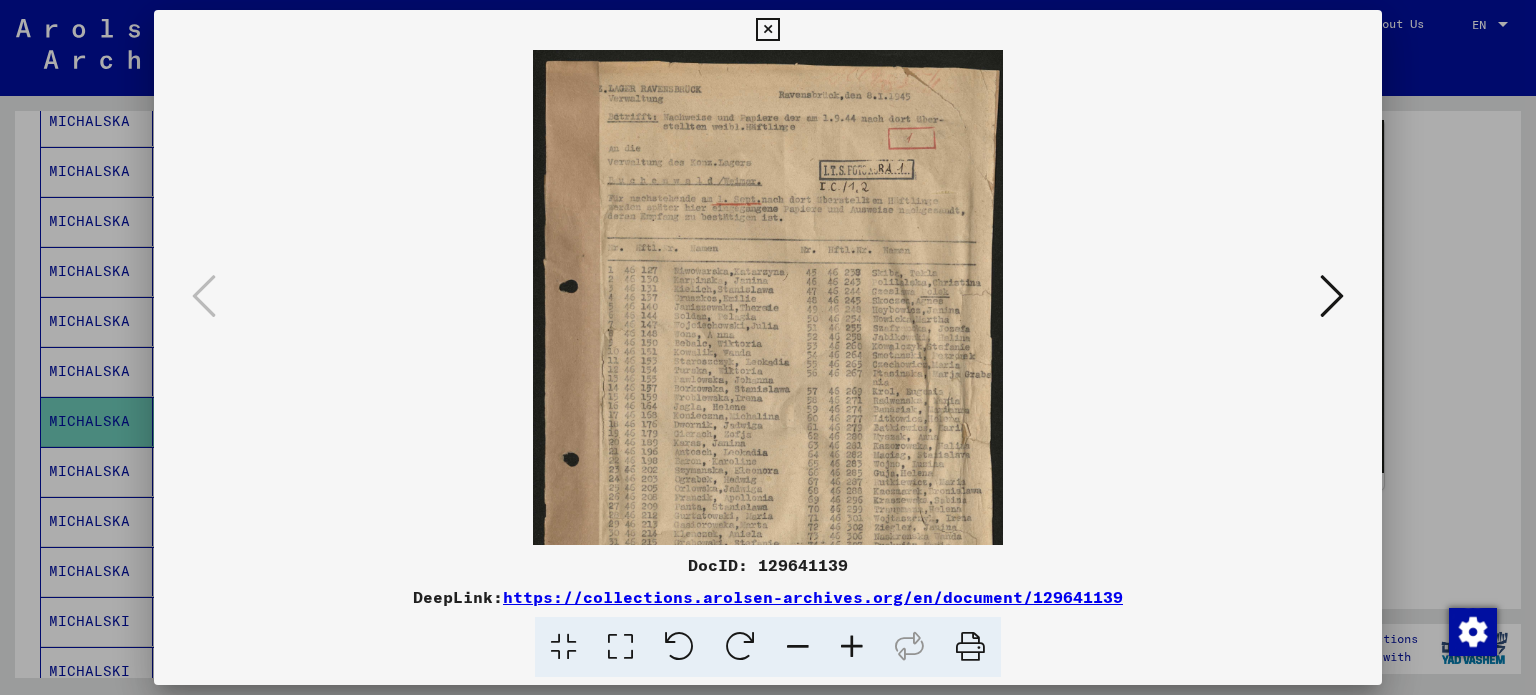 click at bounding box center (852, 647) 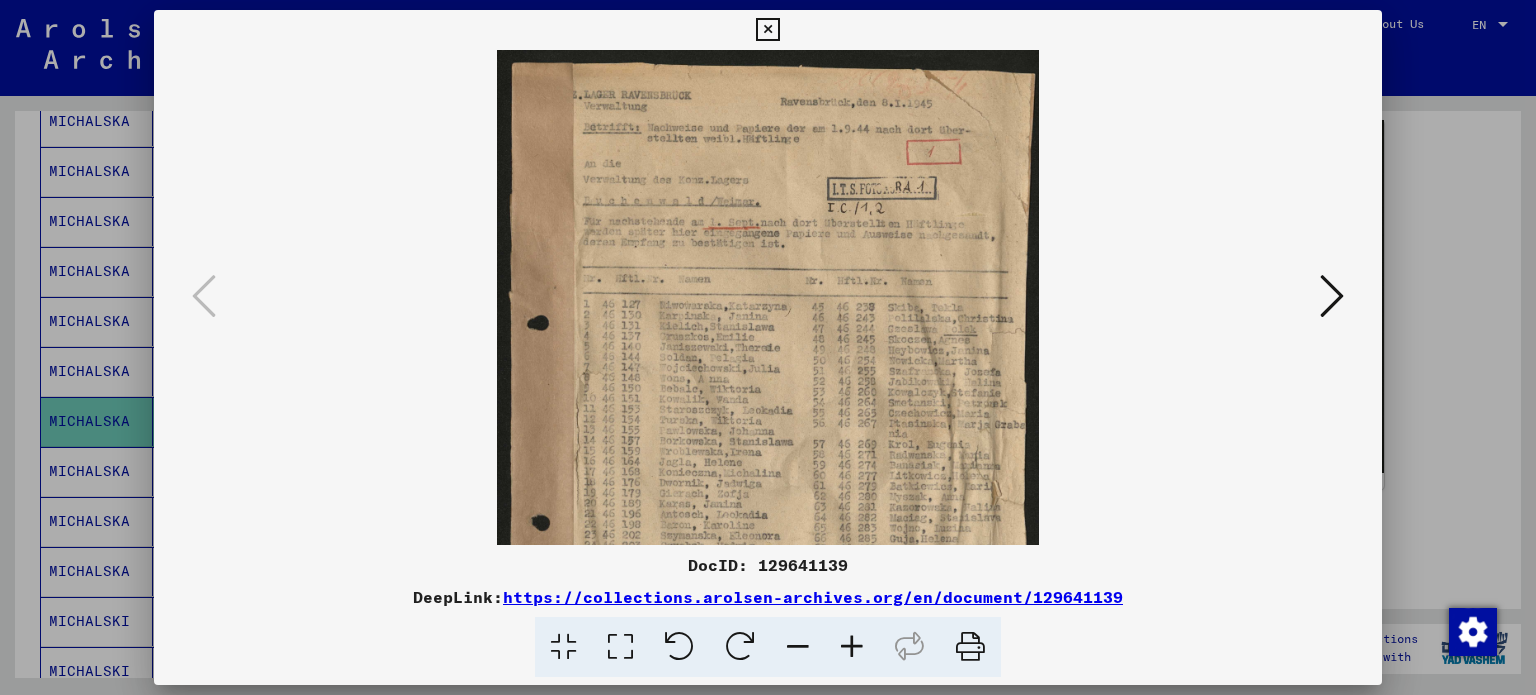 click at bounding box center (852, 647) 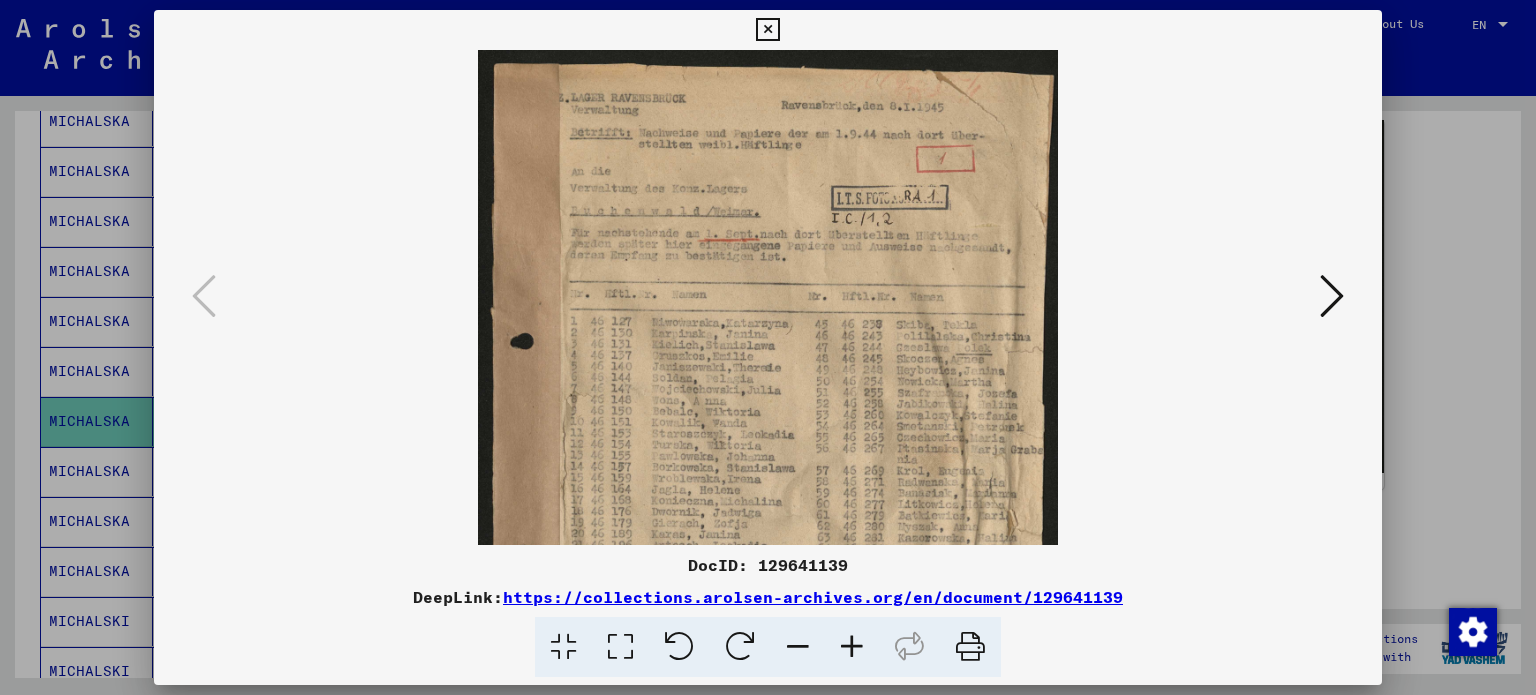 click at bounding box center (852, 647) 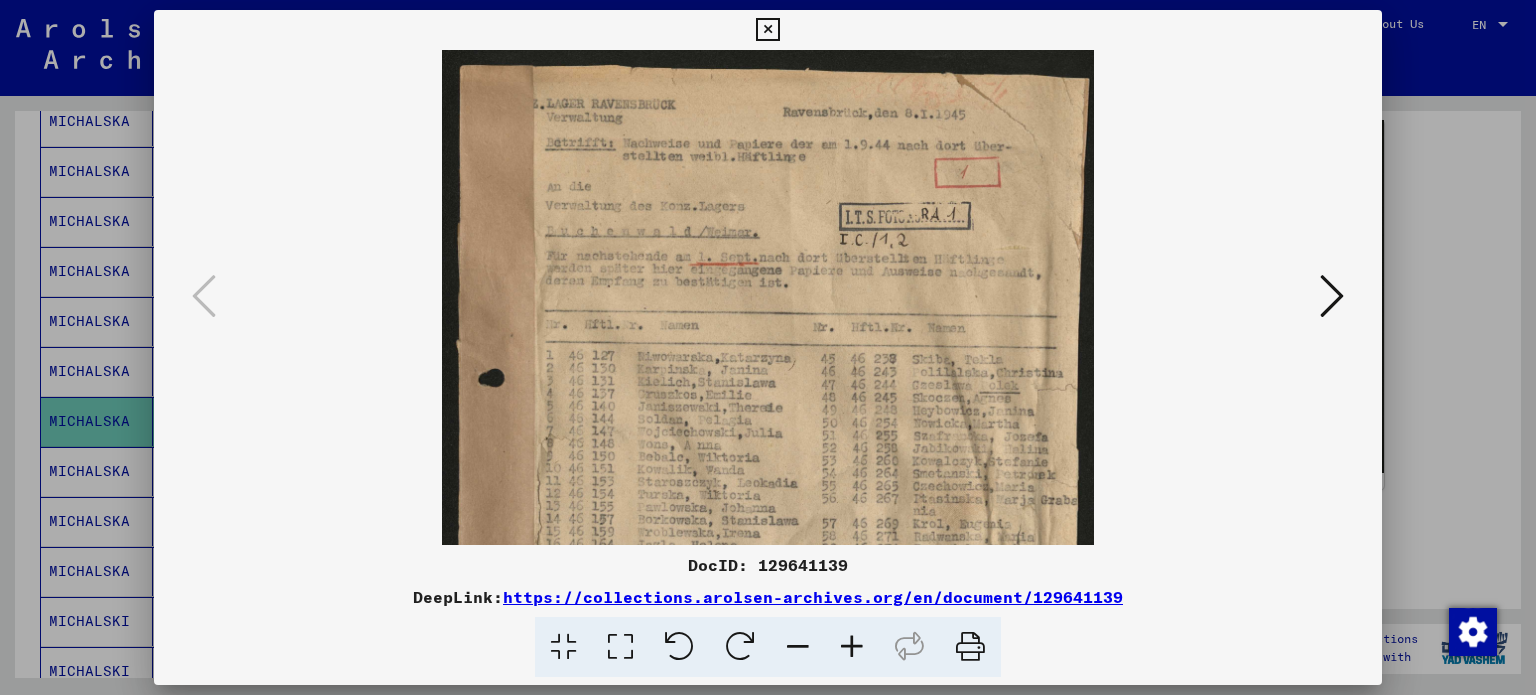click at bounding box center (852, 647) 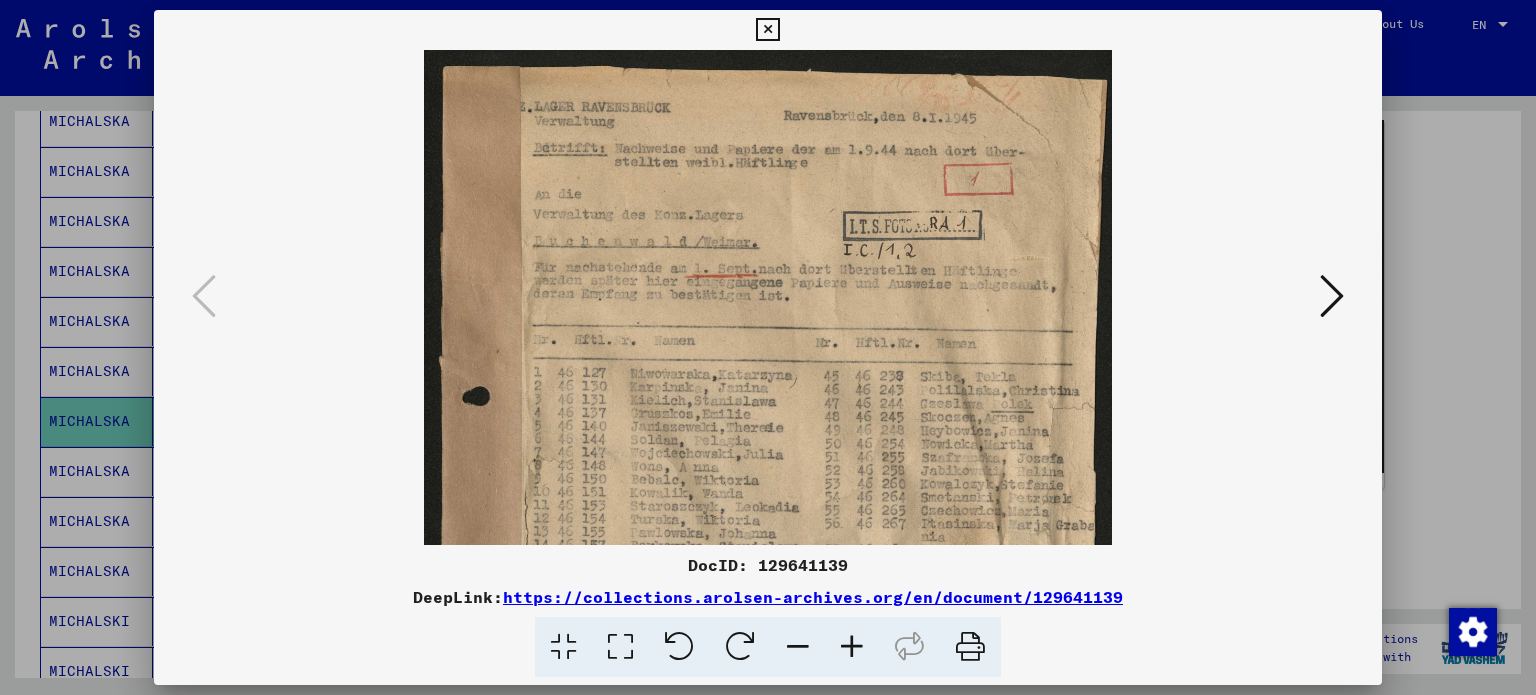 click at bounding box center [852, 647] 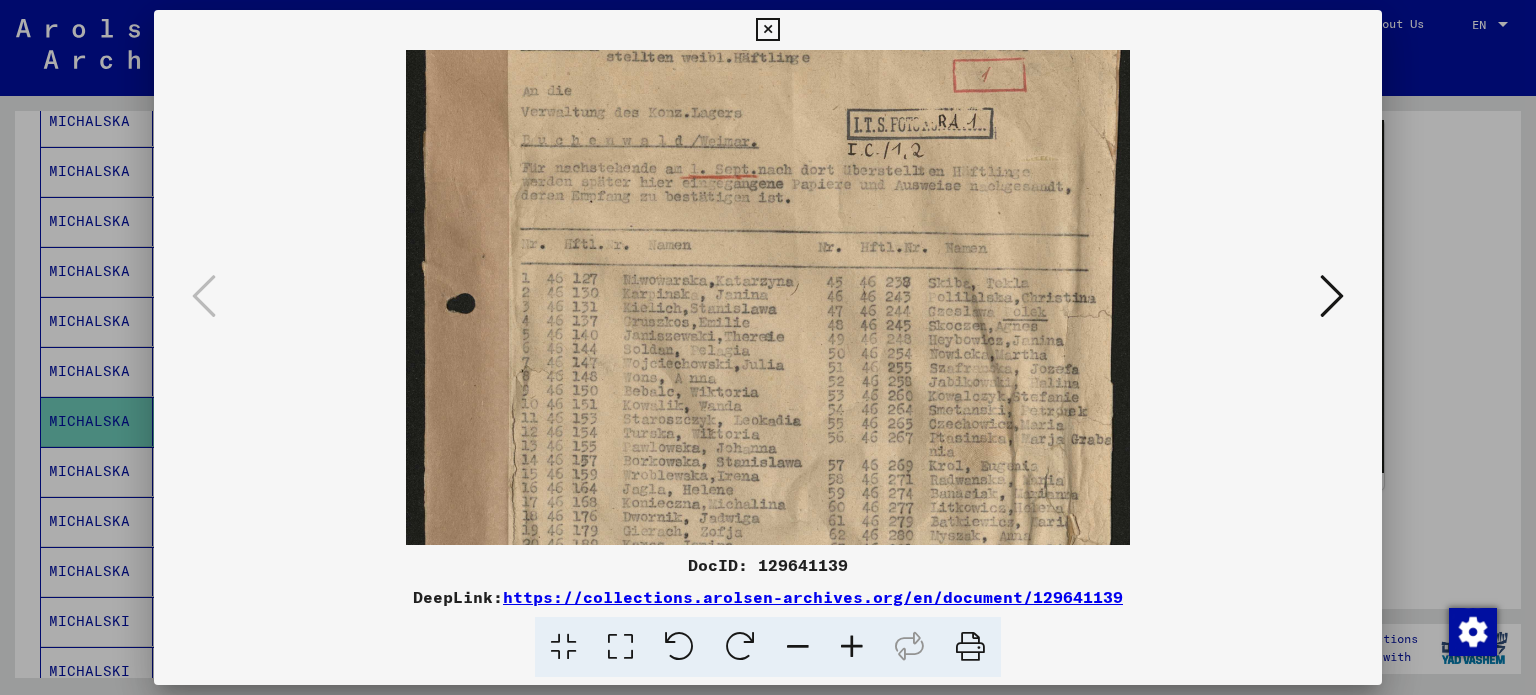 scroll, scrollTop: 180, scrollLeft: 0, axis: vertical 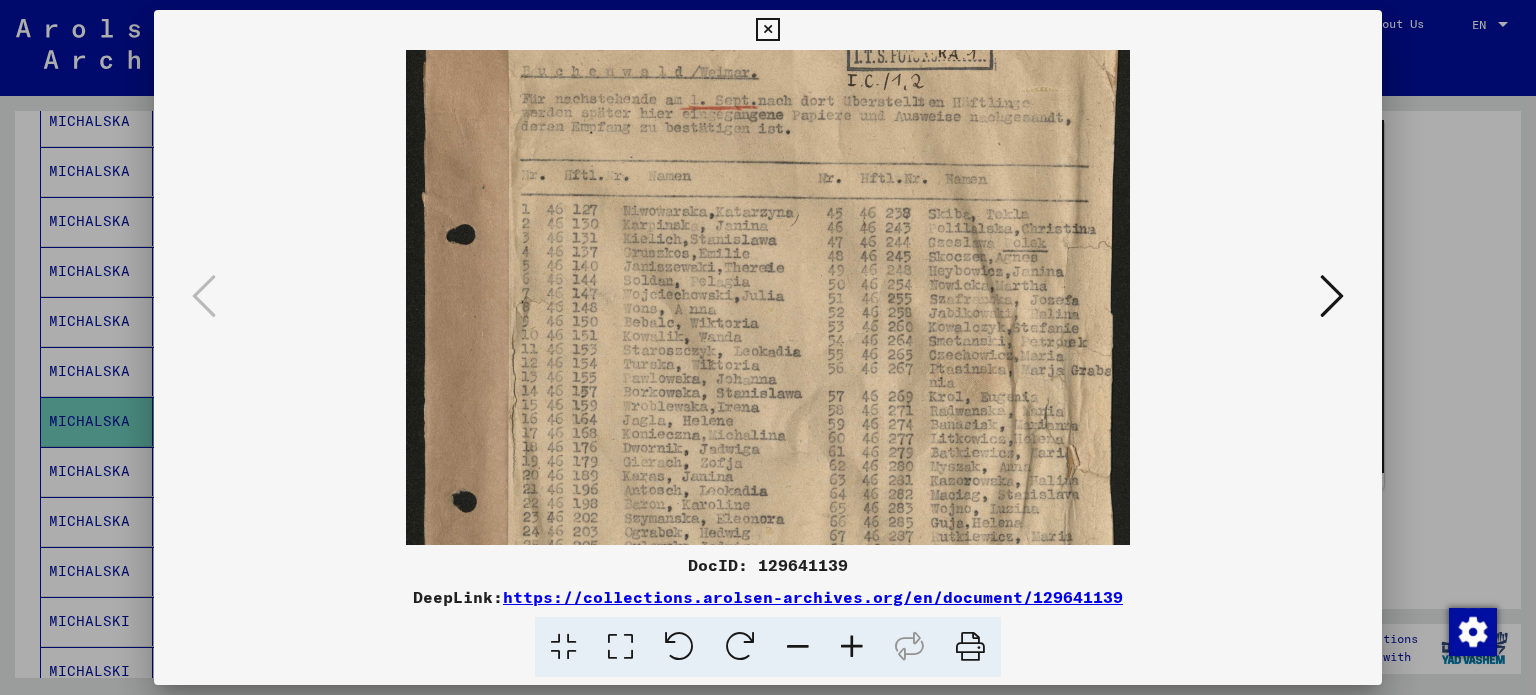 drag, startPoint x: 697, startPoint y: 447, endPoint x: 716, endPoint y: 267, distance: 181 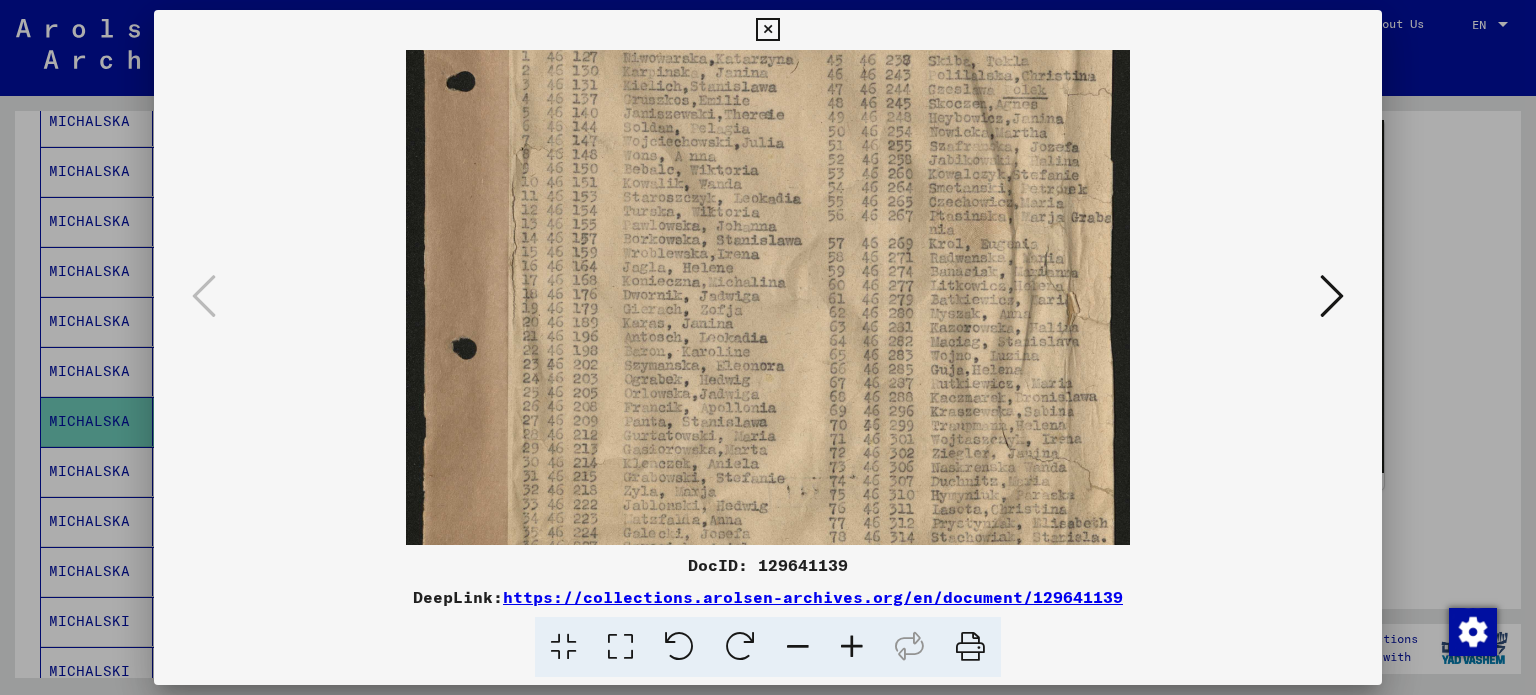 drag, startPoint x: 664, startPoint y: 395, endPoint x: 655, endPoint y: 244, distance: 151.26797 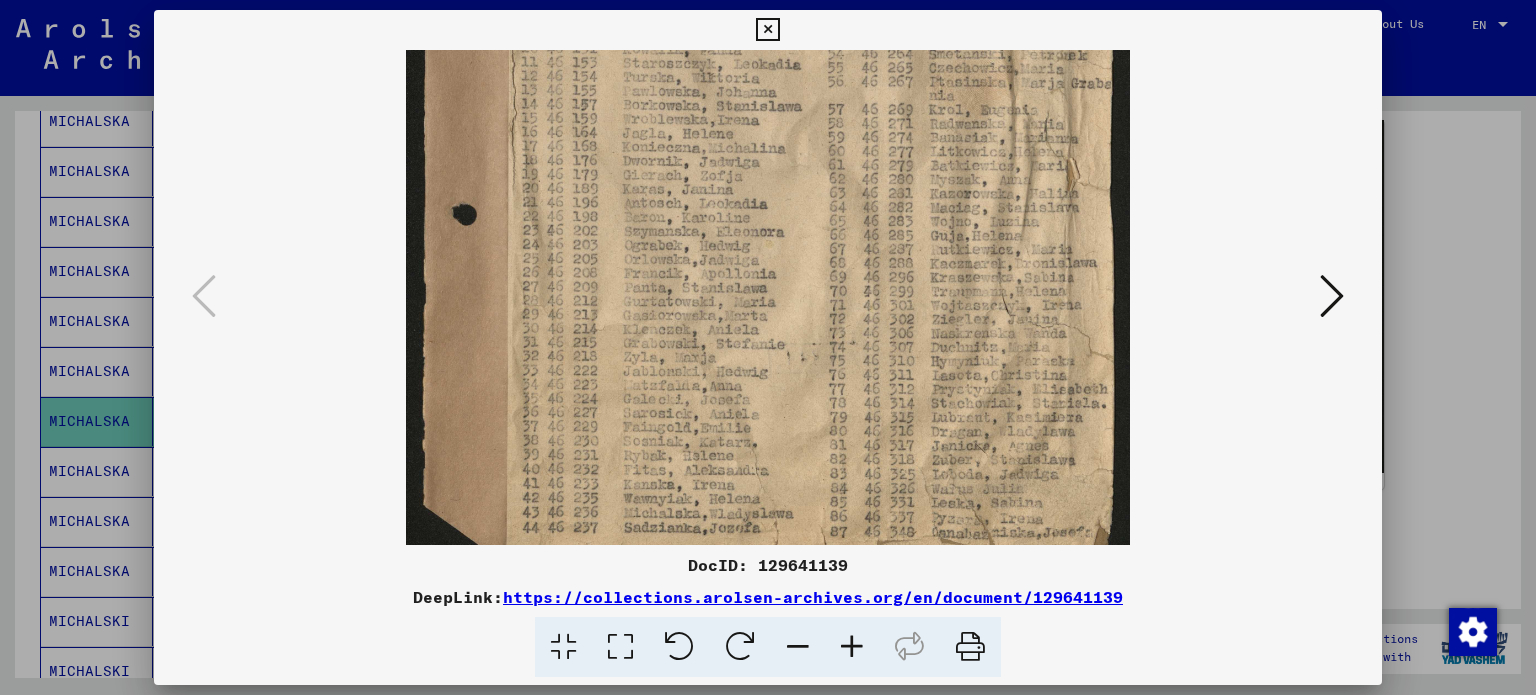 drag, startPoint x: 680, startPoint y: 355, endPoint x: 685, endPoint y: 223, distance: 132.09467 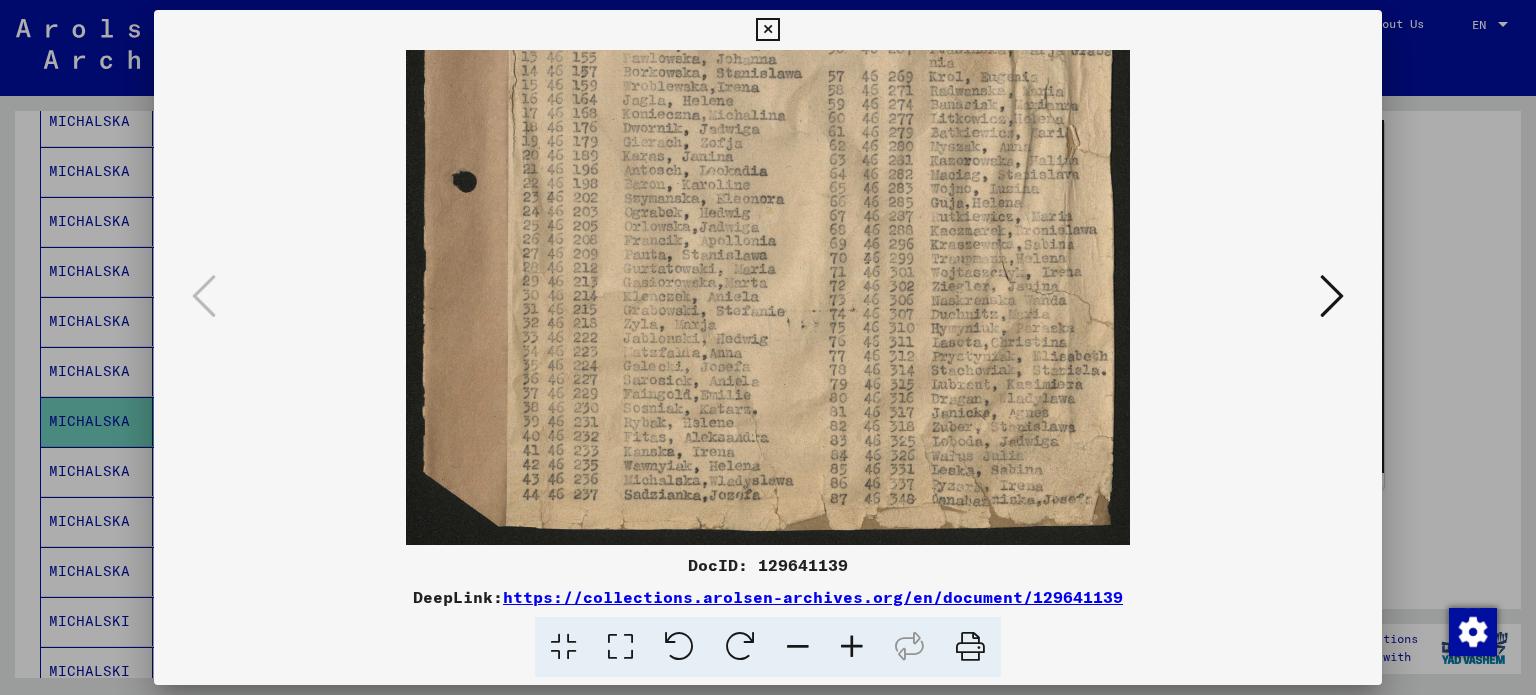 drag, startPoint x: 685, startPoint y: 321, endPoint x: 700, endPoint y: 254, distance: 68.65858 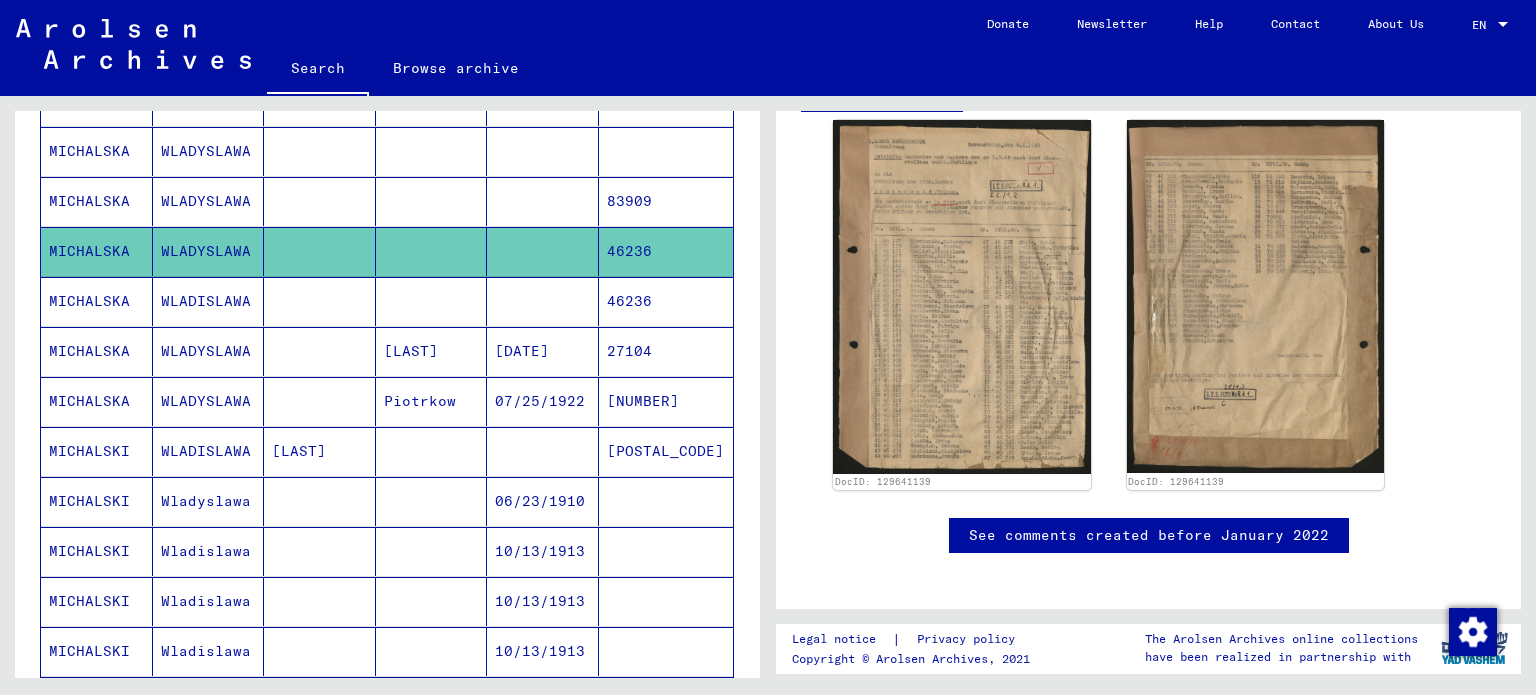 scroll, scrollTop: 708, scrollLeft: 0, axis: vertical 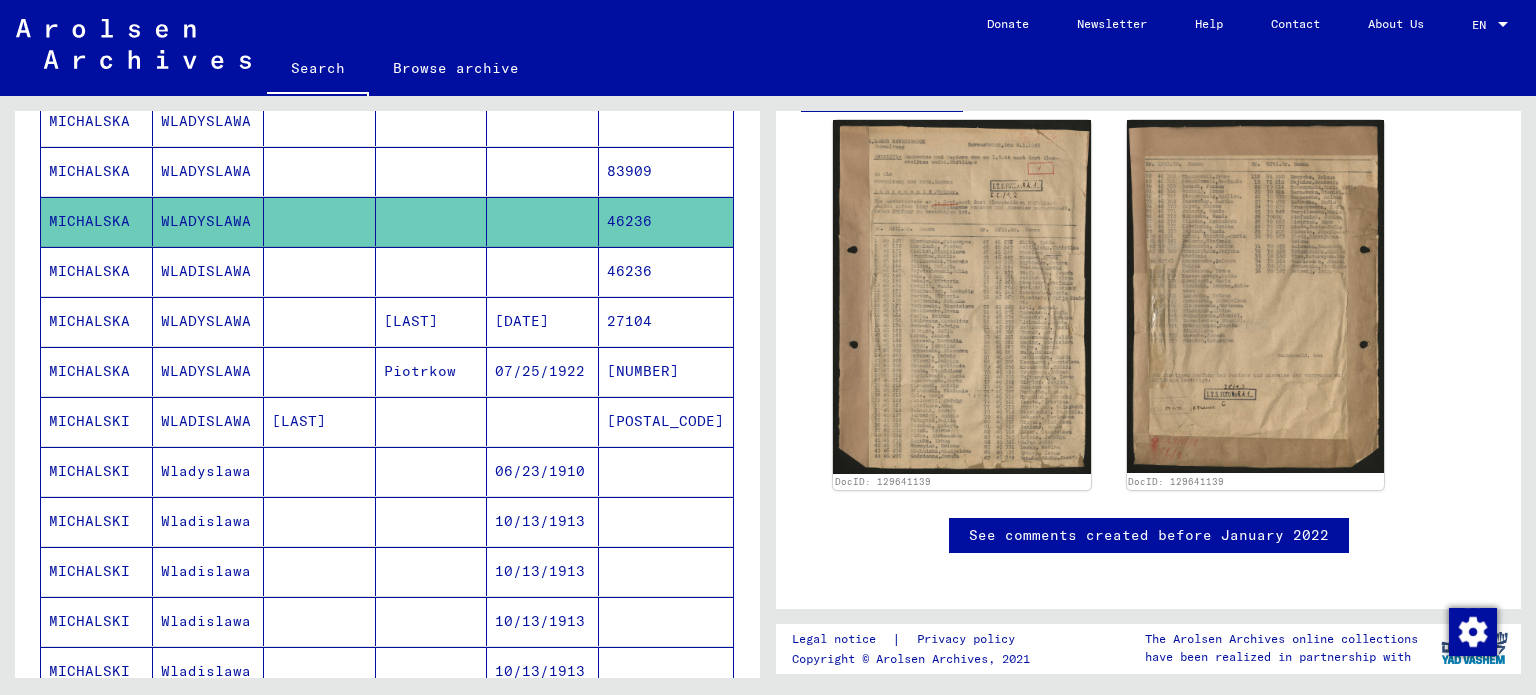 click on "MICHALSKA" at bounding box center (97, 421) 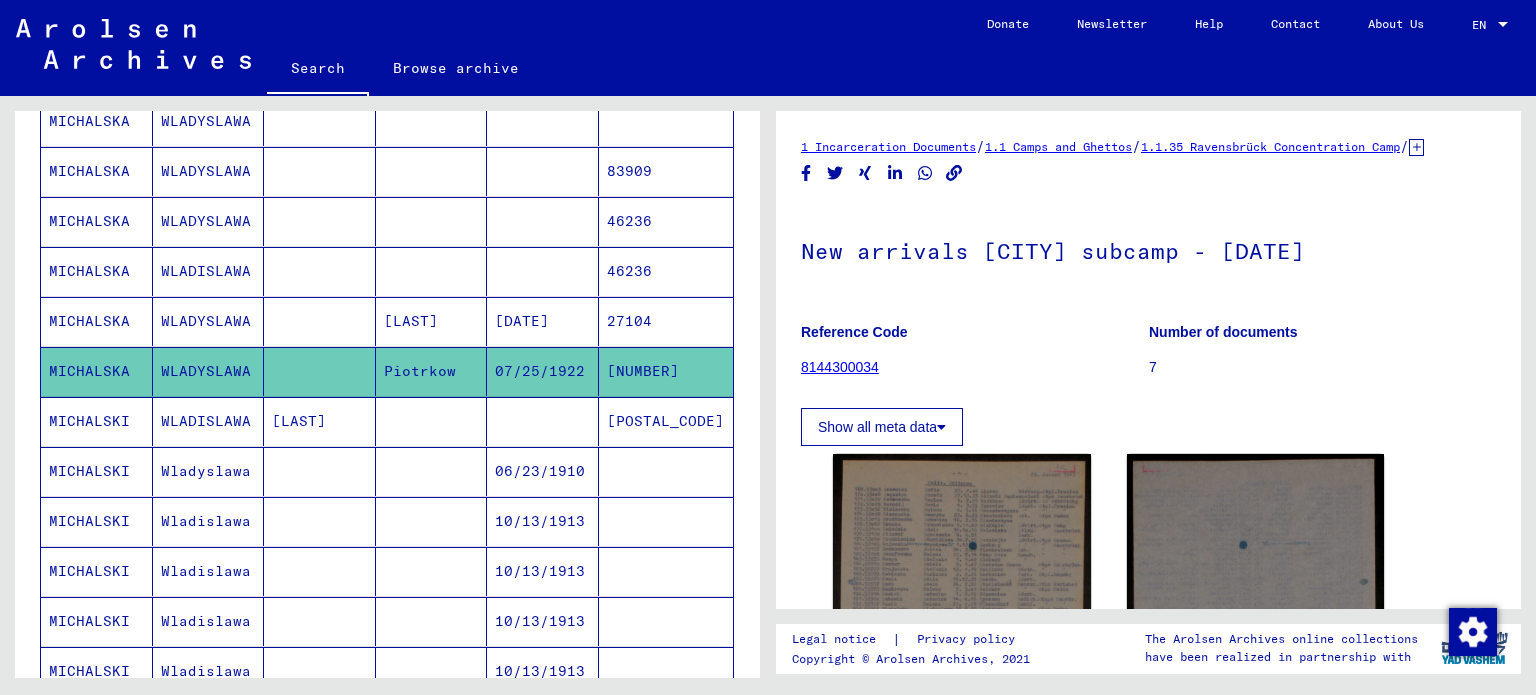 scroll, scrollTop: 0, scrollLeft: 0, axis: both 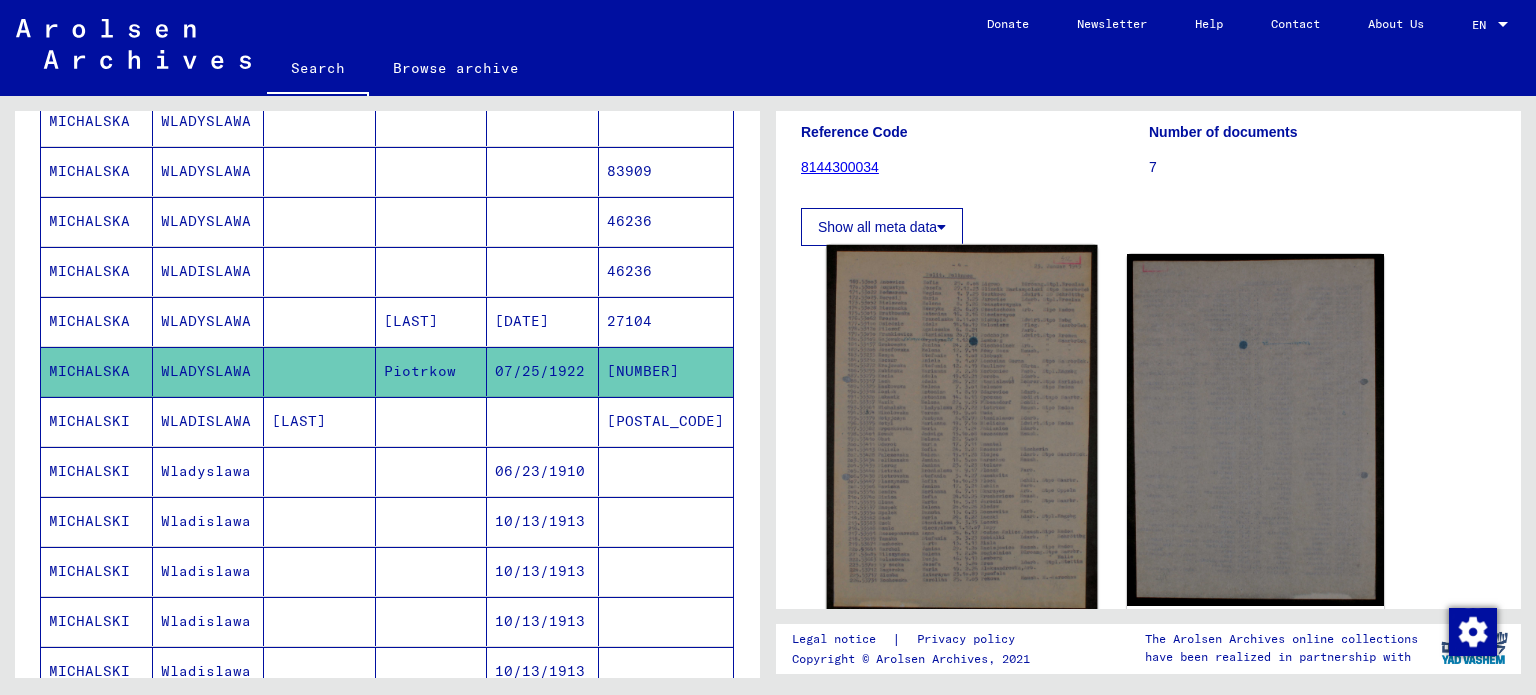 click 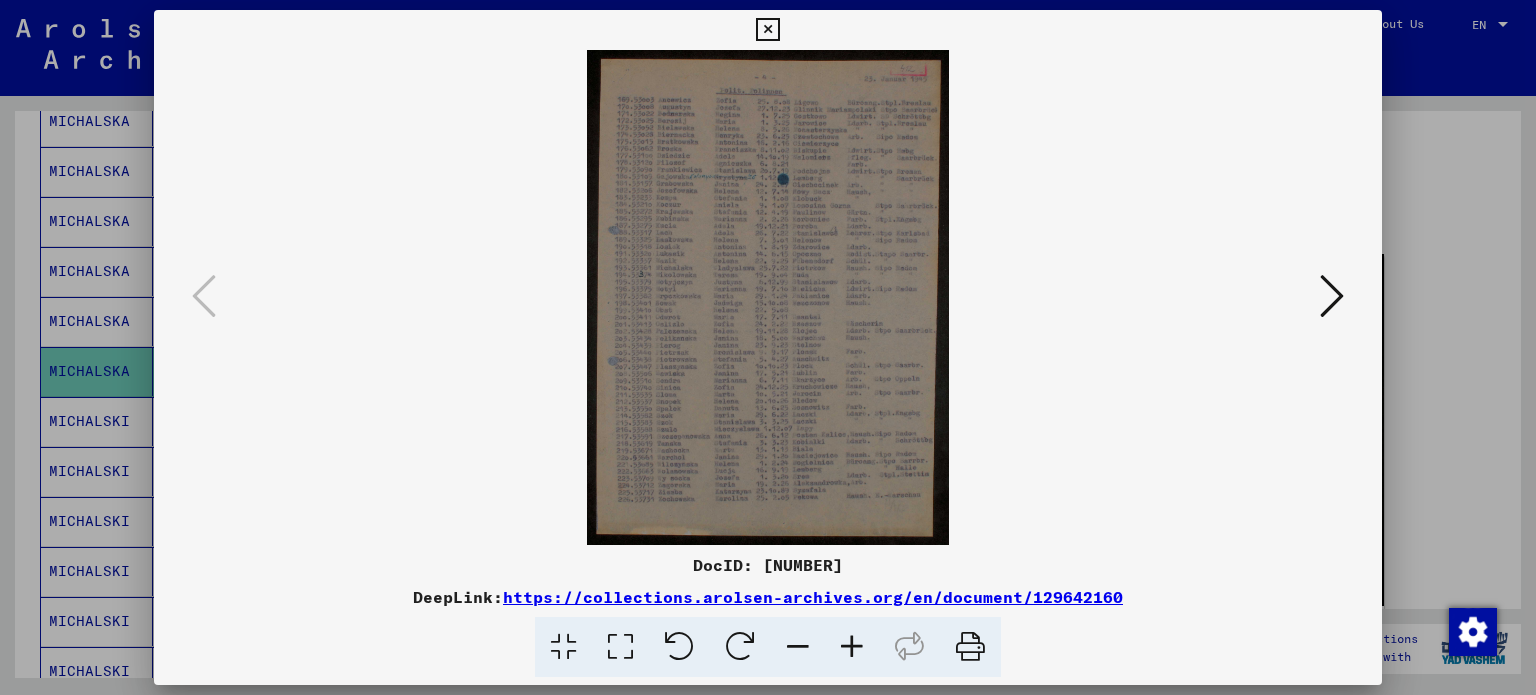 click at bounding box center [852, 647] 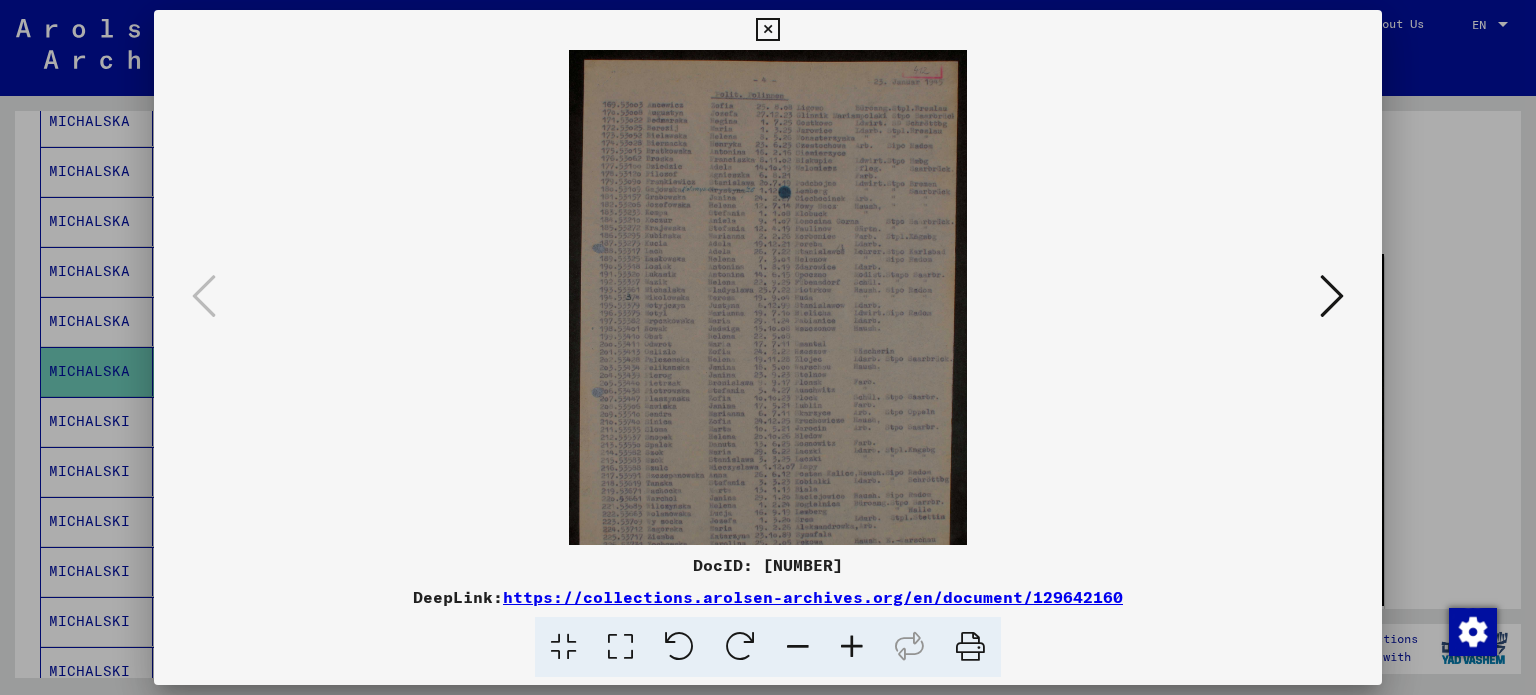 click at bounding box center (852, 647) 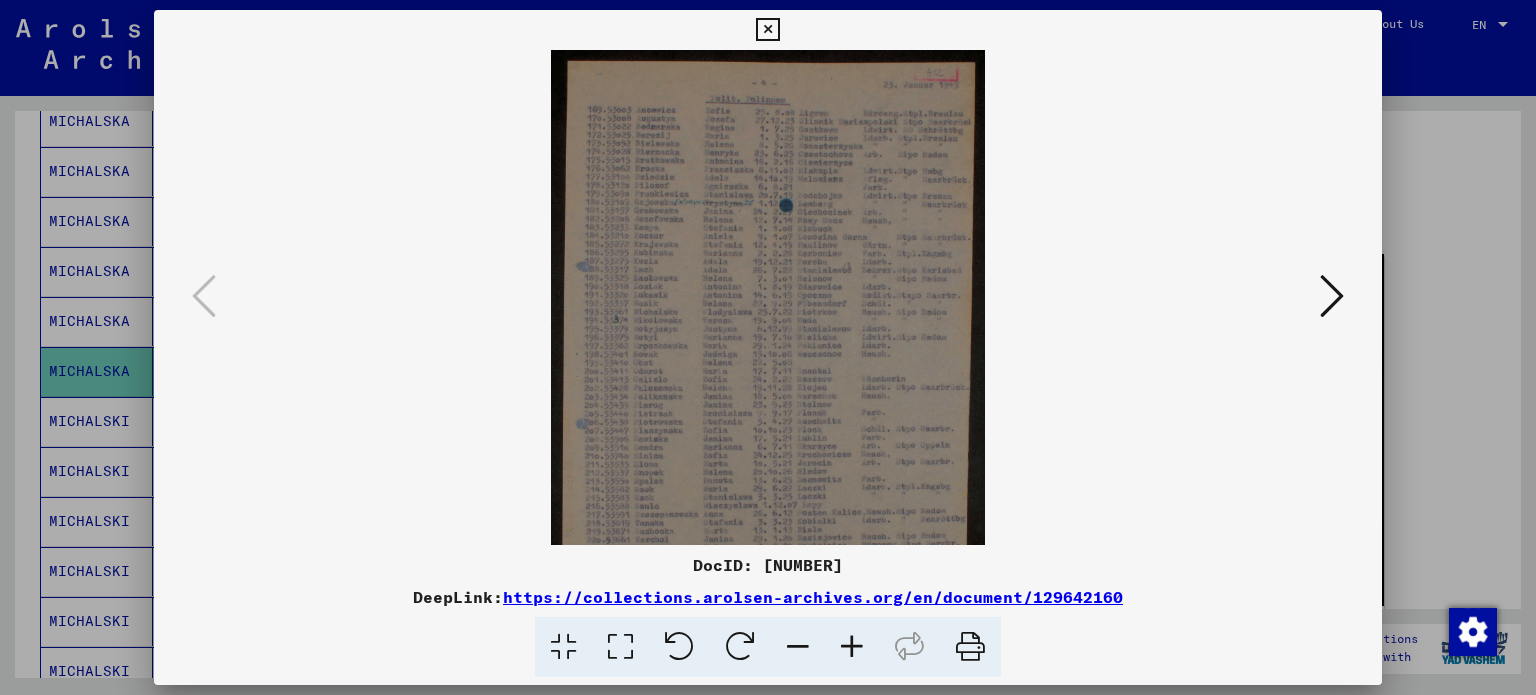 click at bounding box center [852, 647] 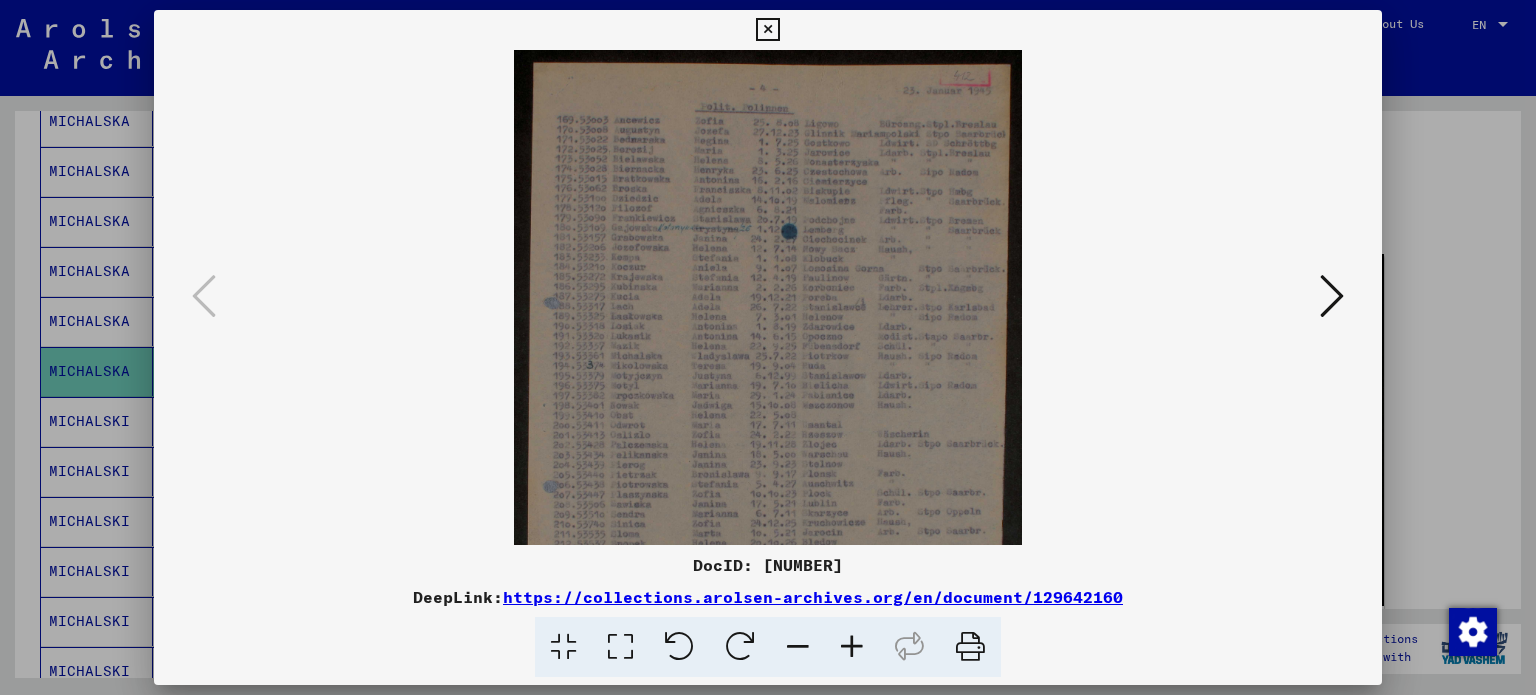 click at bounding box center [852, 647] 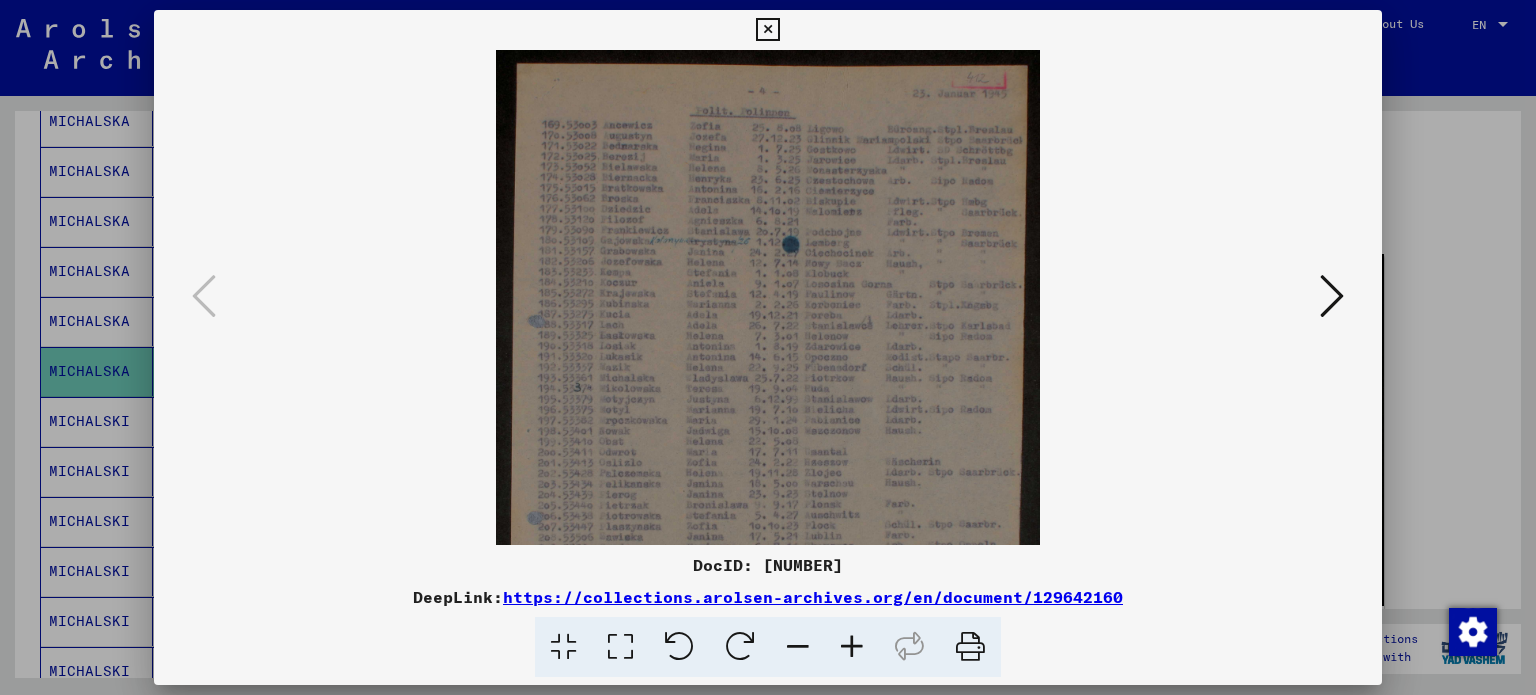 click at bounding box center [852, 647] 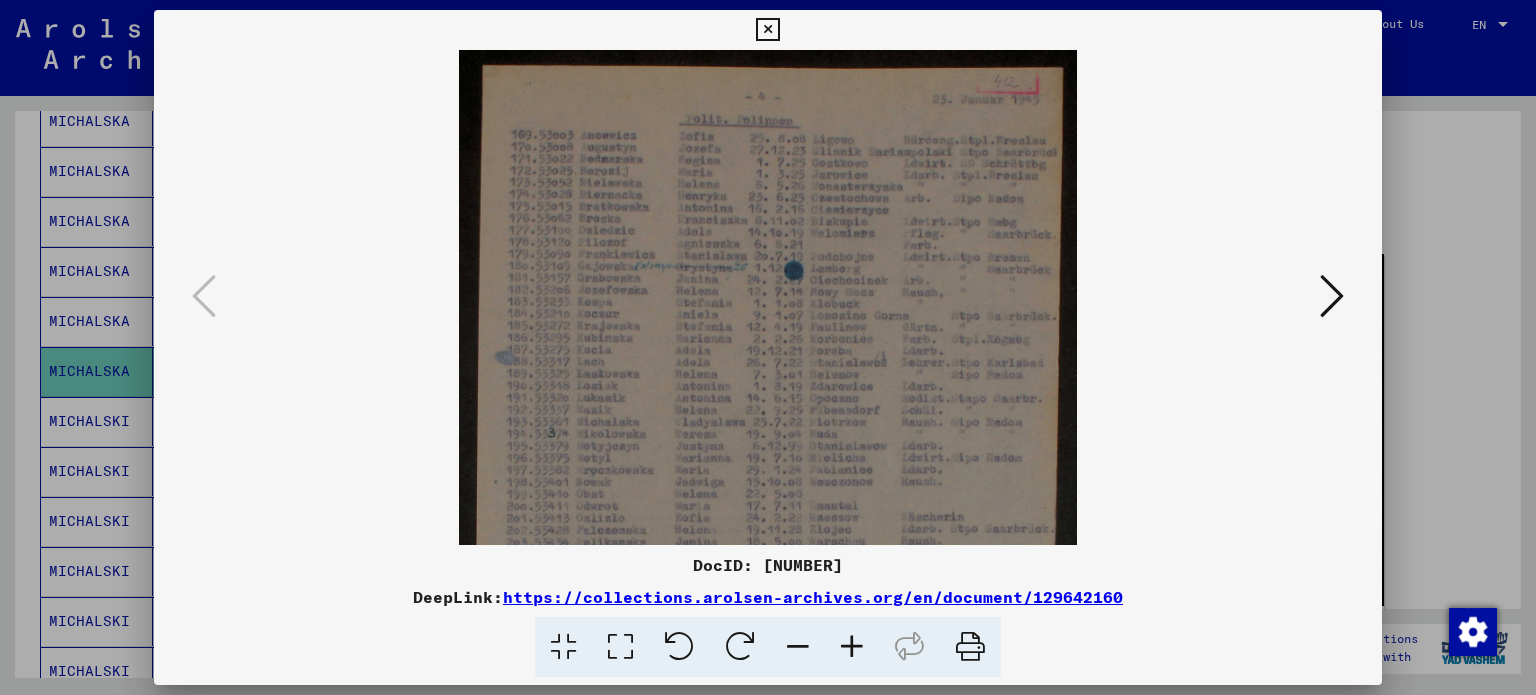 click at bounding box center [852, 647] 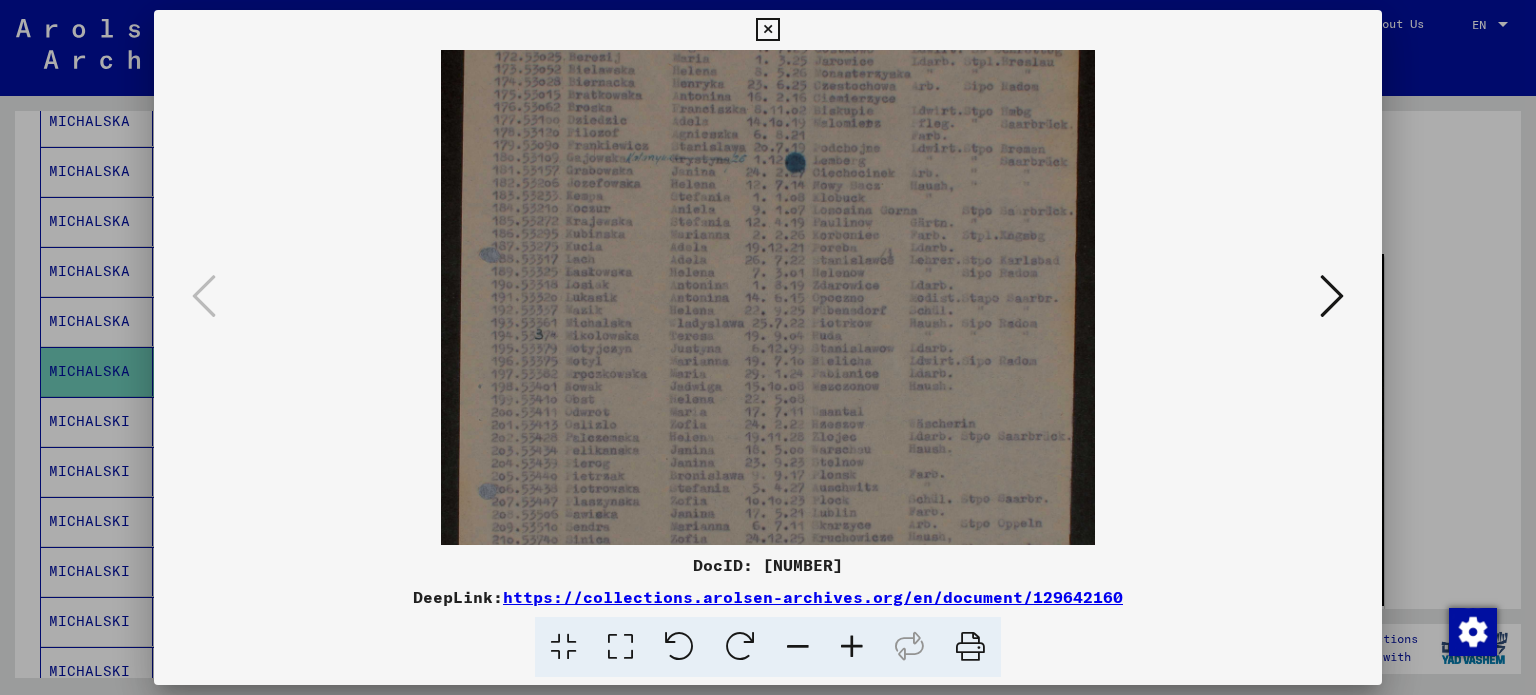 scroll, scrollTop: 158, scrollLeft: 0, axis: vertical 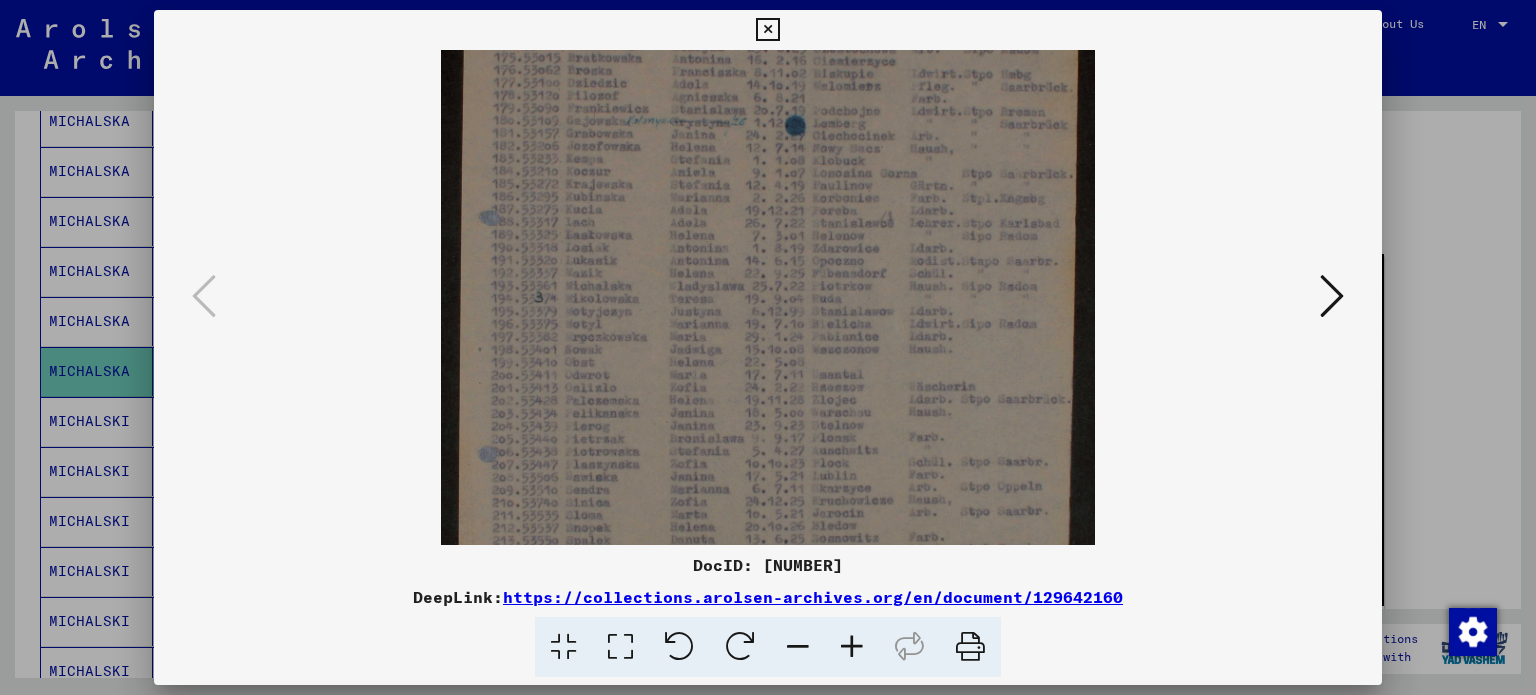 drag, startPoint x: 683, startPoint y: 435, endPoint x: 694, endPoint y: 279, distance: 156.38734 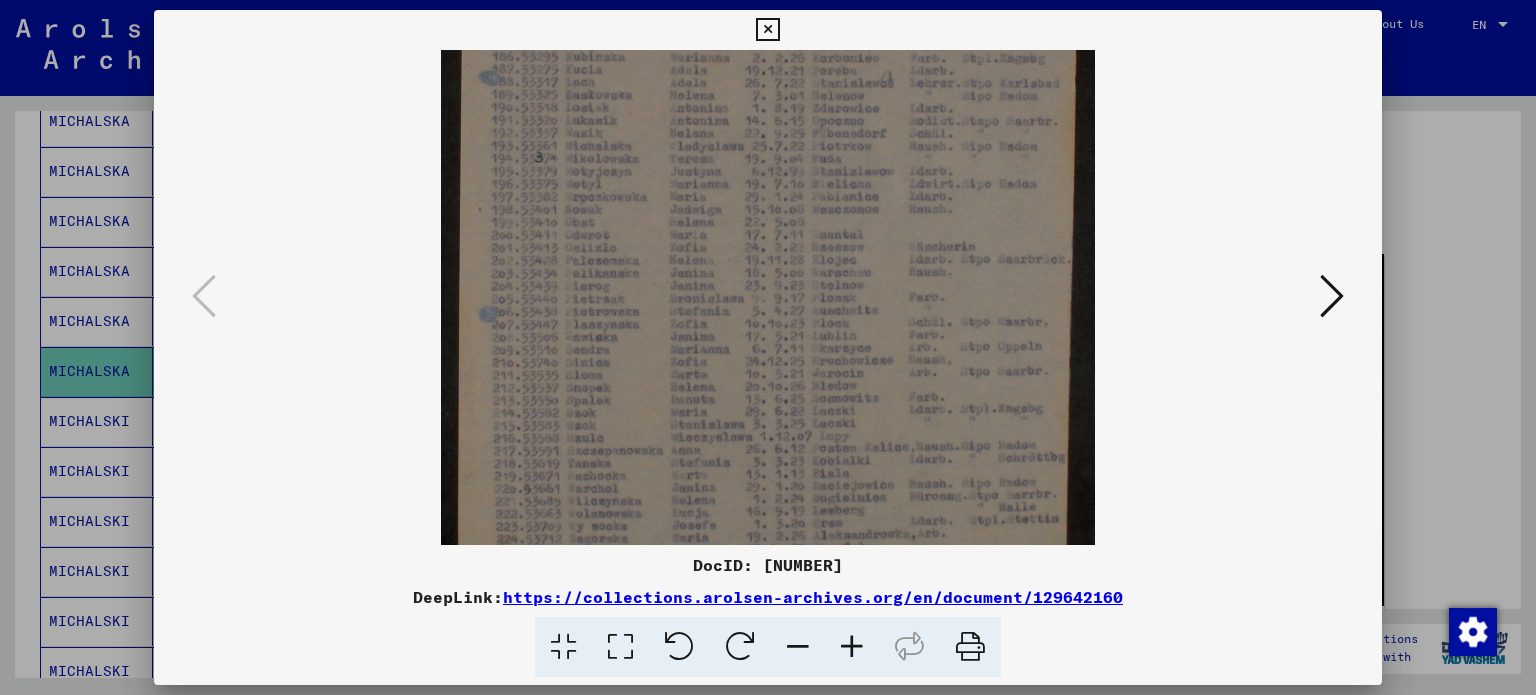 scroll, scrollTop: 298, scrollLeft: 0, axis: vertical 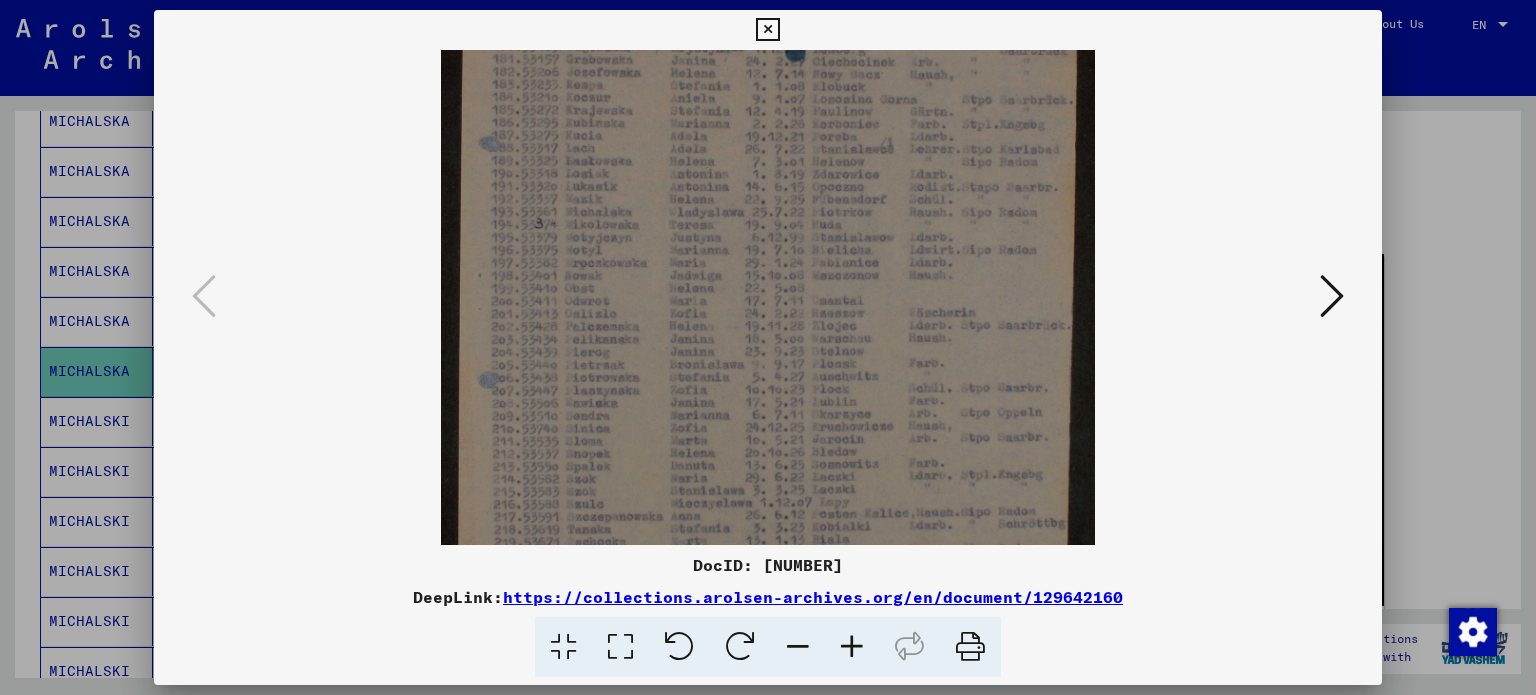 drag, startPoint x: 688, startPoint y: 415, endPoint x: 691, endPoint y: 458, distance: 43.104523 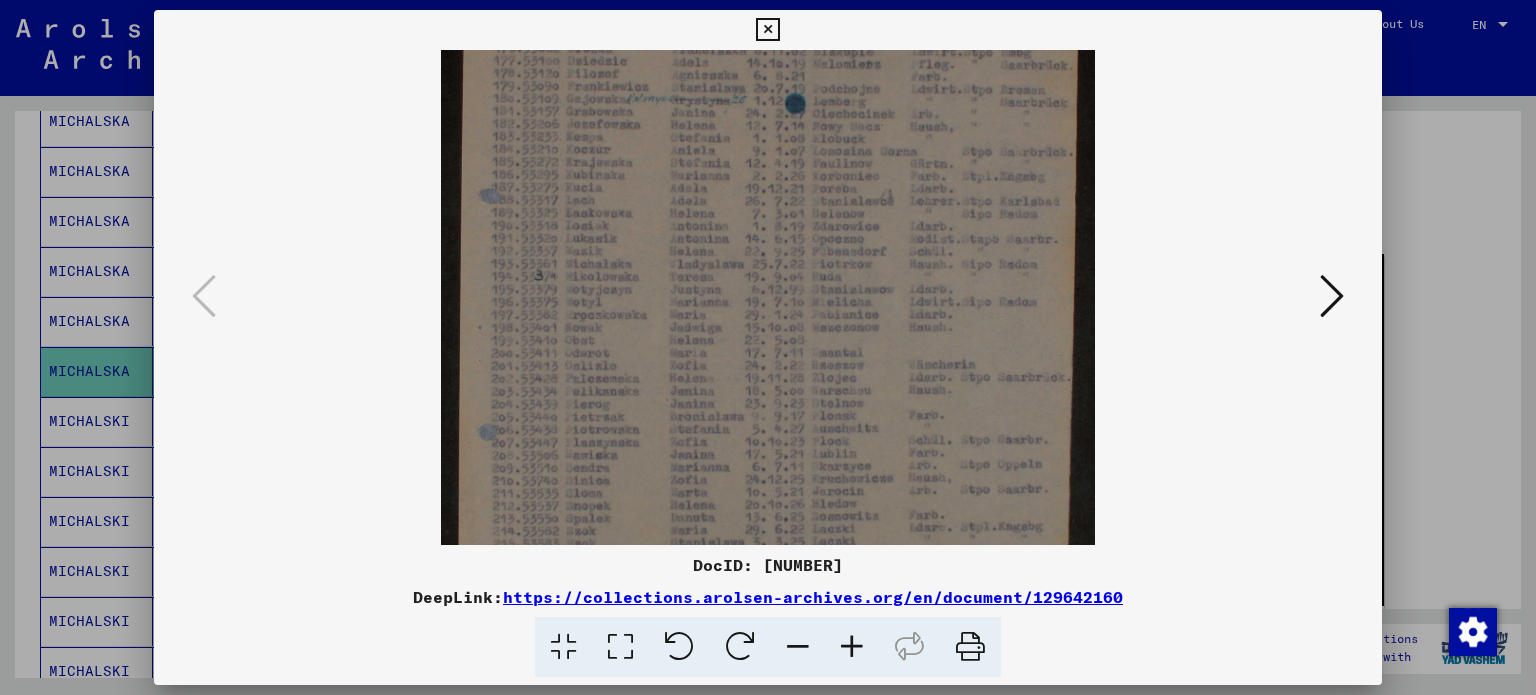 scroll, scrollTop: 171, scrollLeft: 0, axis: vertical 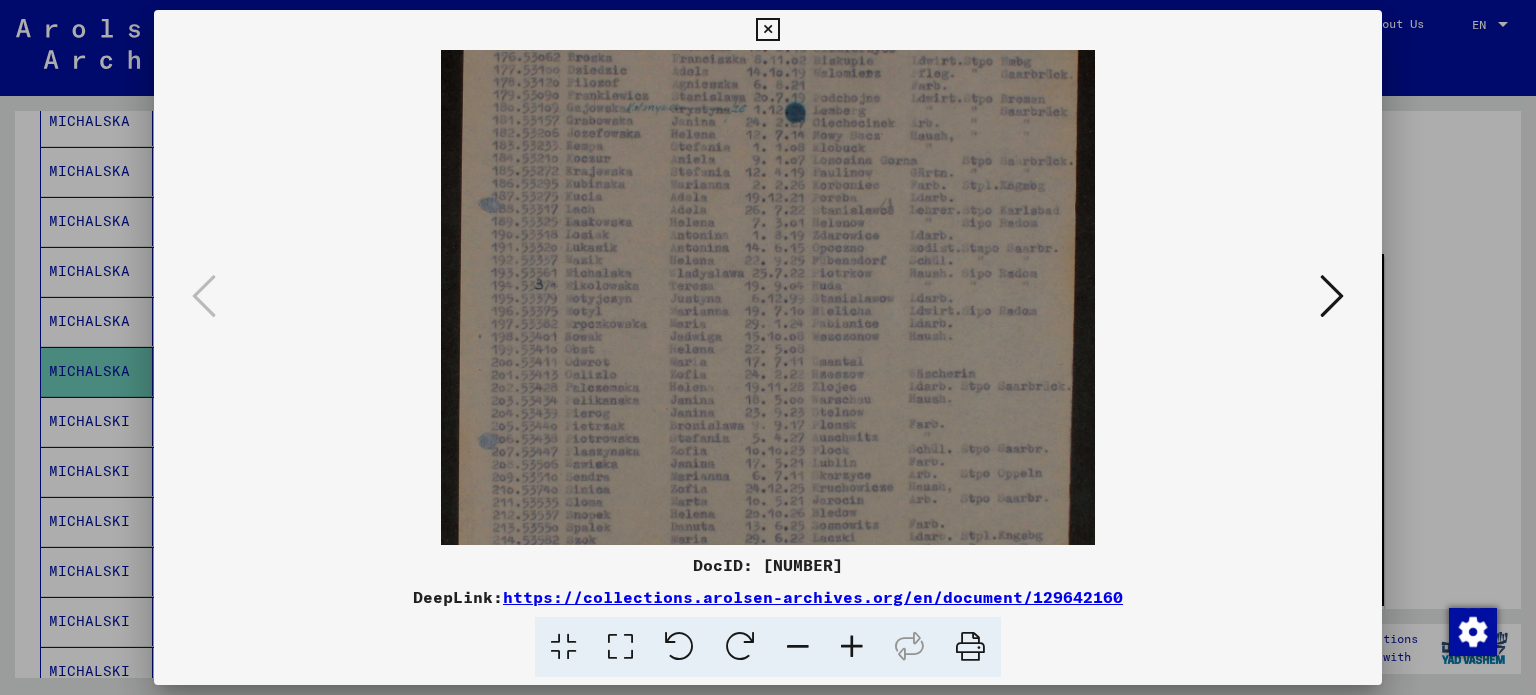 drag, startPoint x: 659, startPoint y: 323, endPoint x: 660, endPoint y: 388, distance: 65.00769 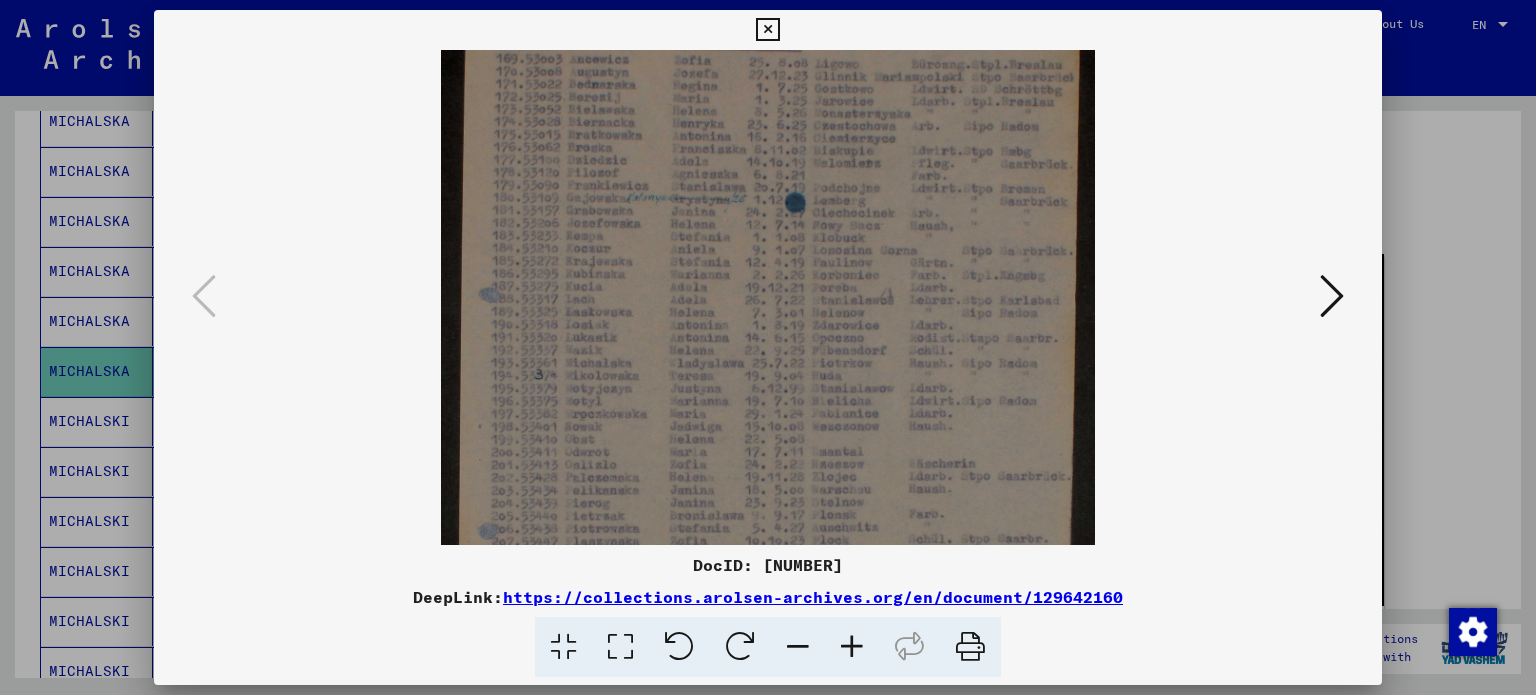scroll, scrollTop: 60, scrollLeft: 0, axis: vertical 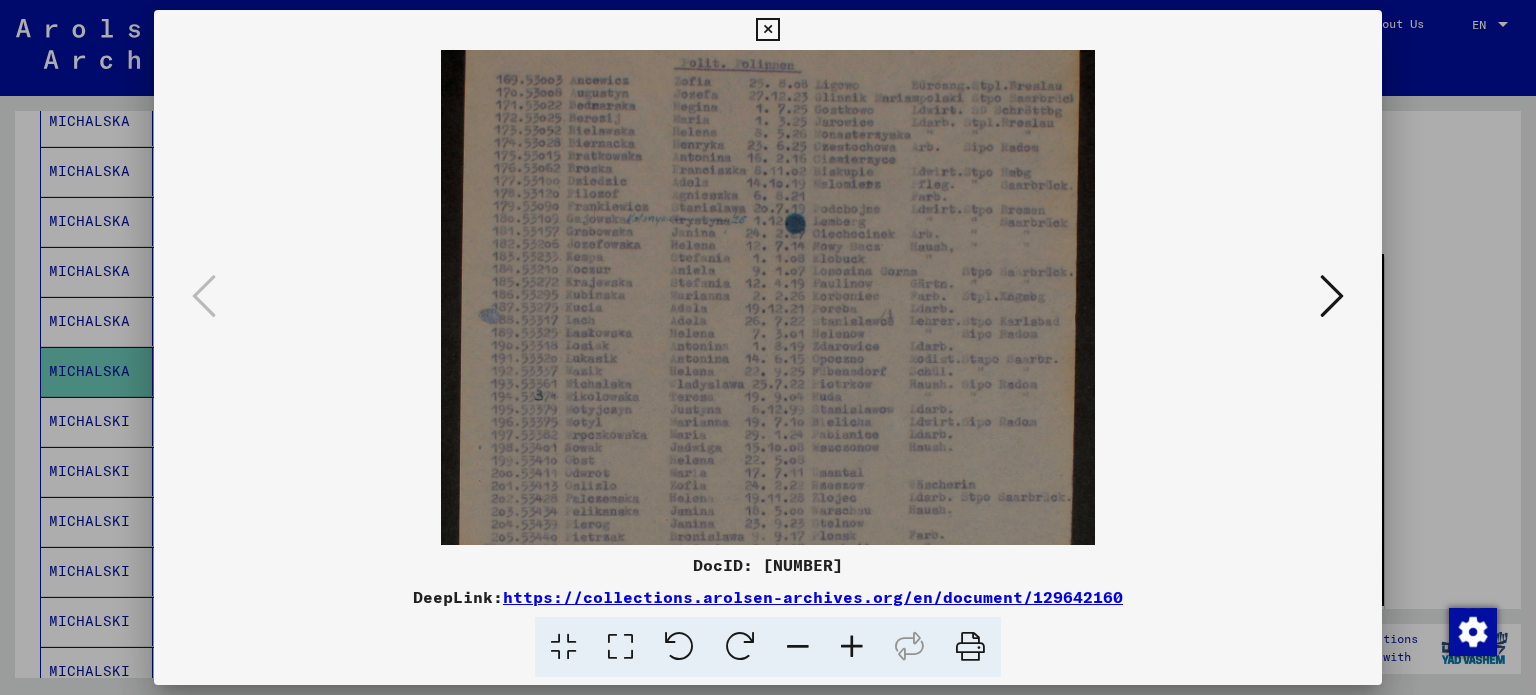drag, startPoint x: 656, startPoint y: 323, endPoint x: 659, endPoint y: 438, distance: 115.03912 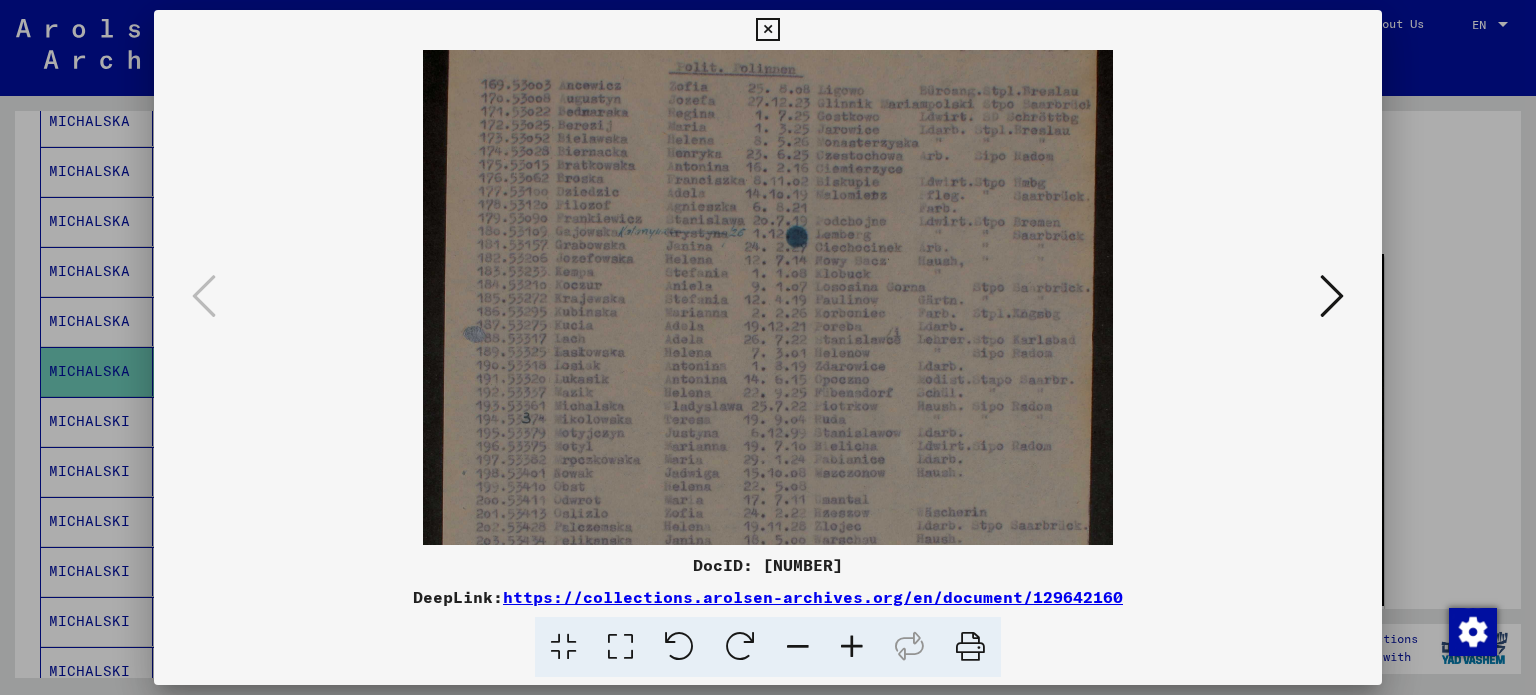 click at bounding box center (852, 647) 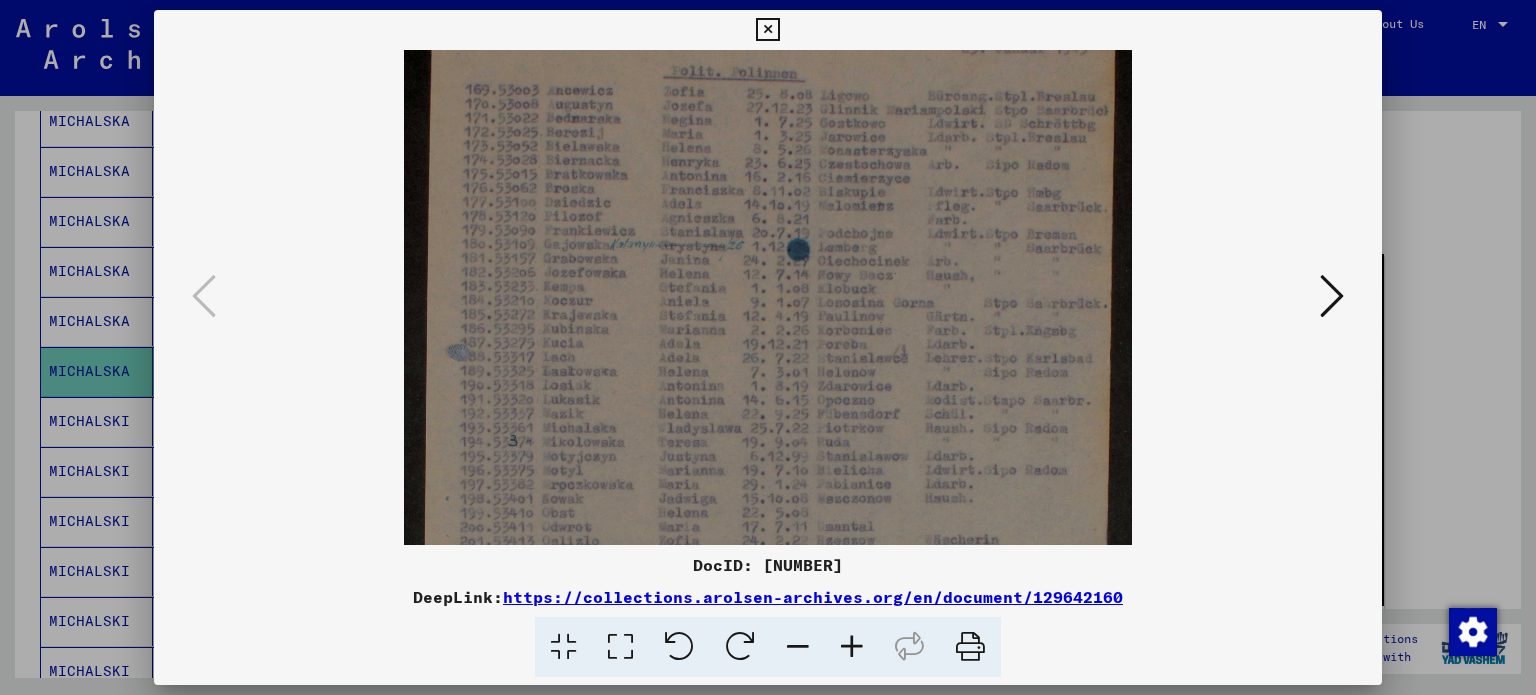 click at bounding box center [852, 647] 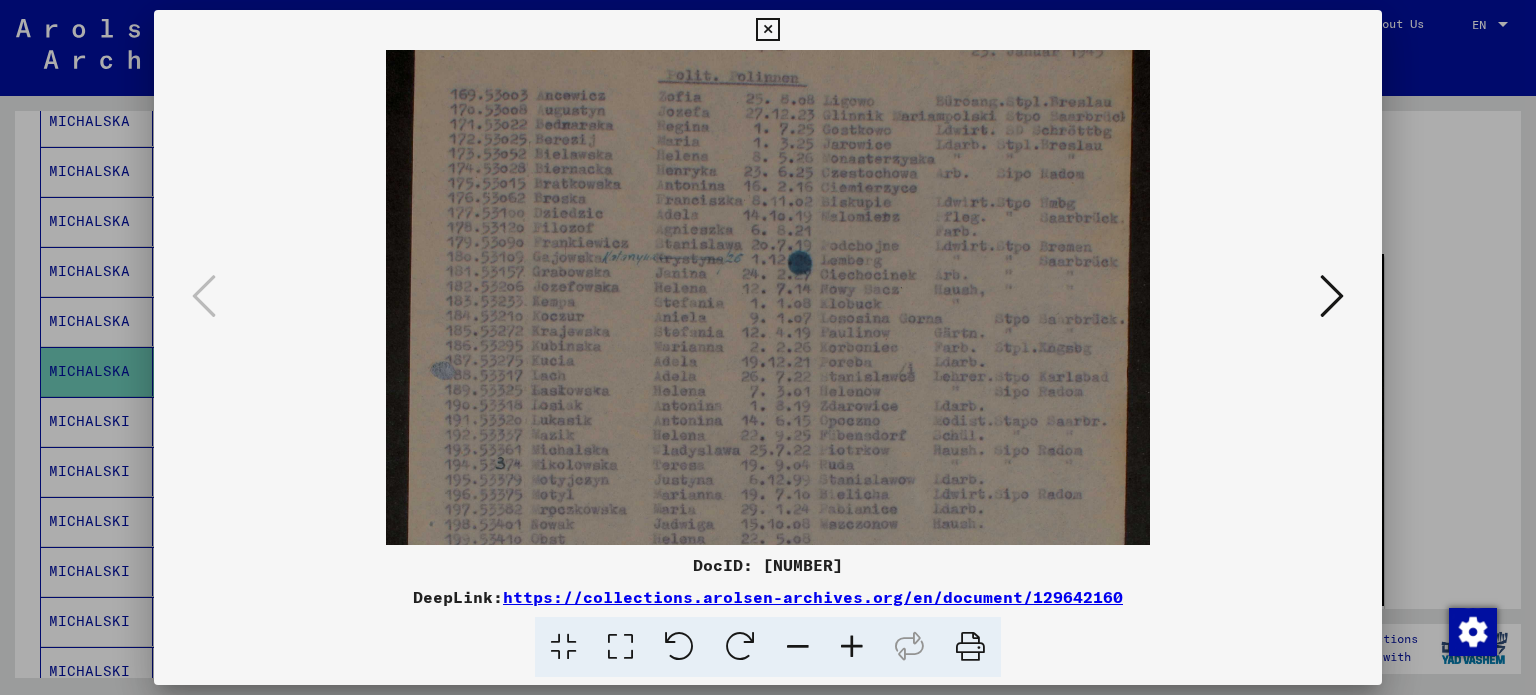 click at bounding box center [852, 647] 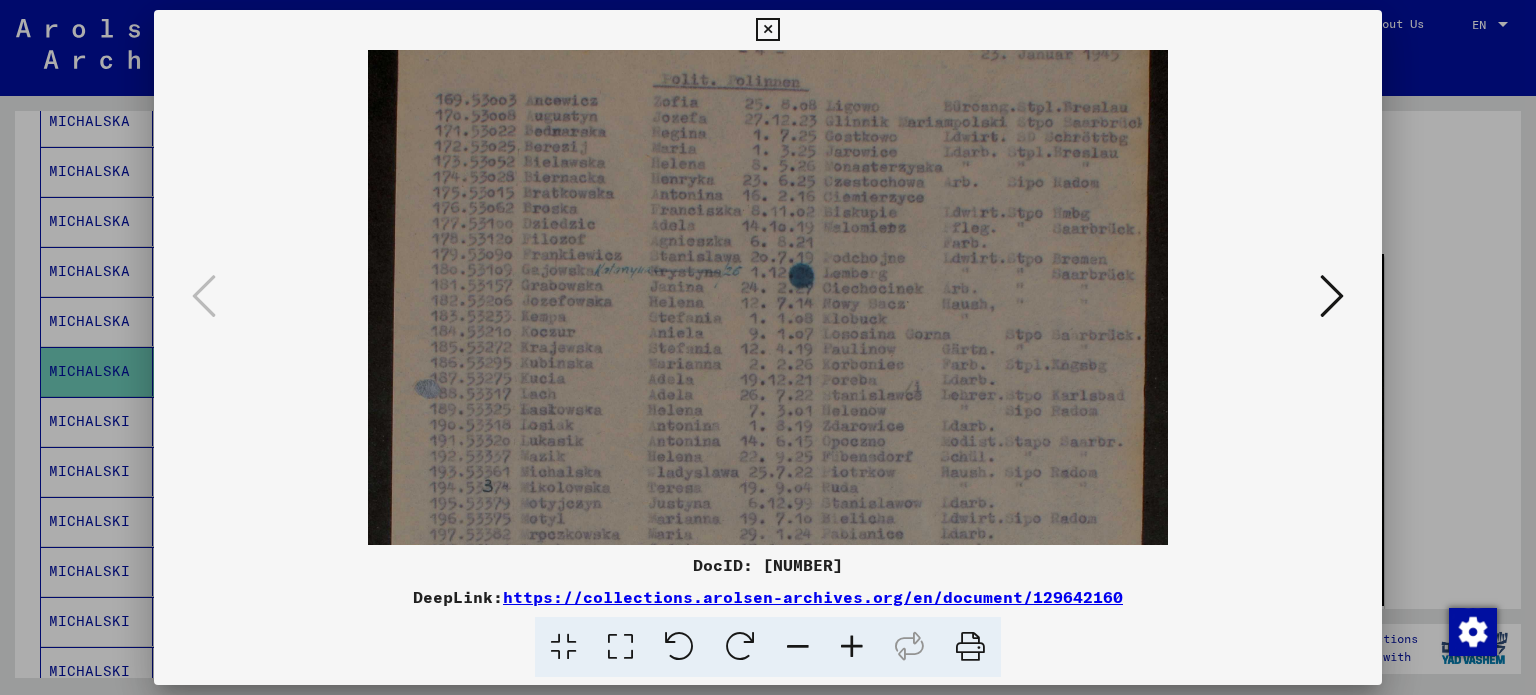 click at bounding box center (852, 647) 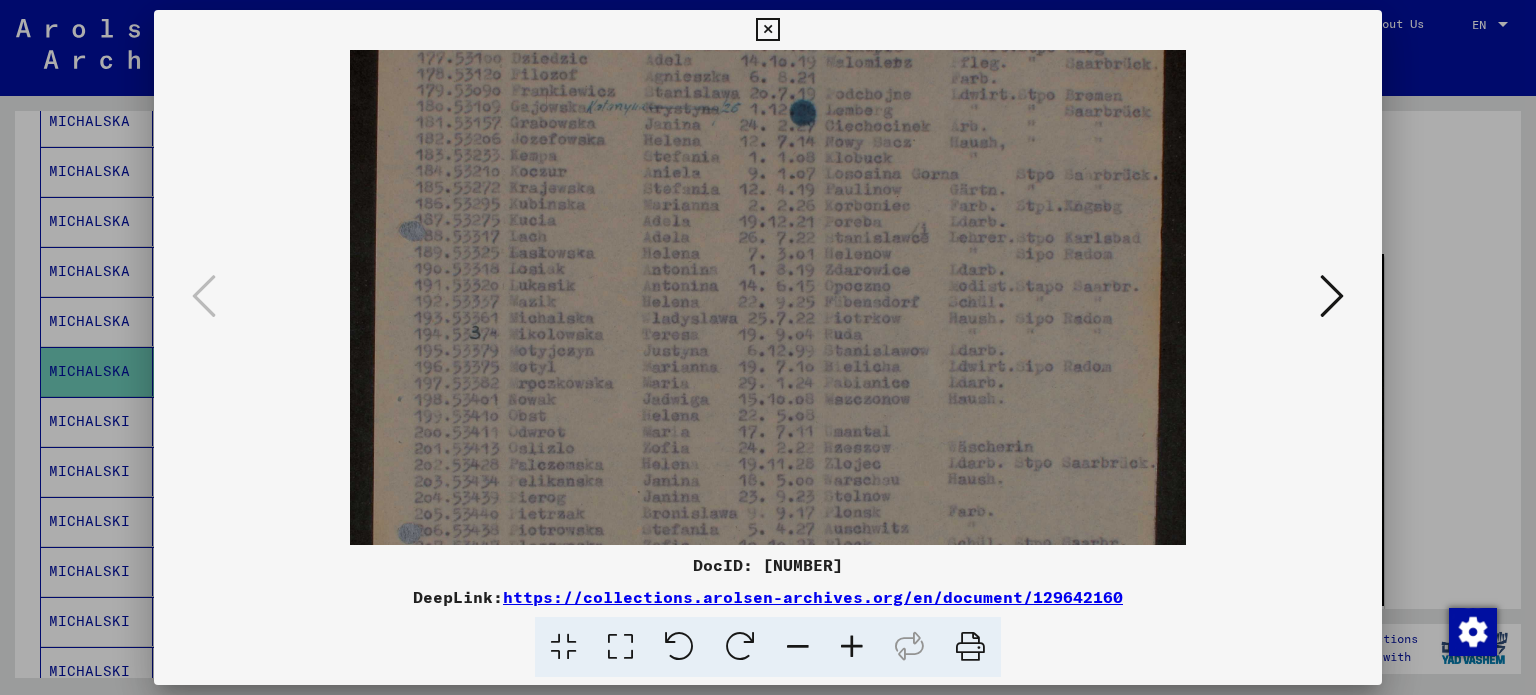 scroll, scrollTop: 255, scrollLeft: 0, axis: vertical 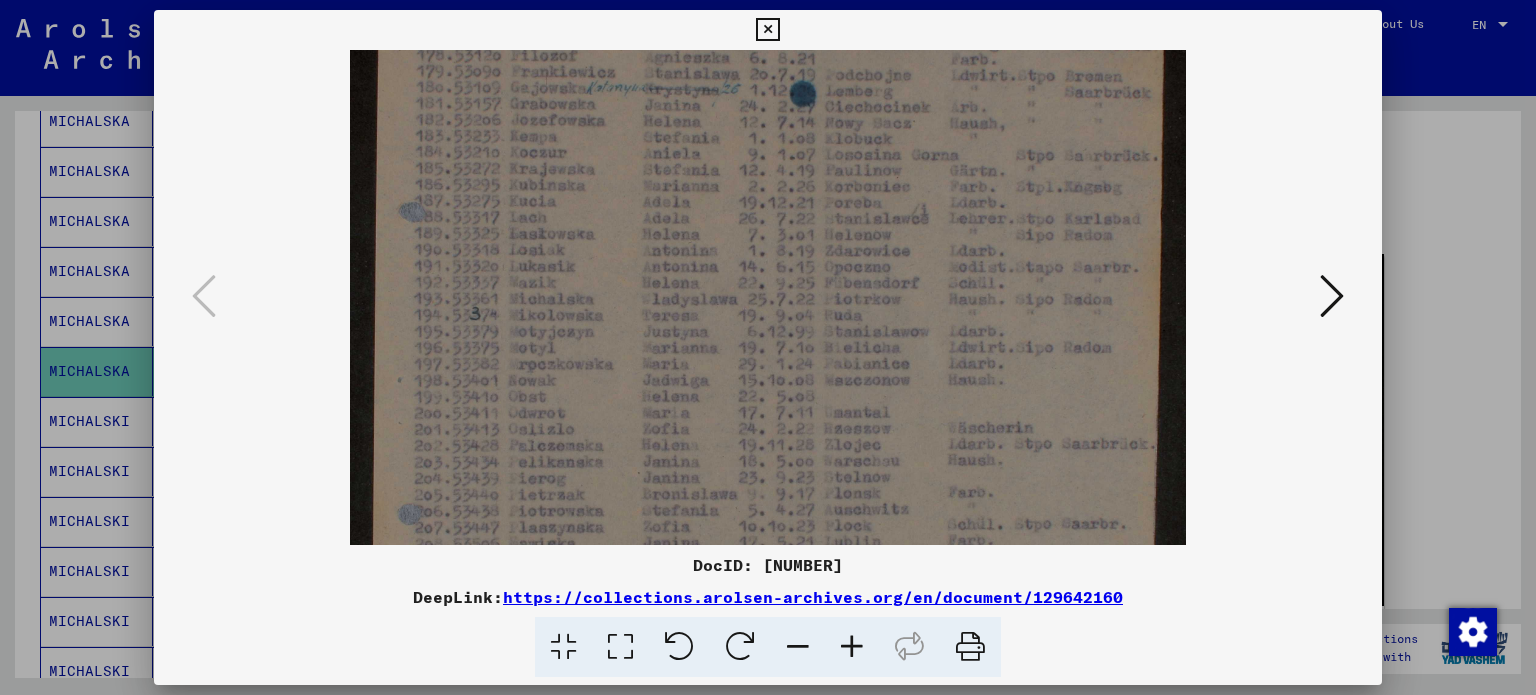 drag, startPoint x: 717, startPoint y: 450, endPoint x: 736, endPoint y: 257, distance: 193.93298 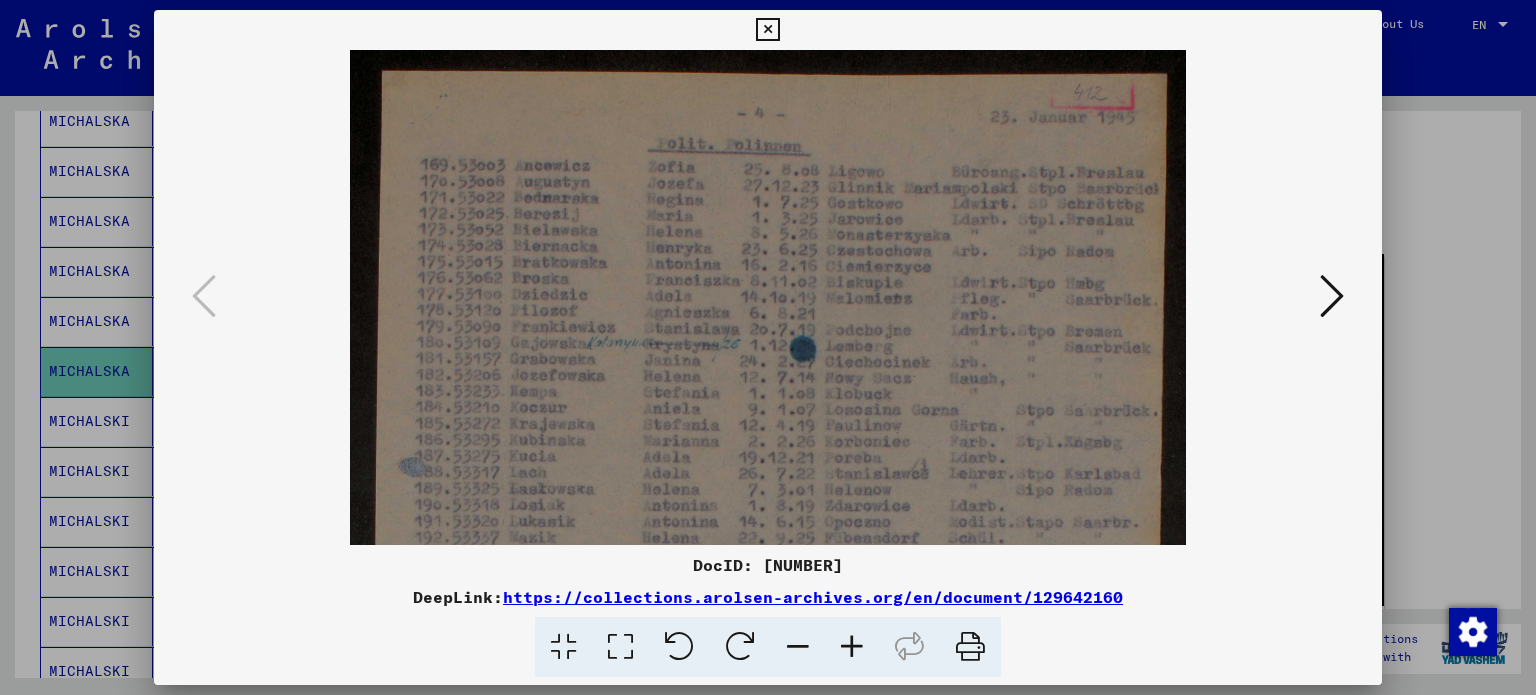 scroll, scrollTop: 8, scrollLeft: 0, axis: vertical 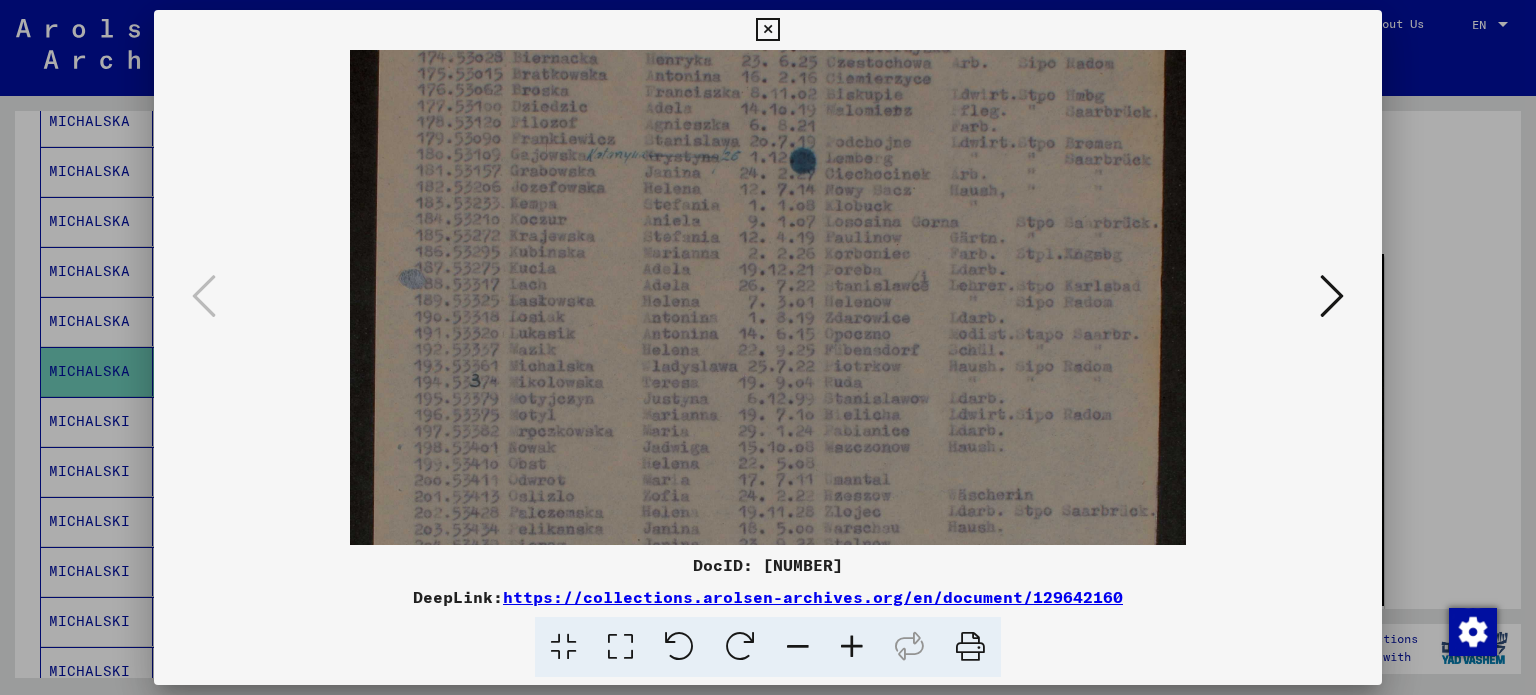 drag, startPoint x: 663, startPoint y: 163, endPoint x: 670, endPoint y: 256, distance: 93.26307 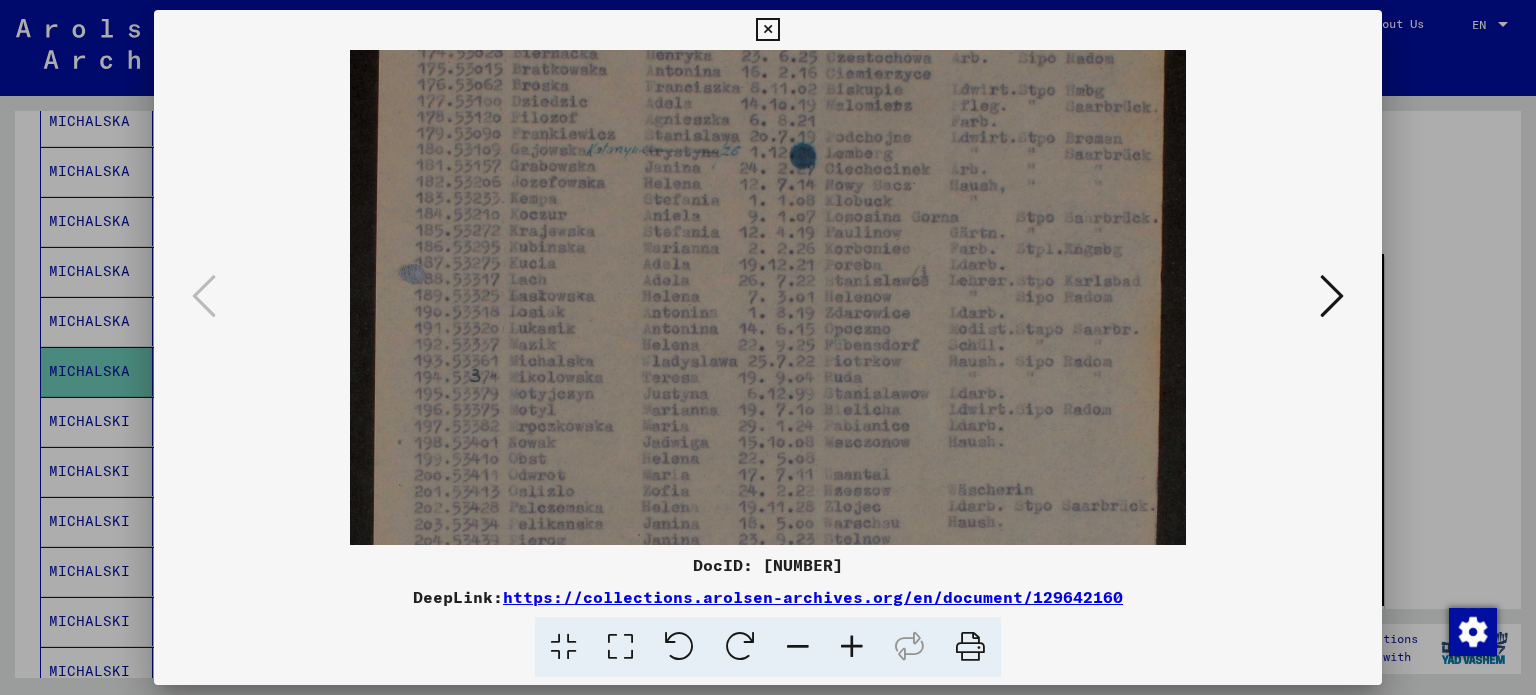 click at bounding box center [1332, 296] 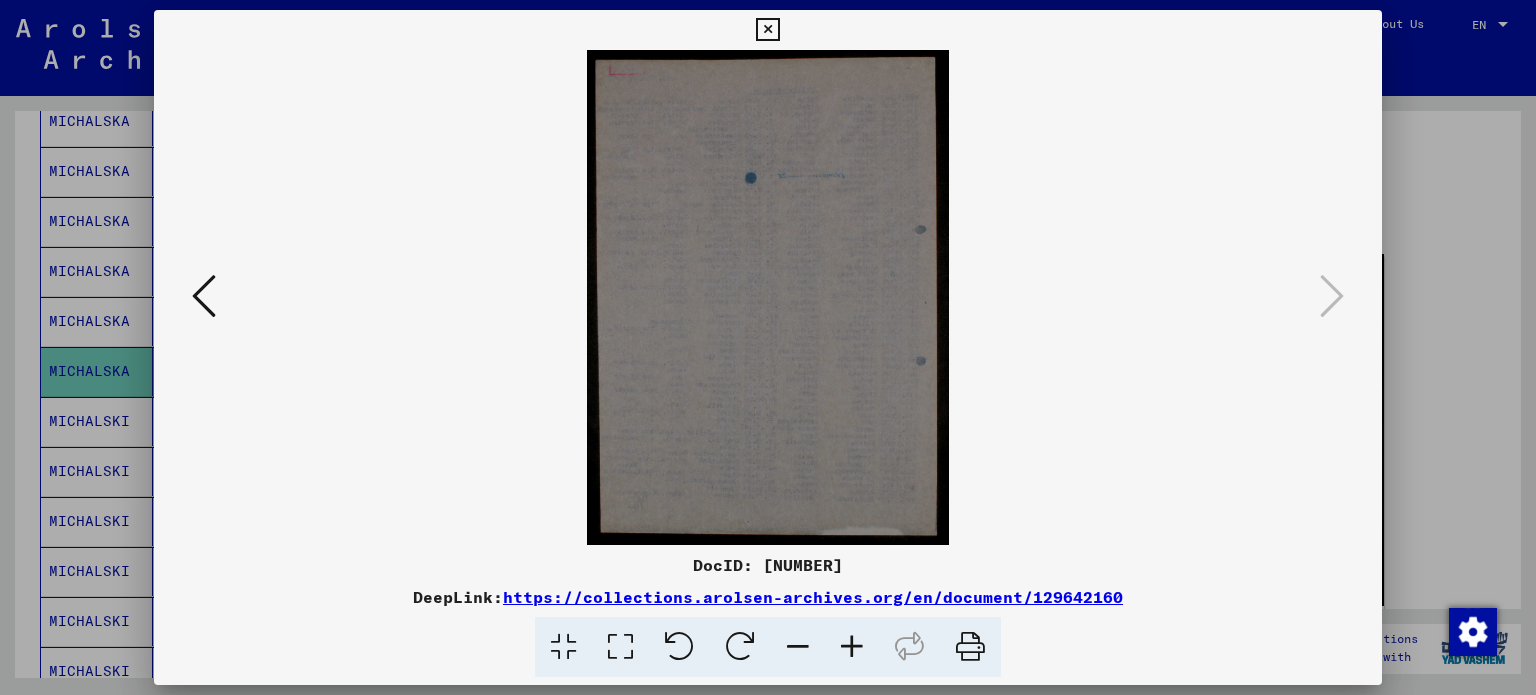 scroll, scrollTop: 0, scrollLeft: 0, axis: both 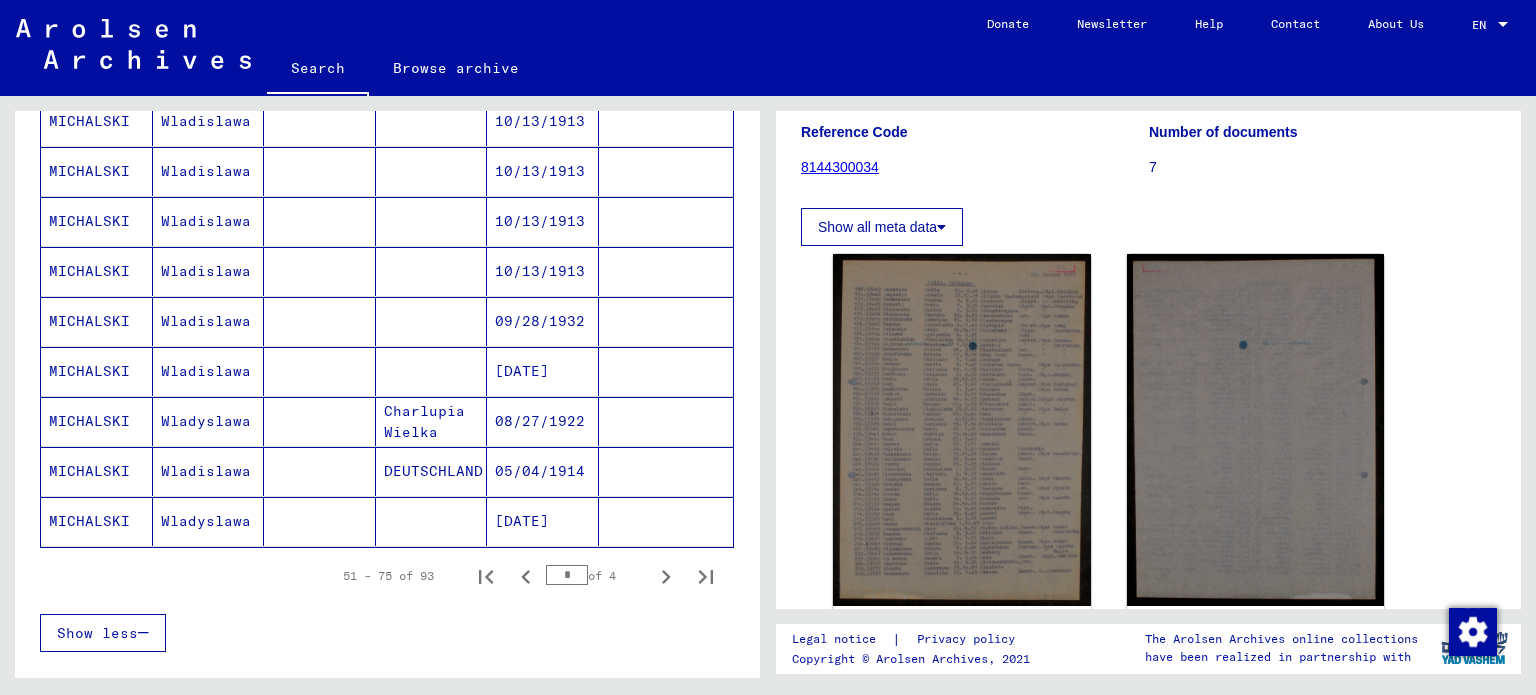 click on "MICHALSKI" at bounding box center [97, 471] 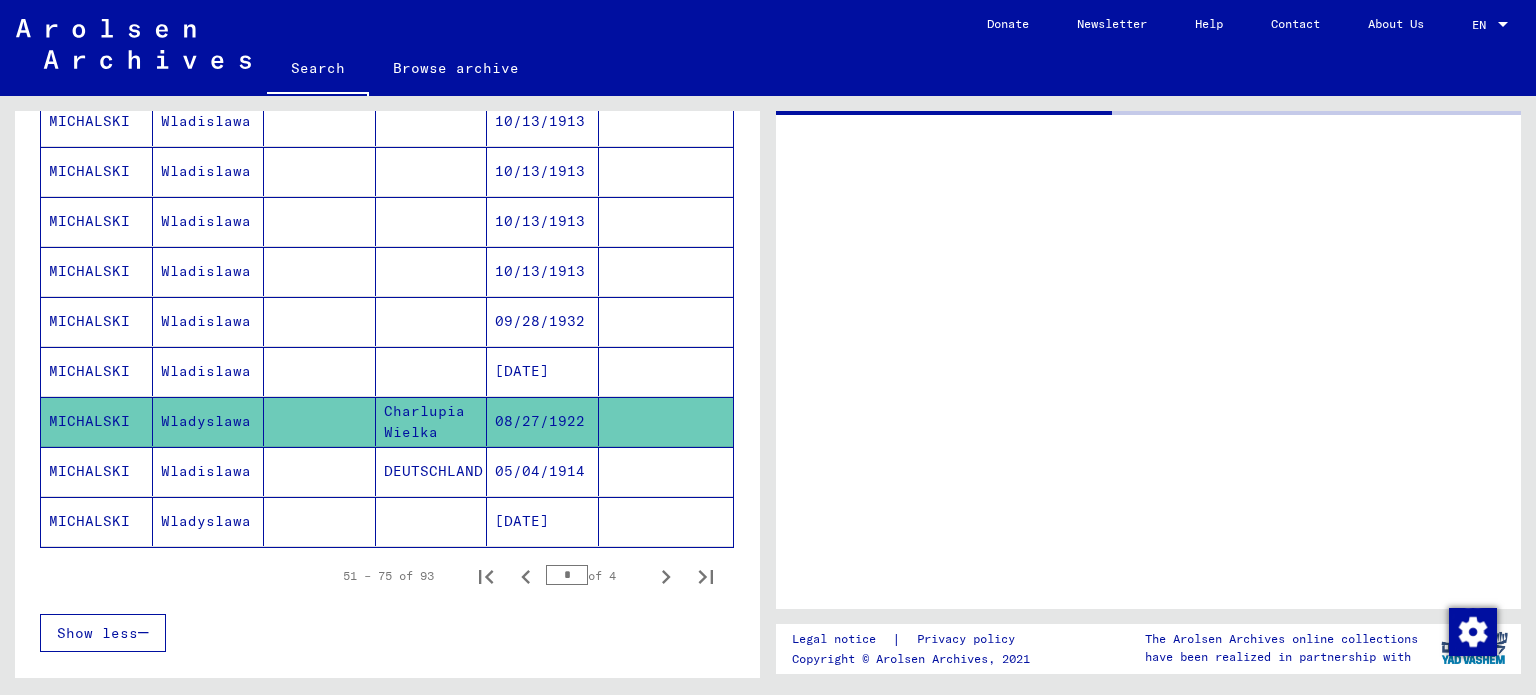 scroll, scrollTop: 0, scrollLeft: 0, axis: both 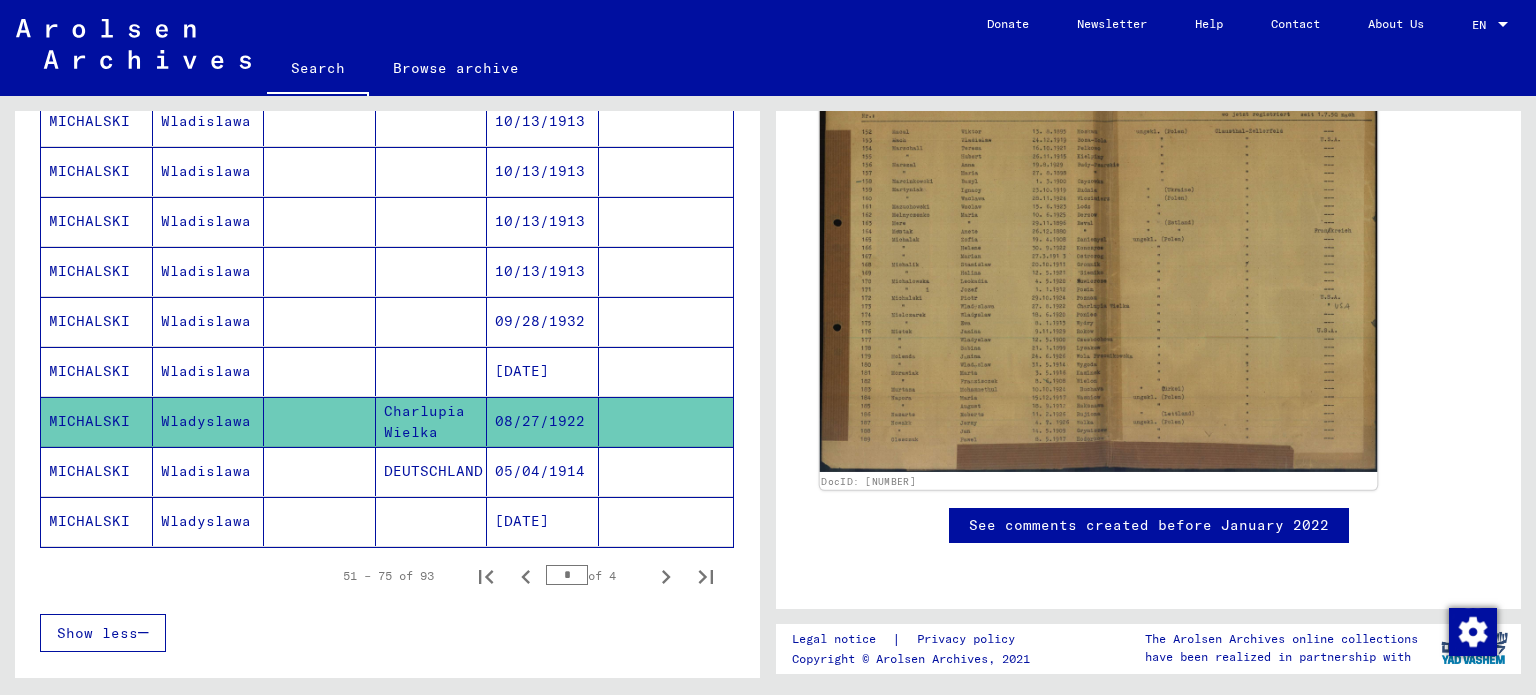 click 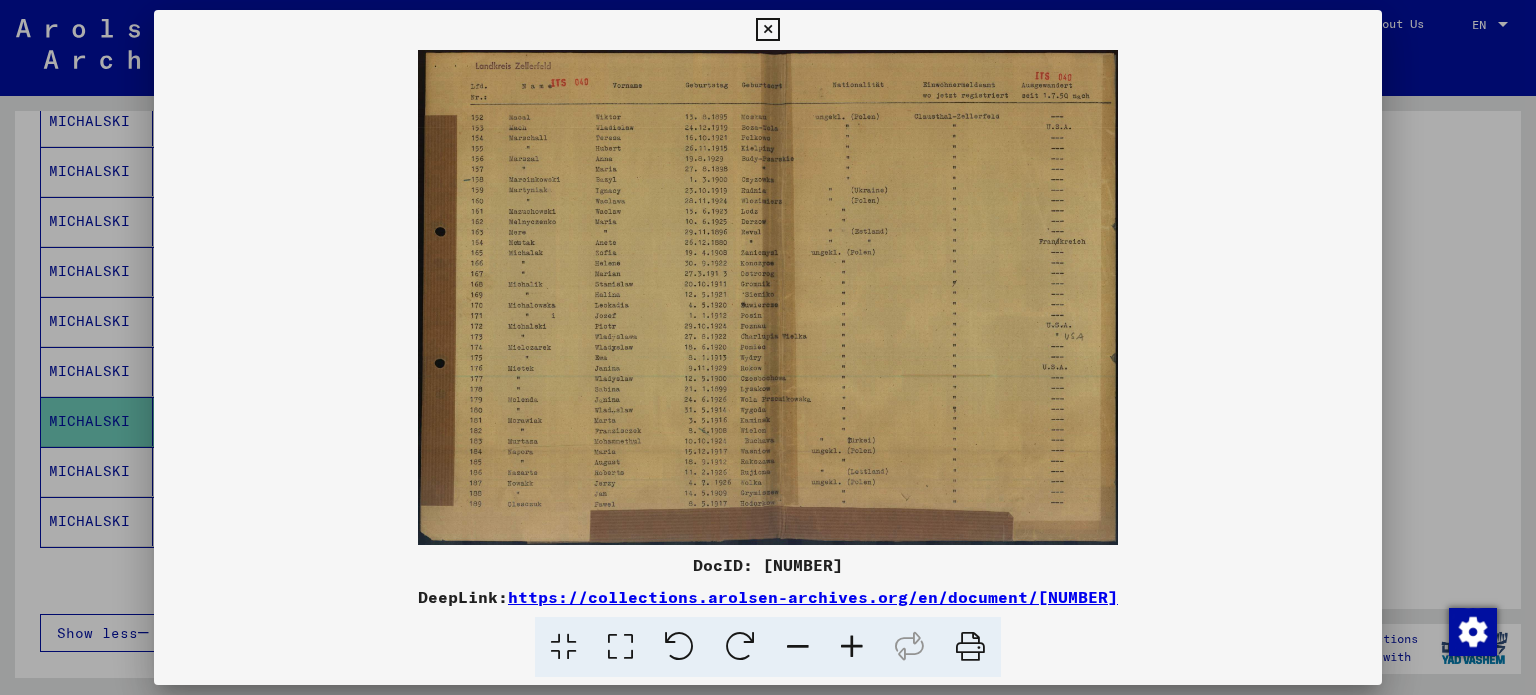 click at bounding box center (852, 647) 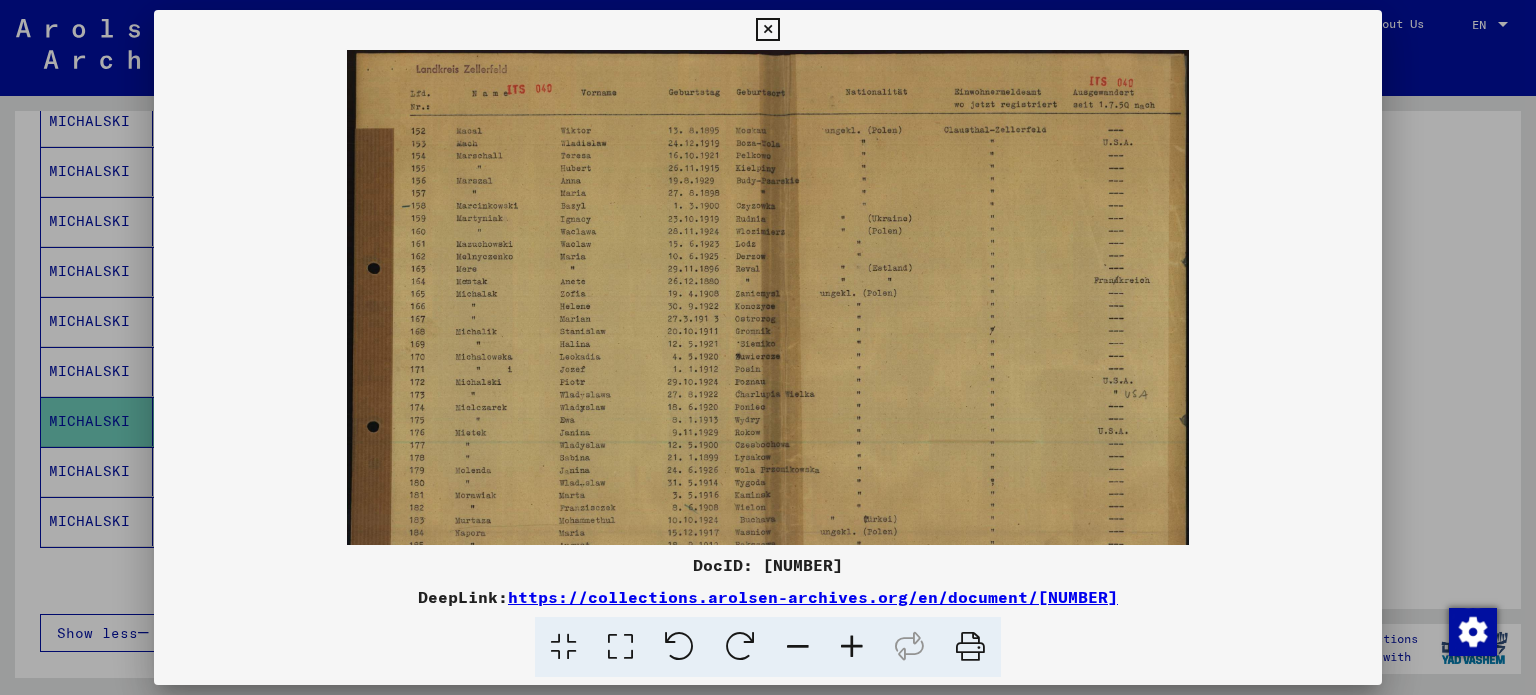 click at bounding box center (852, 647) 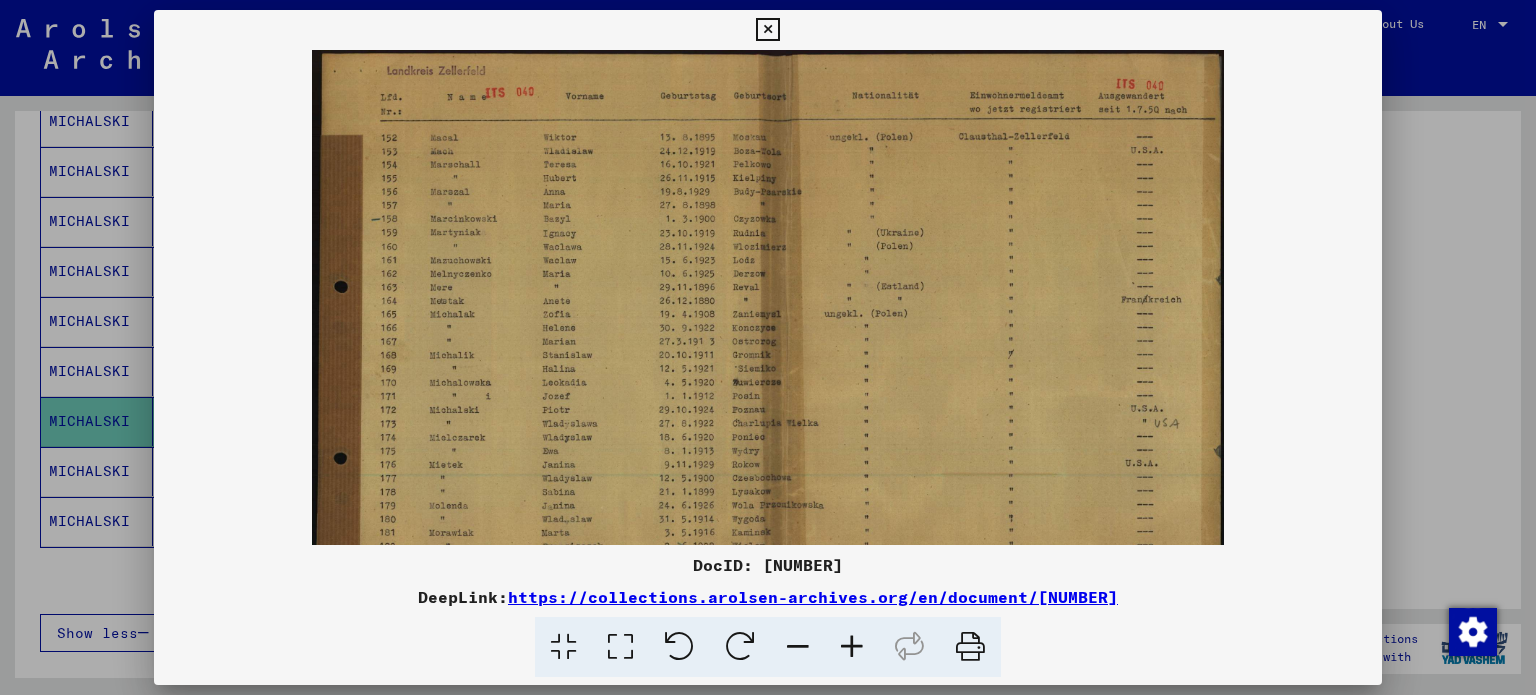 click at bounding box center (852, 647) 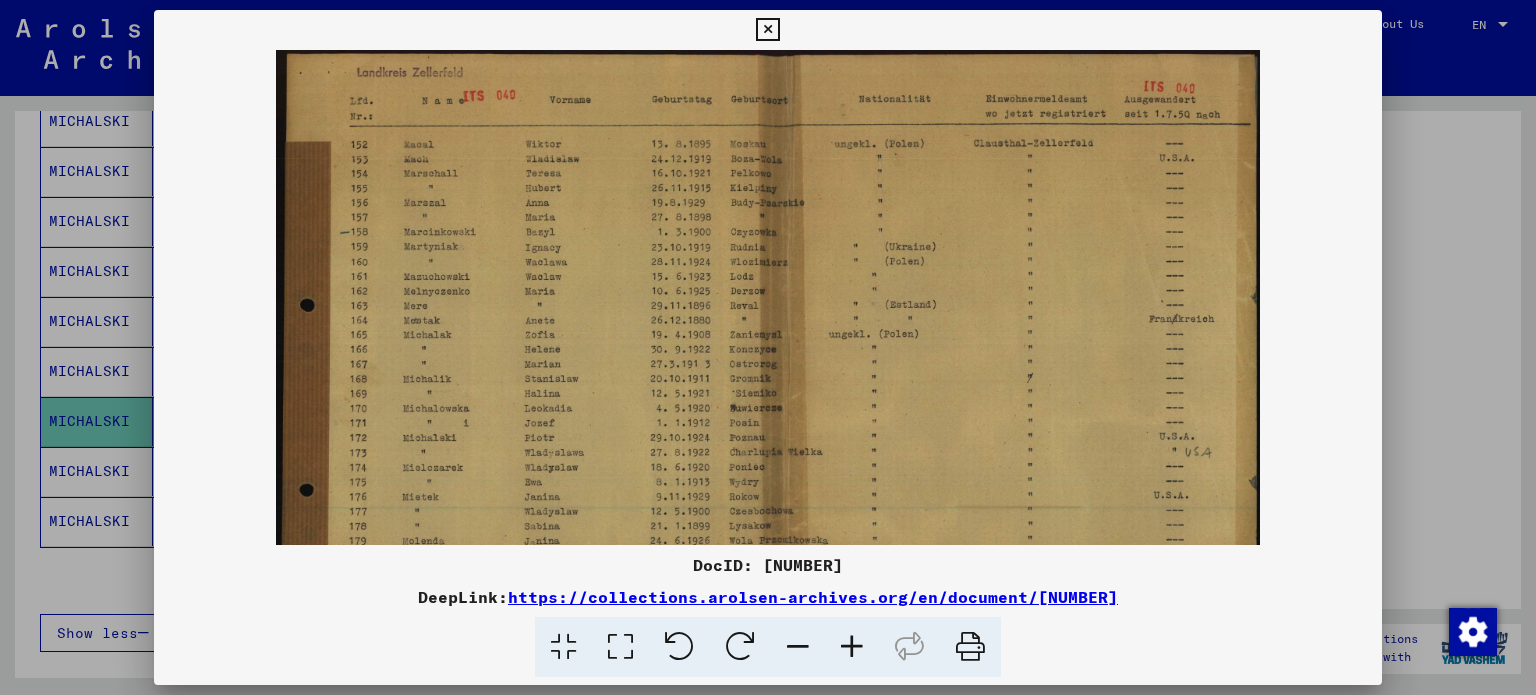 click at bounding box center (852, 647) 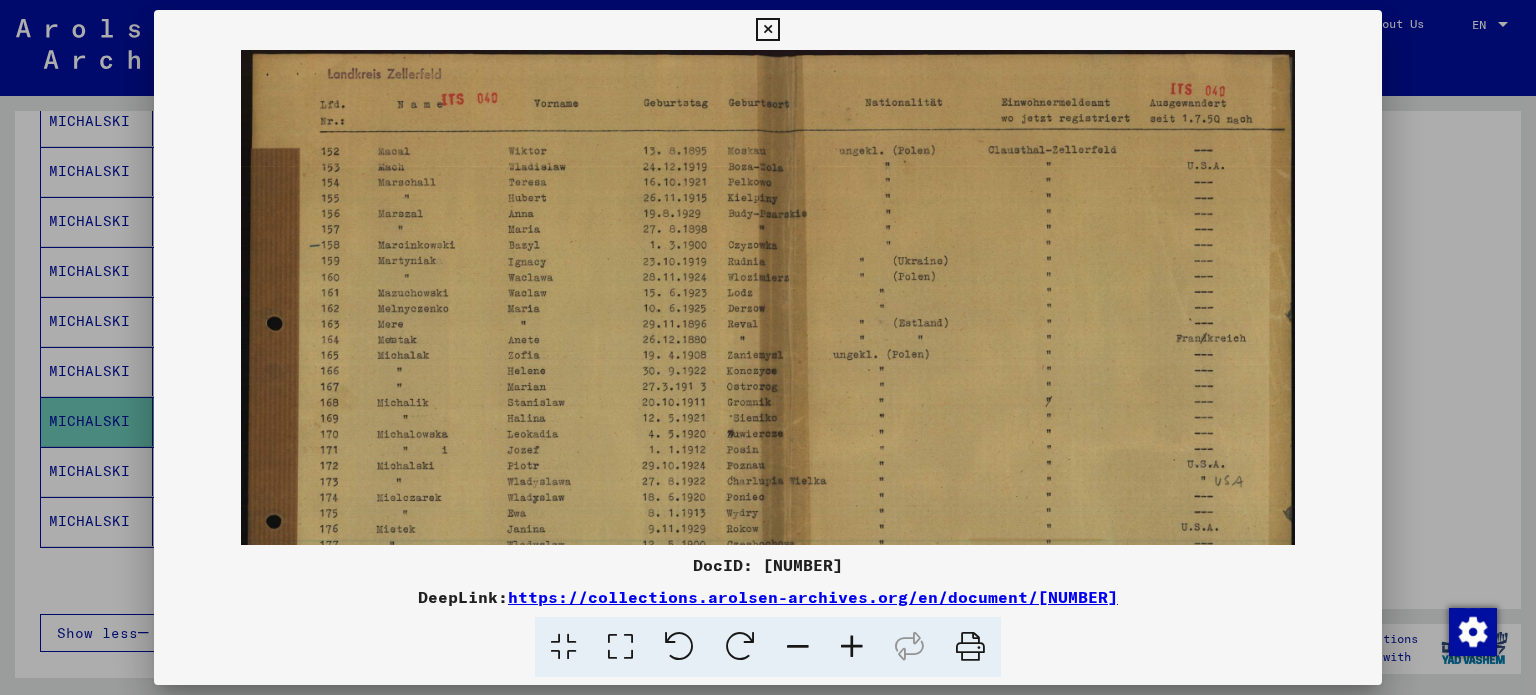click at bounding box center [852, 647] 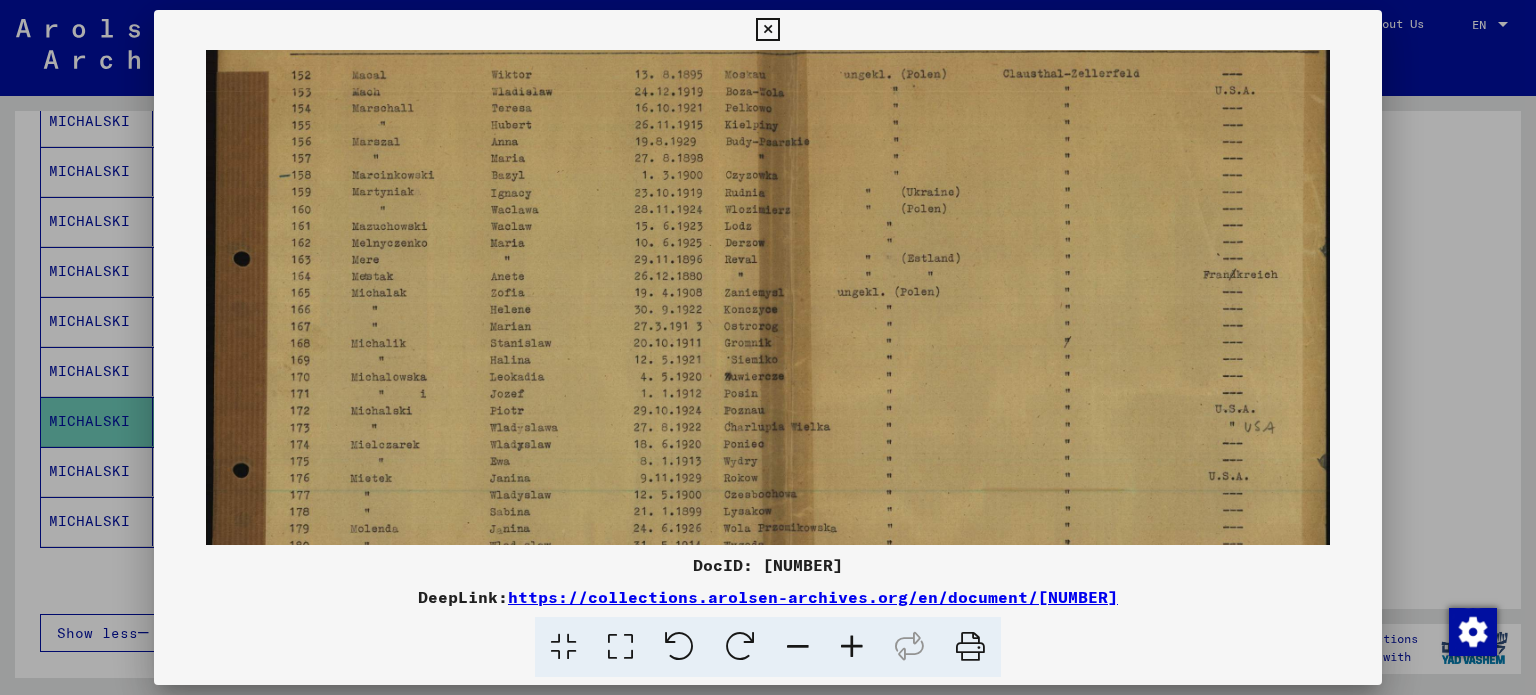 scroll, scrollTop: 91, scrollLeft: 0, axis: vertical 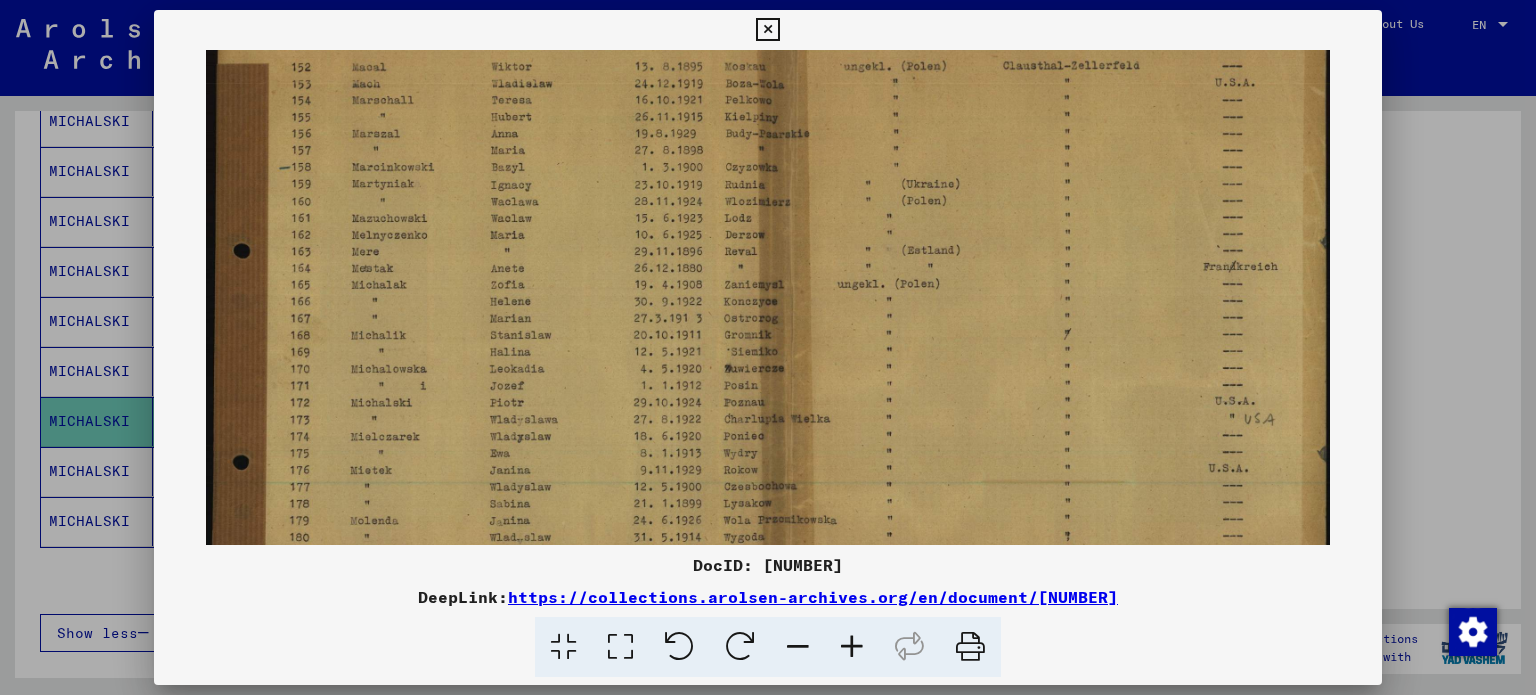 drag, startPoint x: 753, startPoint y: 438, endPoint x: 756, endPoint y: 347, distance: 91.04944 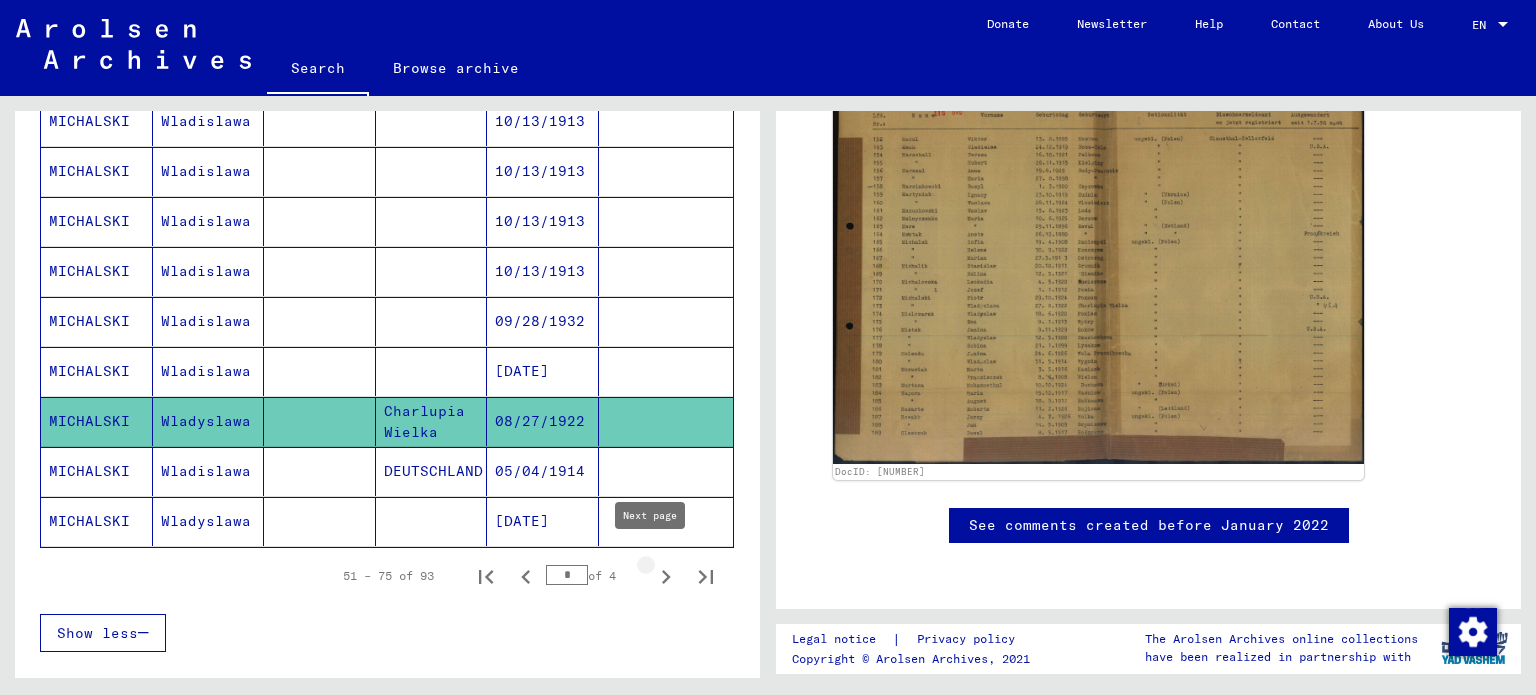 click 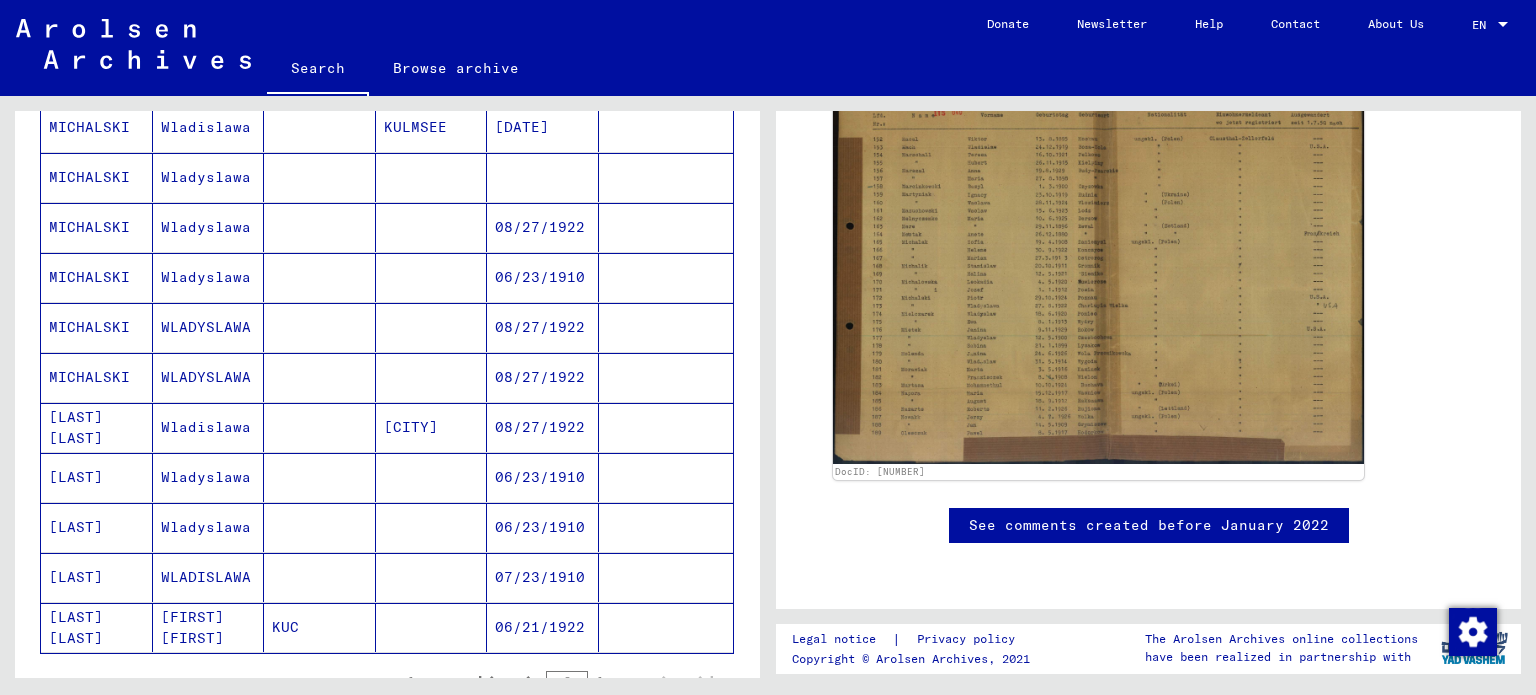 scroll, scrollTop: 608, scrollLeft: 0, axis: vertical 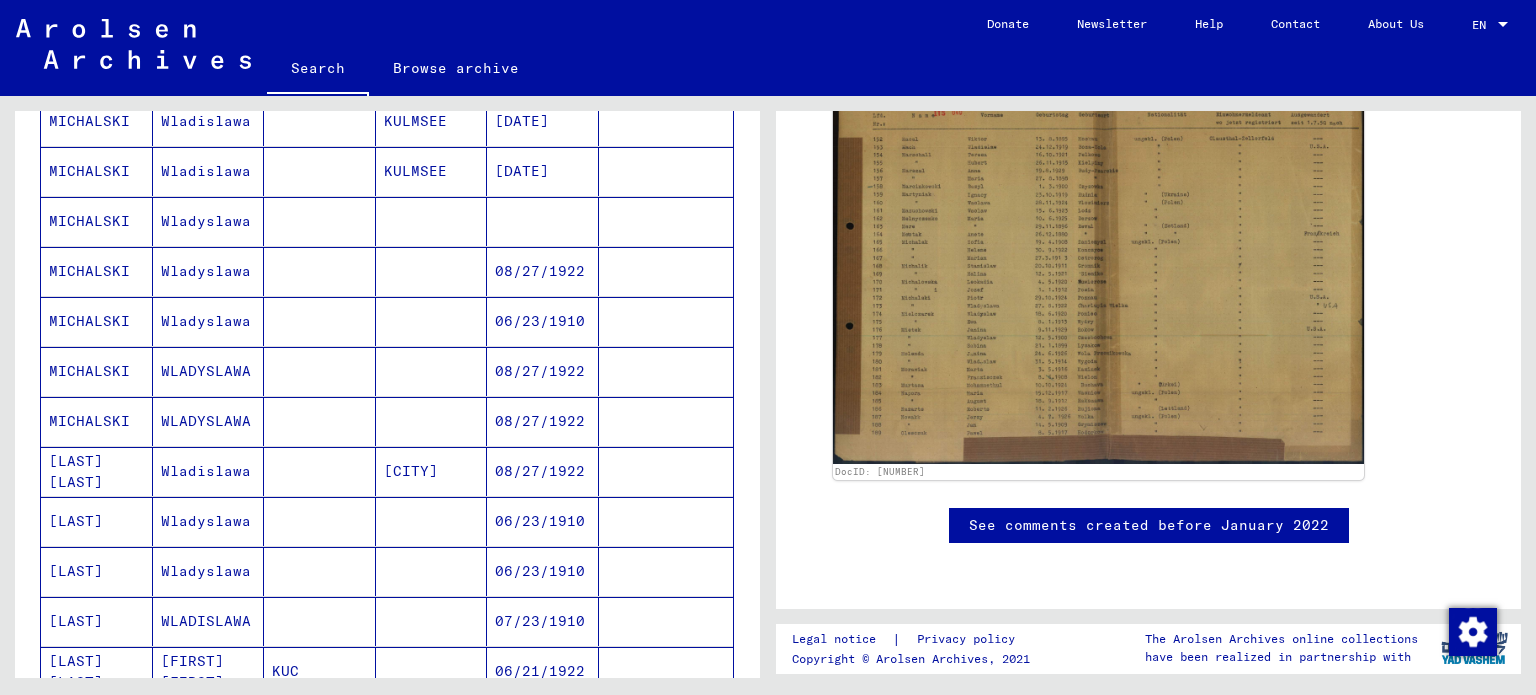 click on "MICHALSKI" at bounding box center (97, 471) 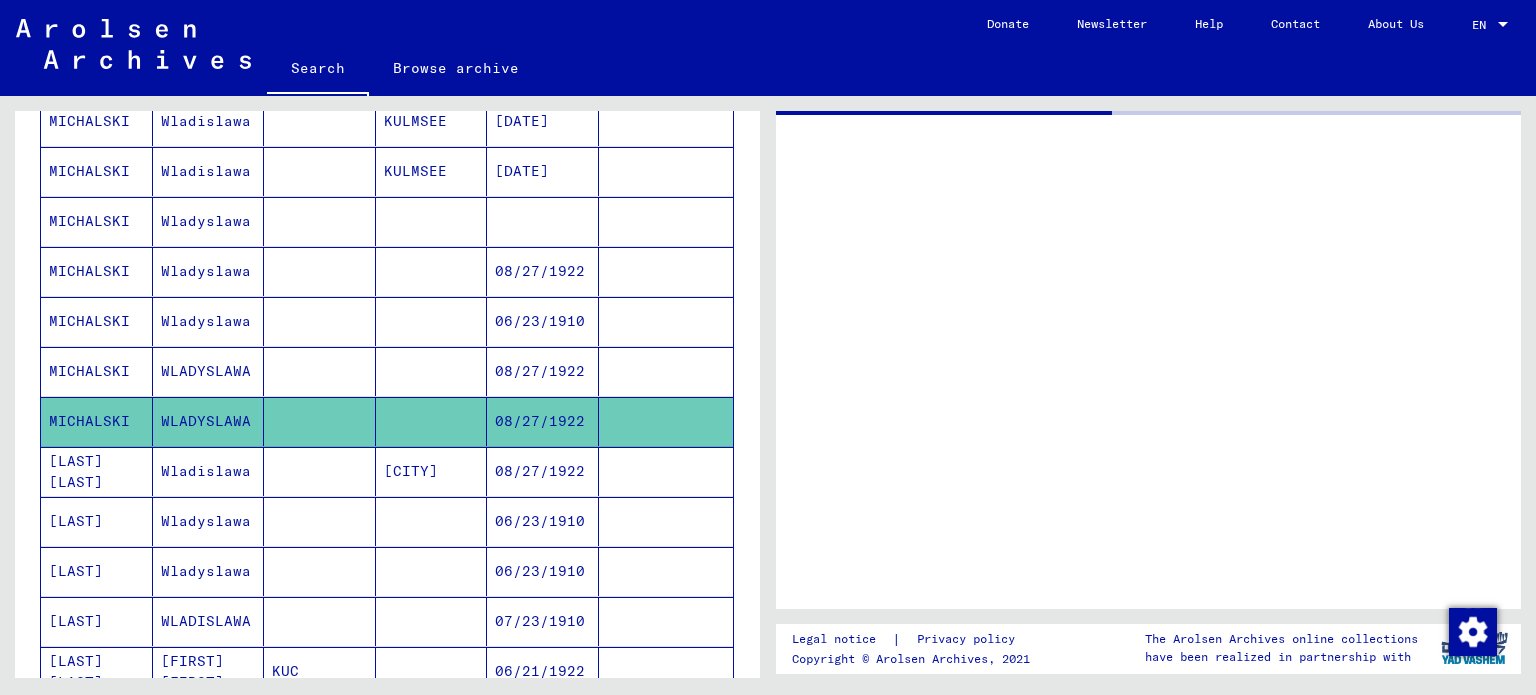 scroll, scrollTop: 0, scrollLeft: 0, axis: both 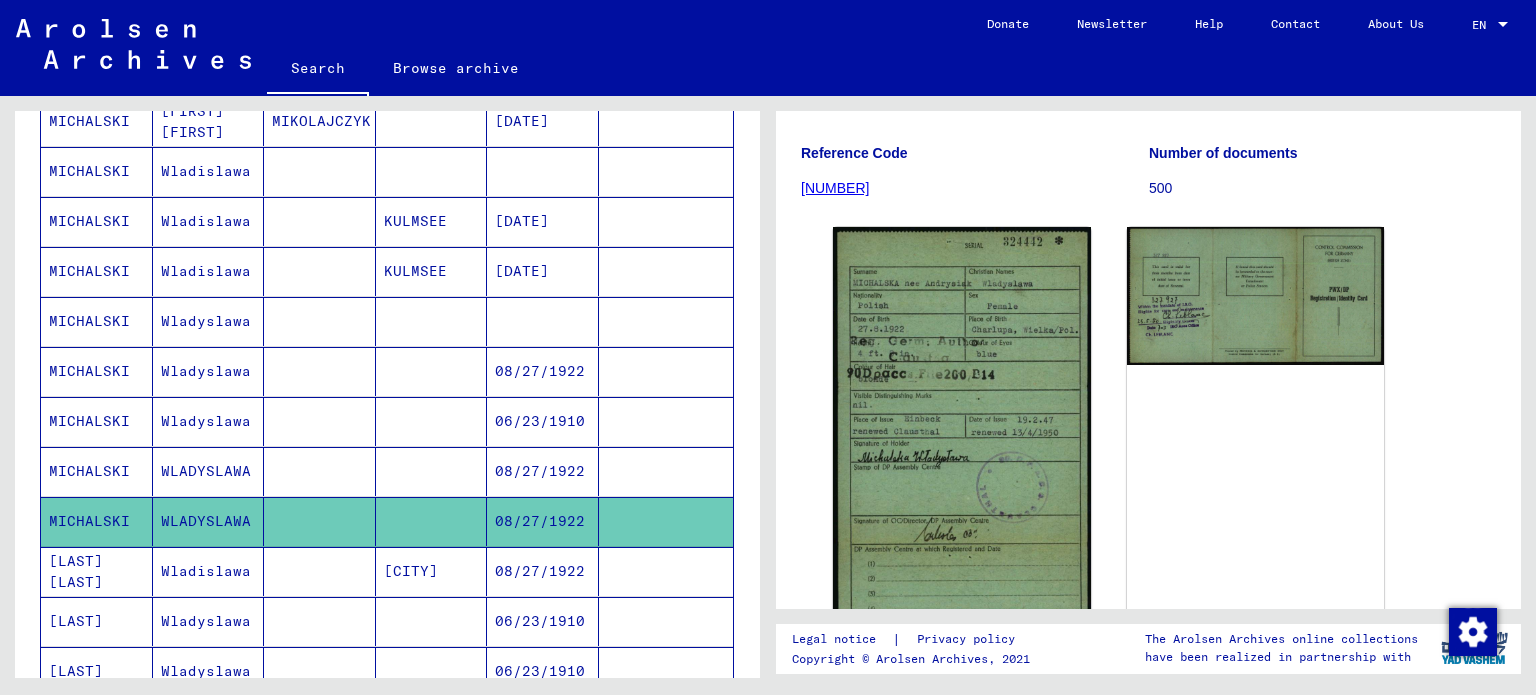 click on "MICHALSKI" at bounding box center (97, 371) 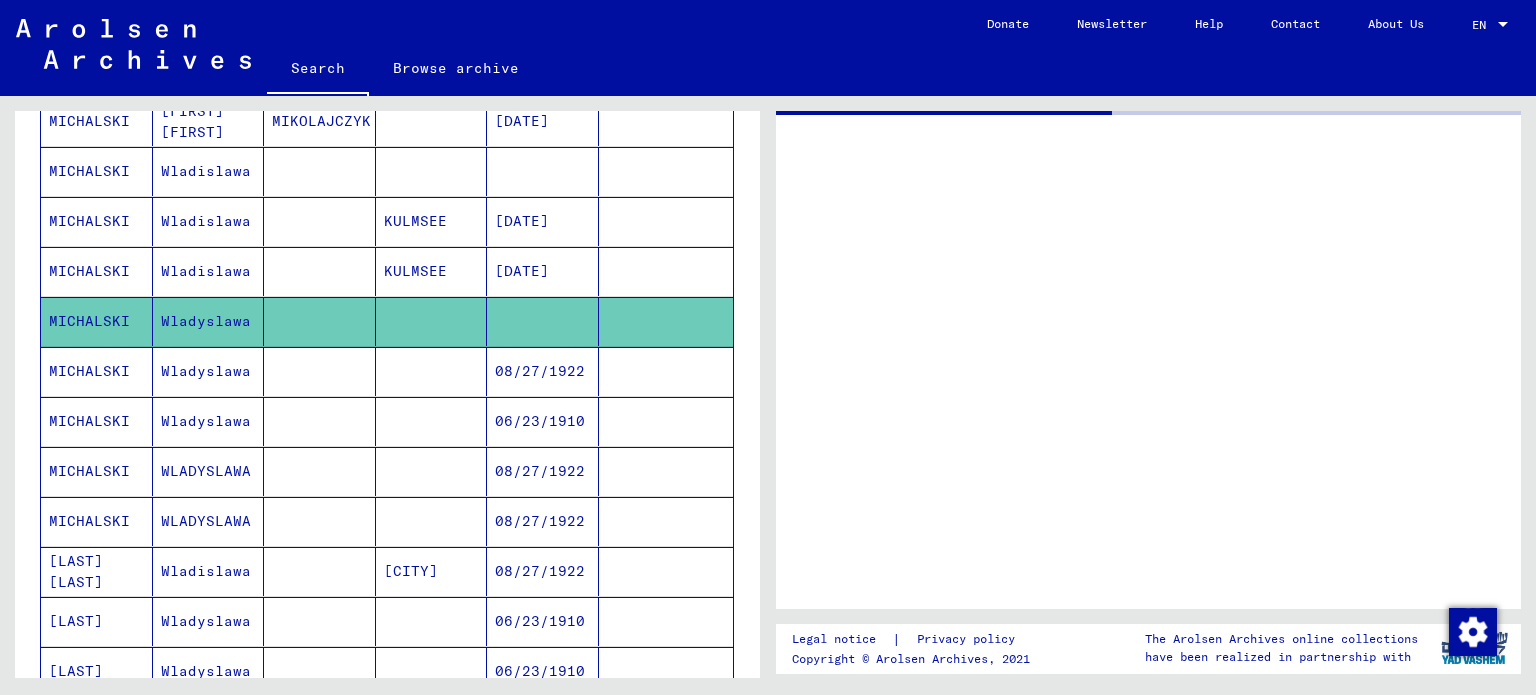 scroll, scrollTop: 0, scrollLeft: 0, axis: both 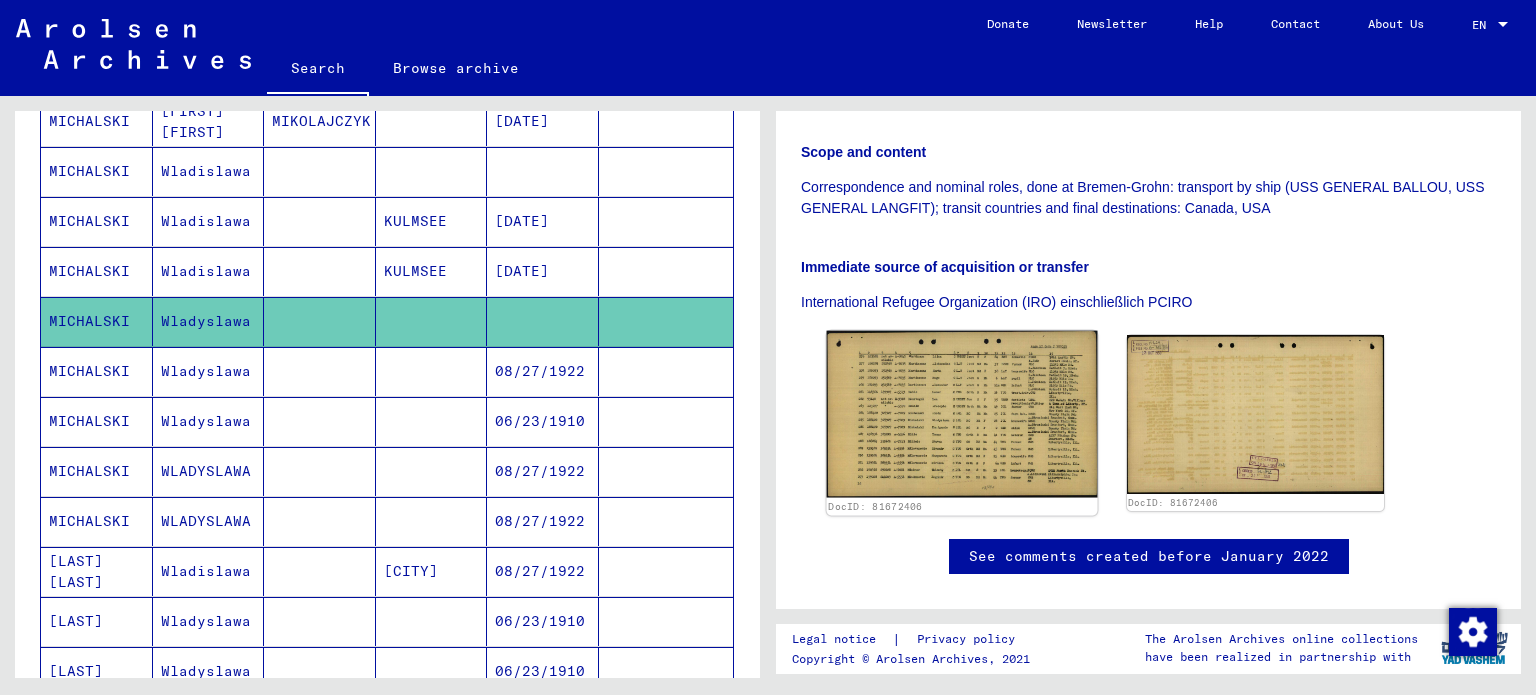 click 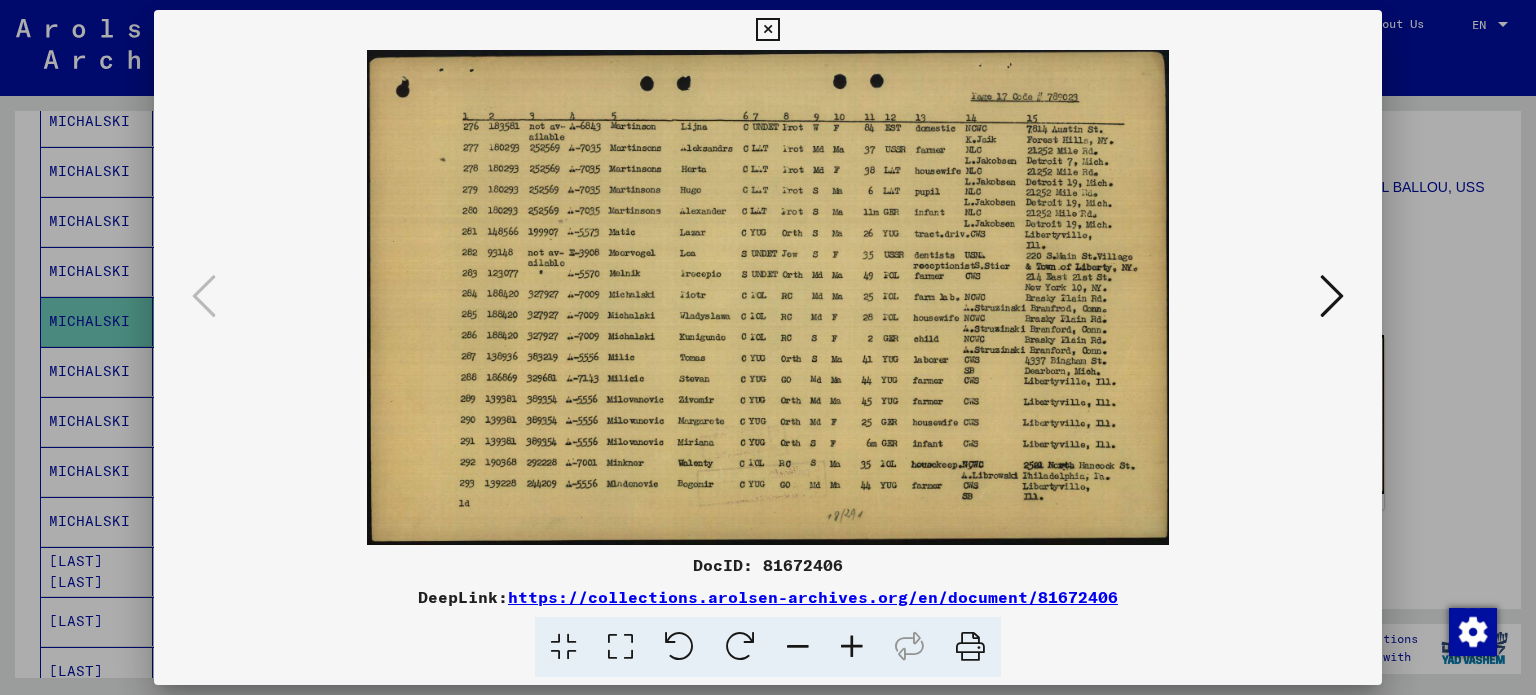 click at bounding box center (767, 30) 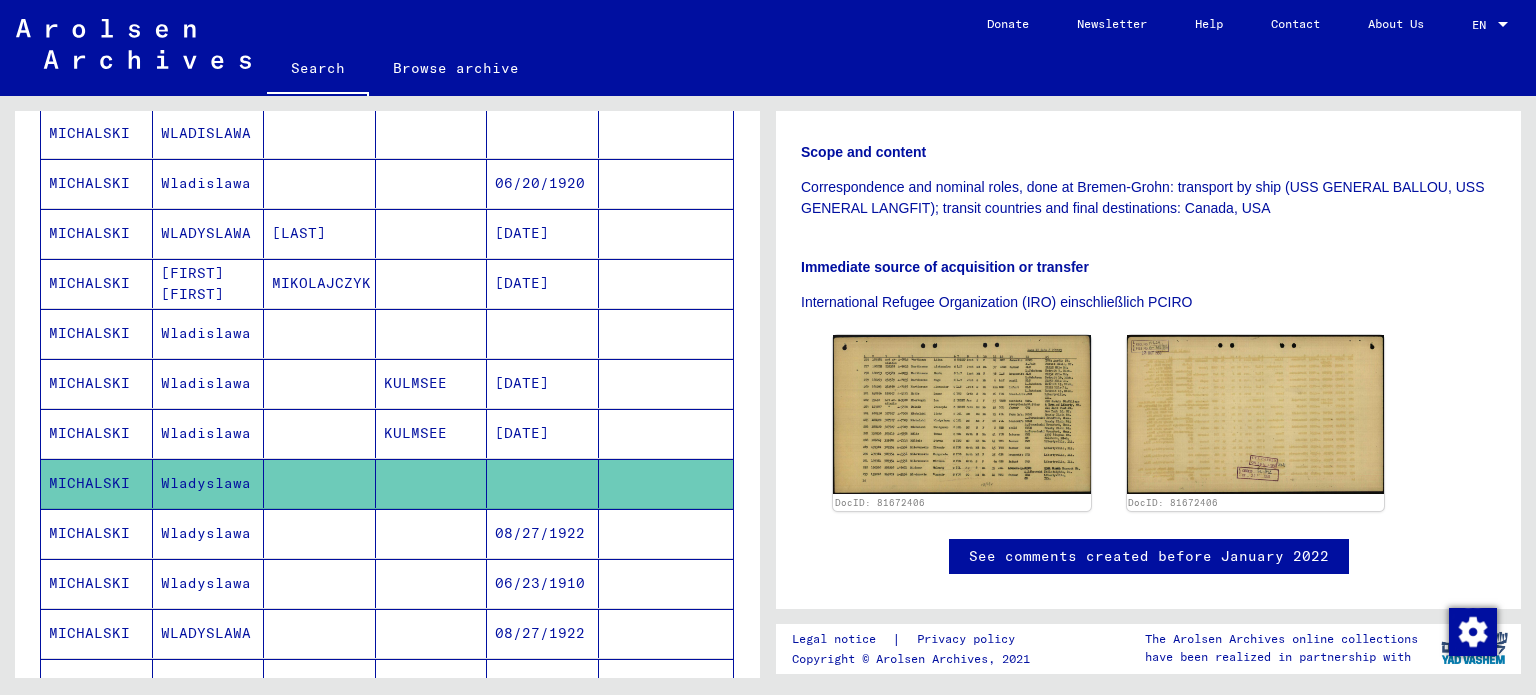 scroll, scrollTop: 308, scrollLeft: 0, axis: vertical 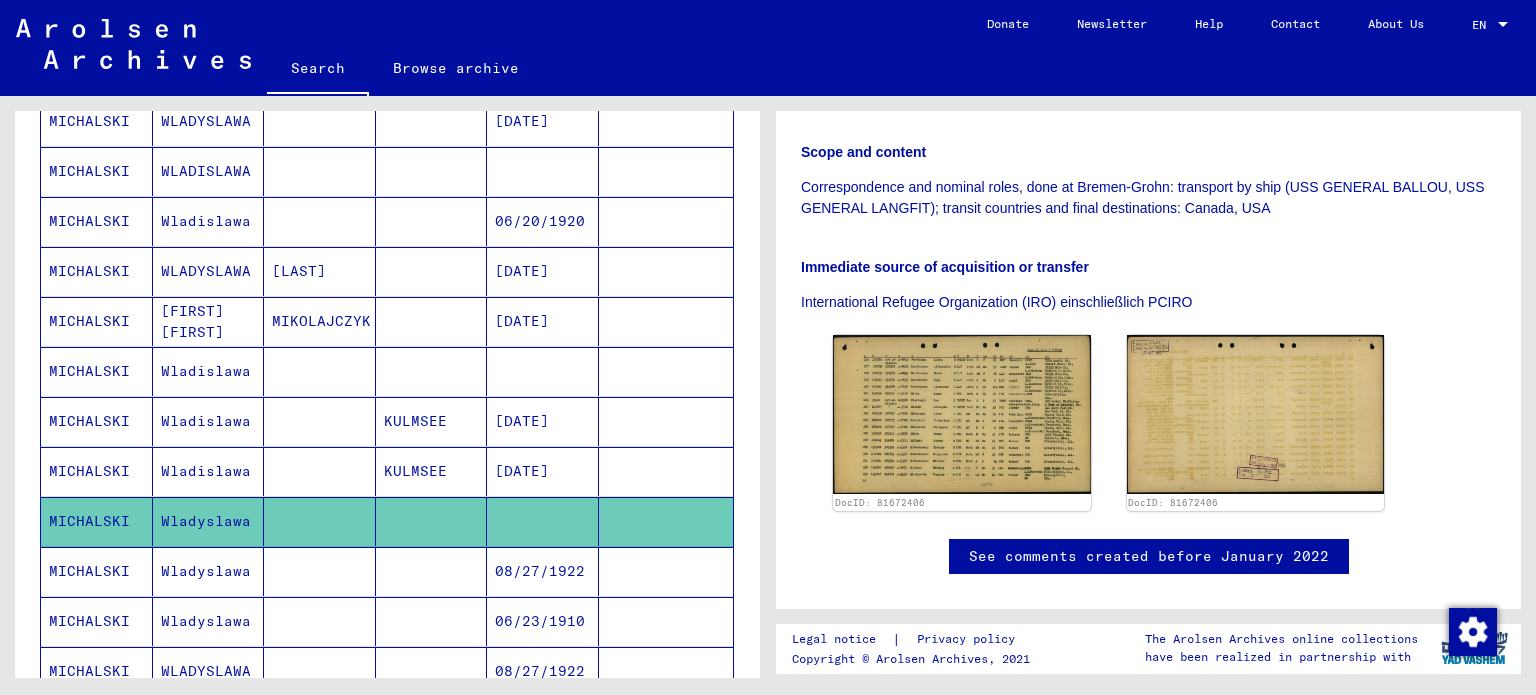 click on "MICHALSKI" at bounding box center [97, 421] 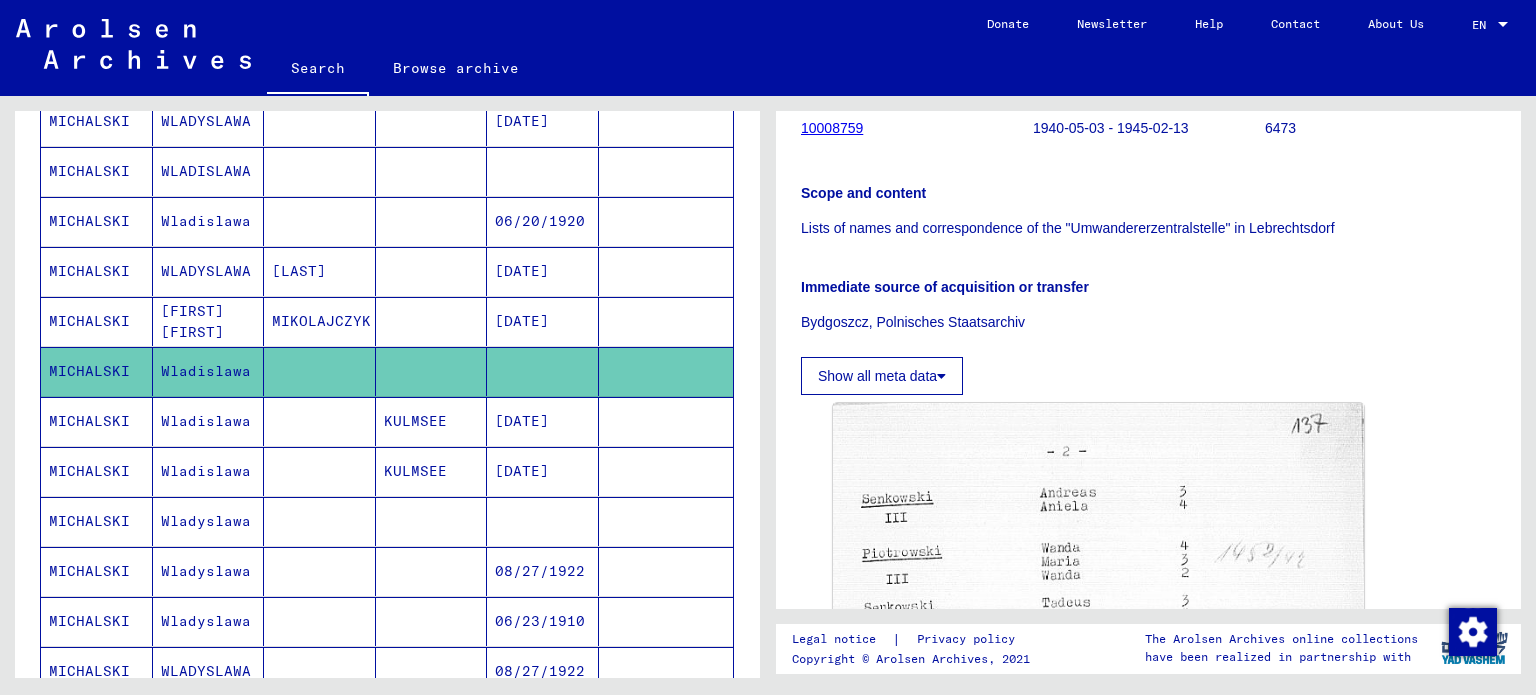 scroll, scrollTop: 0, scrollLeft: 0, axis: both 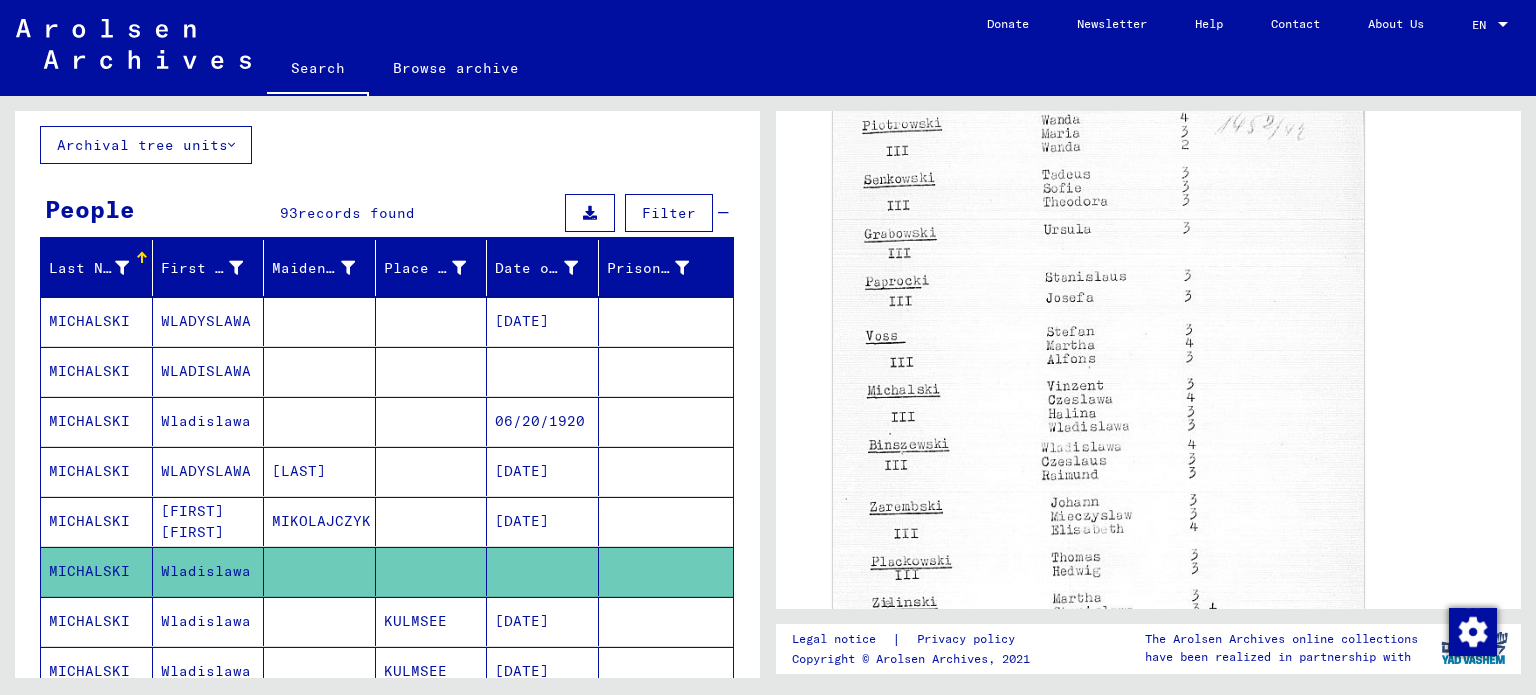 click on "MICHALSKI" at bounding box center (97, 421) 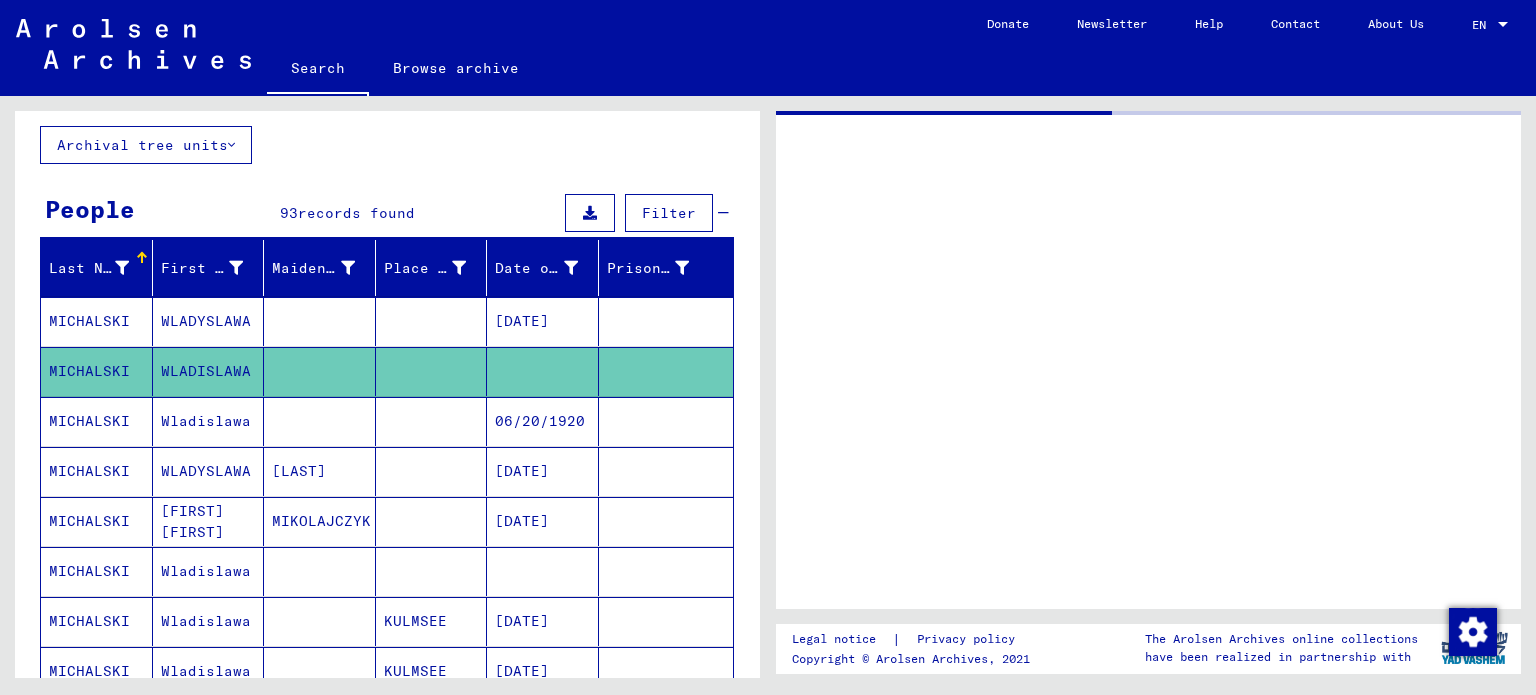 scroll, scrollTop: 0, scrollLeft: 0, axis: both 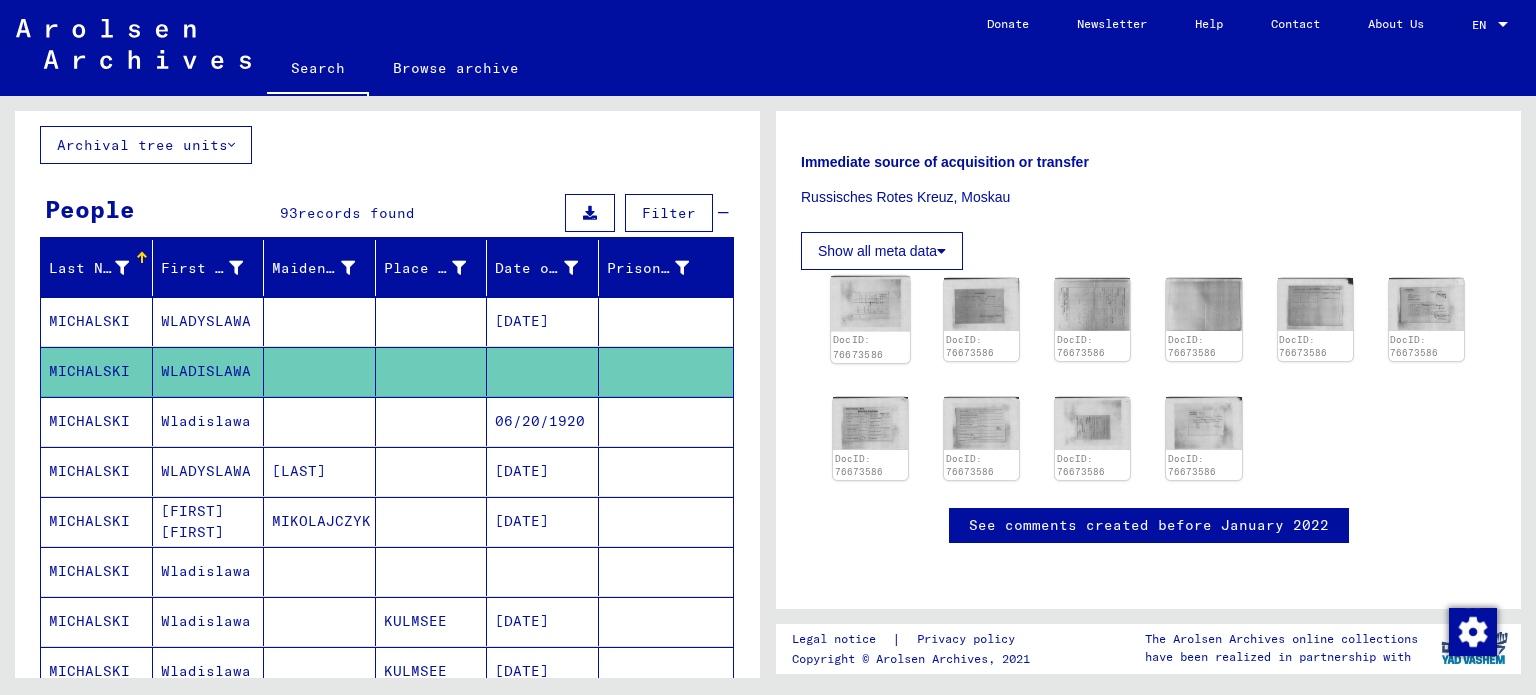 click 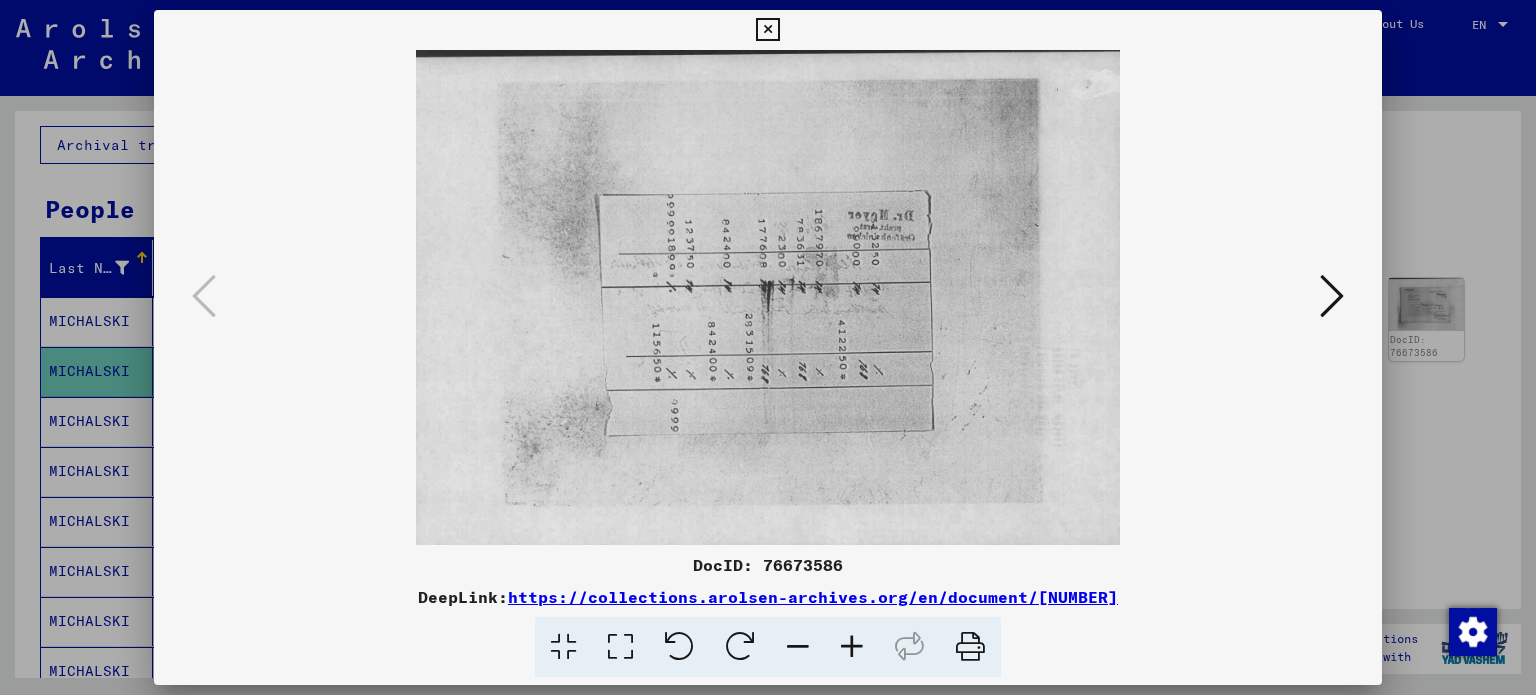 click at bounding box center [1332, 296] 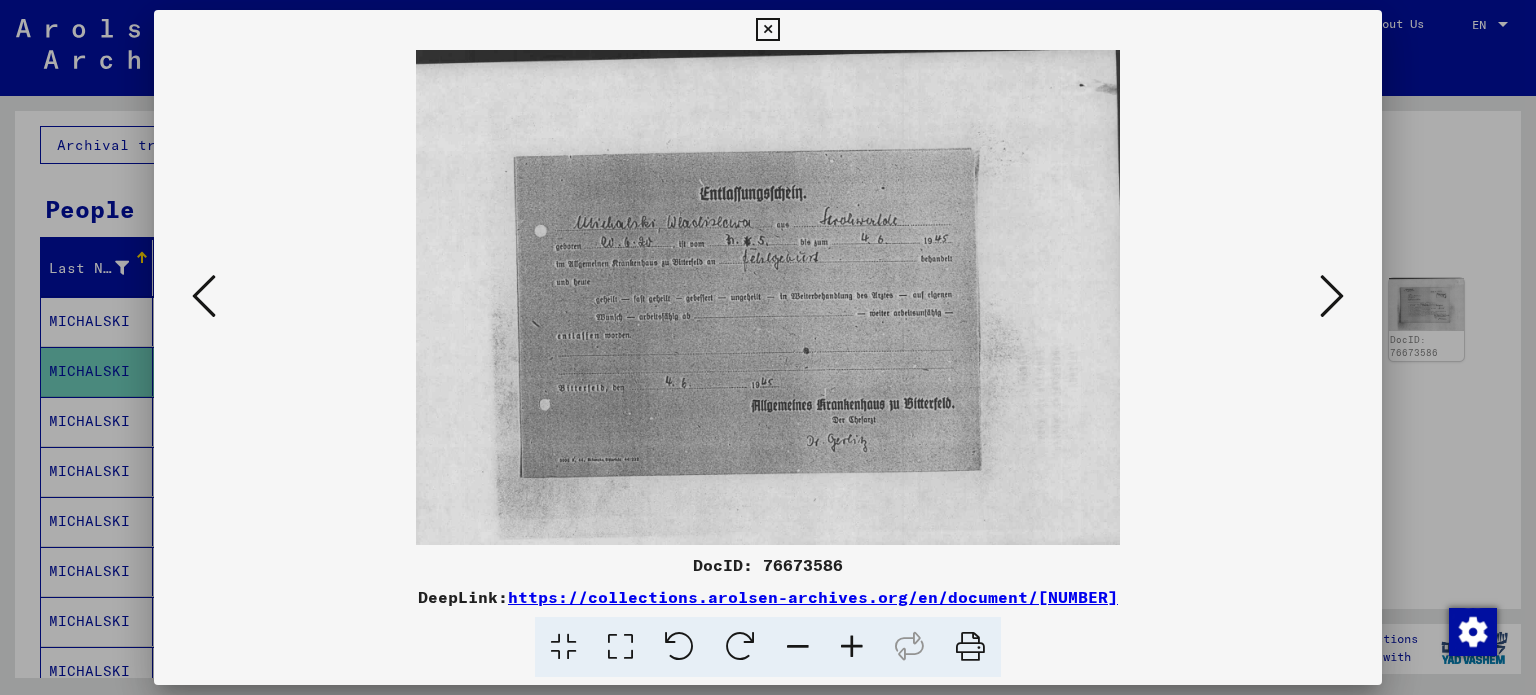 click at bounding box center [1332, 296] 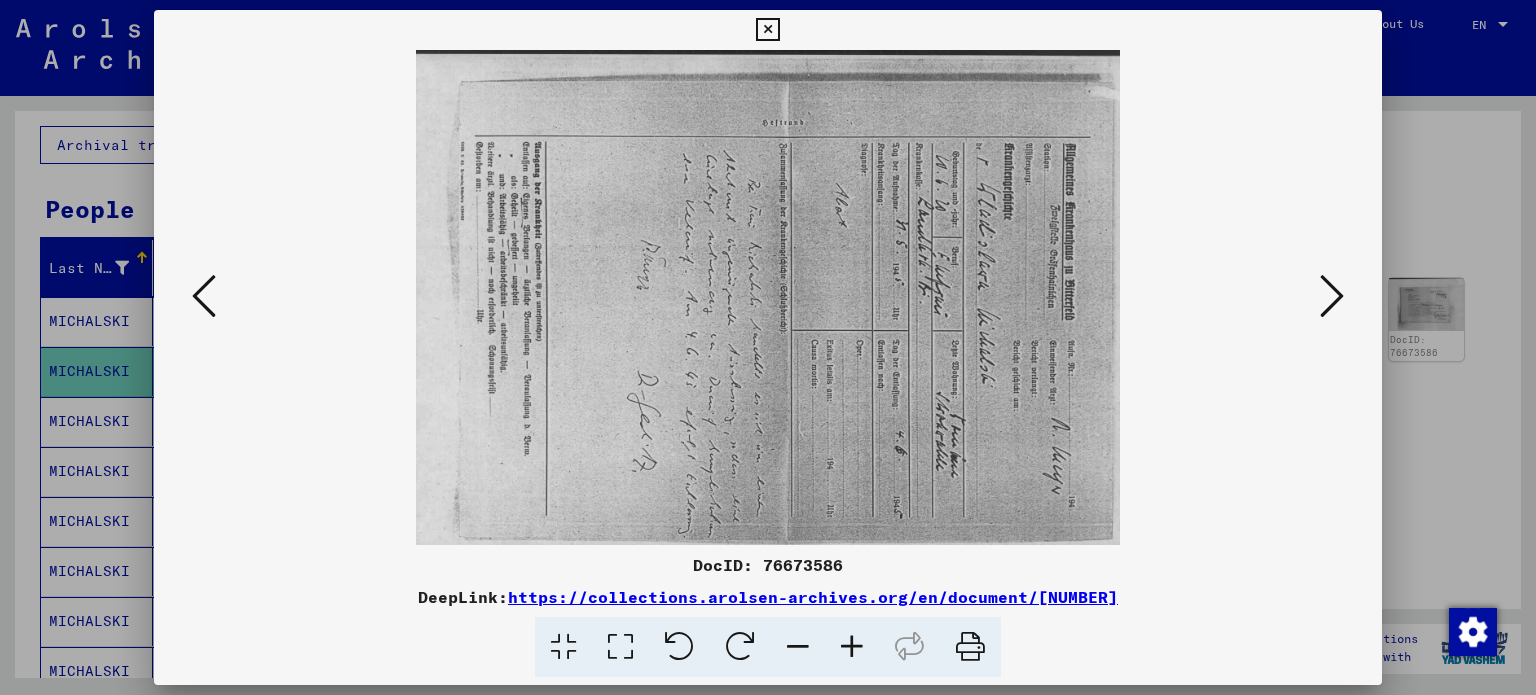 click at bounding box center (1332, 296) 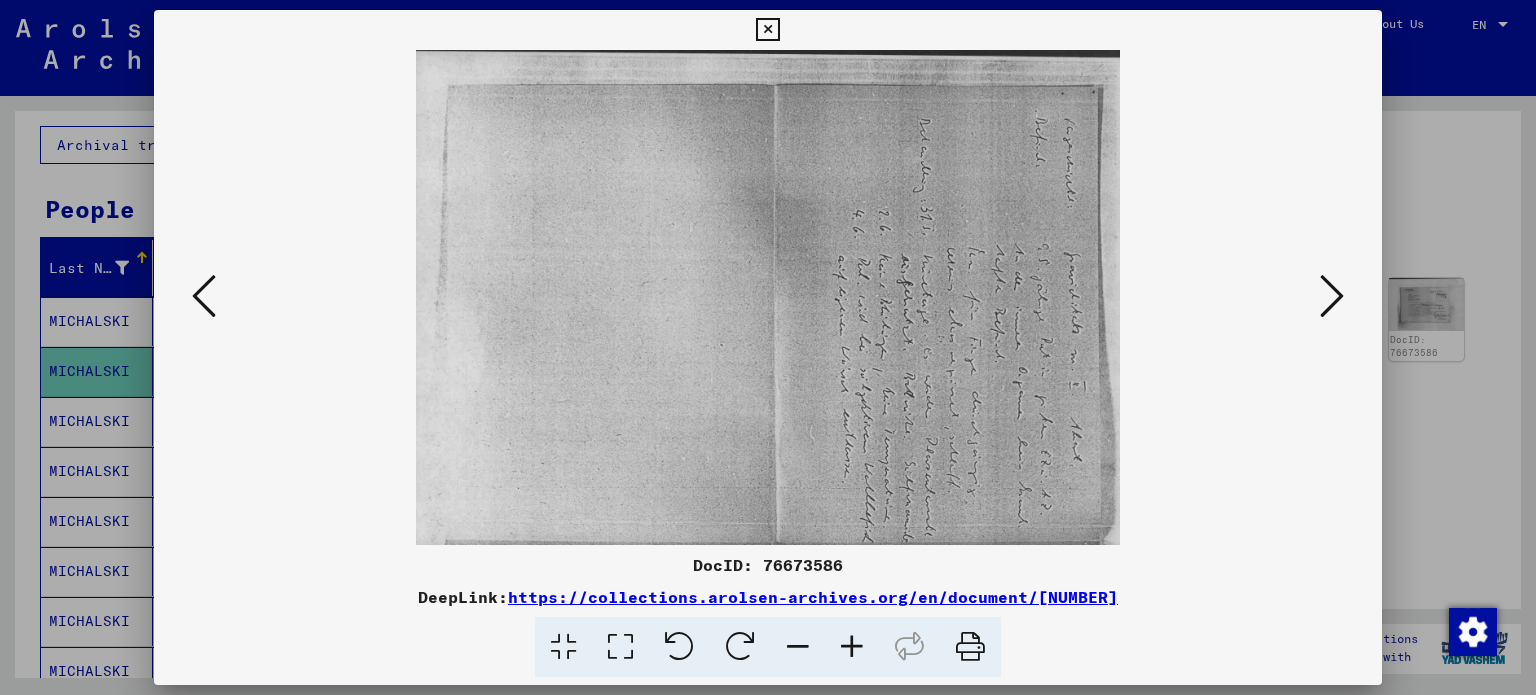 click at bounding box center [1332, 296] 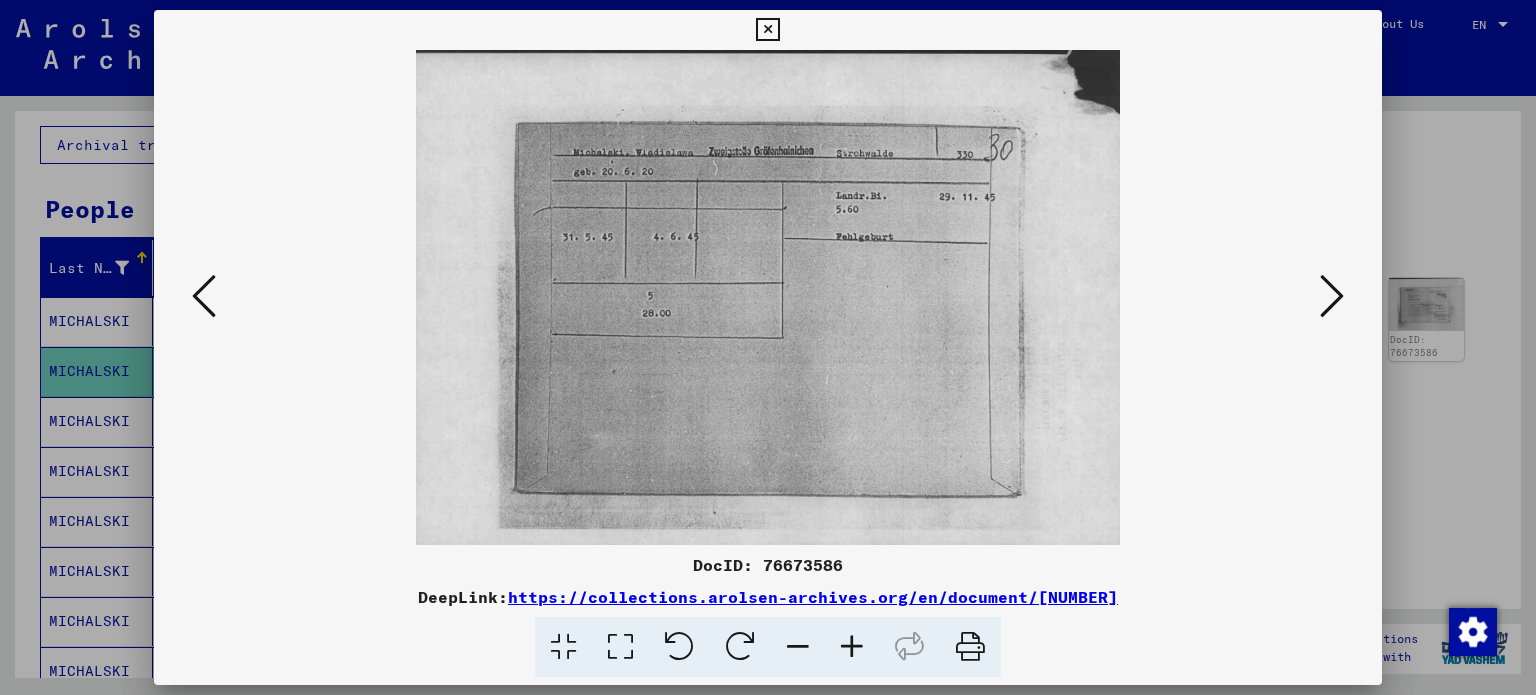 click at bounding box center [1332, 296] 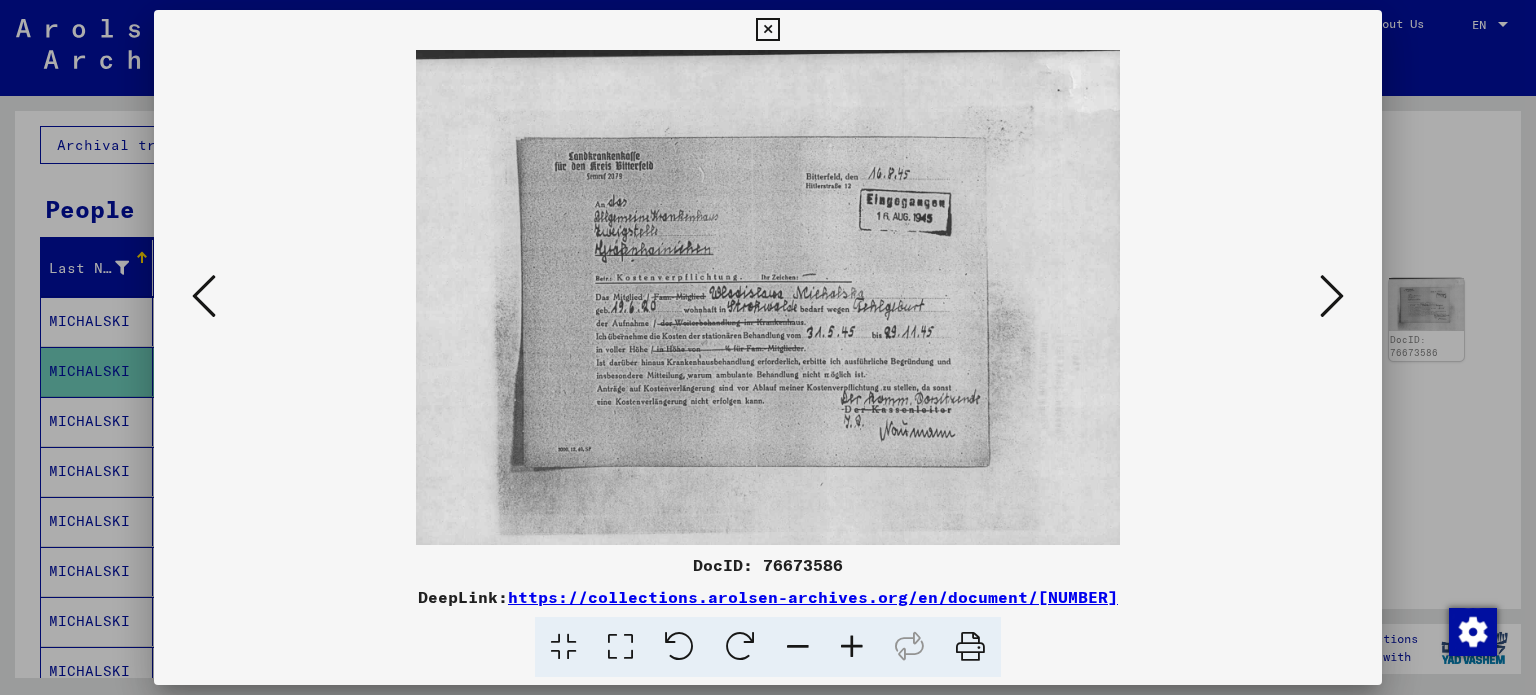 click at bounding box center [1332, 296] 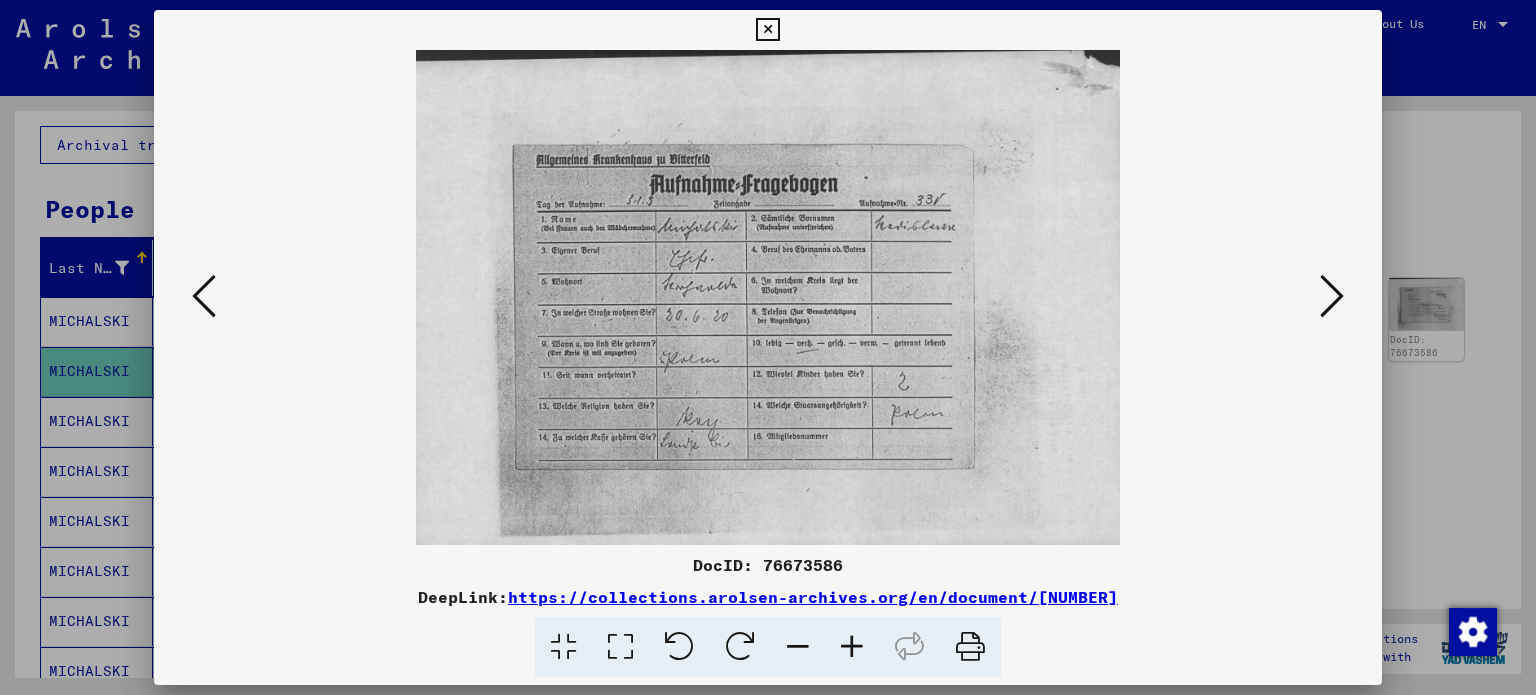 click at bounding box center [1332, 296] 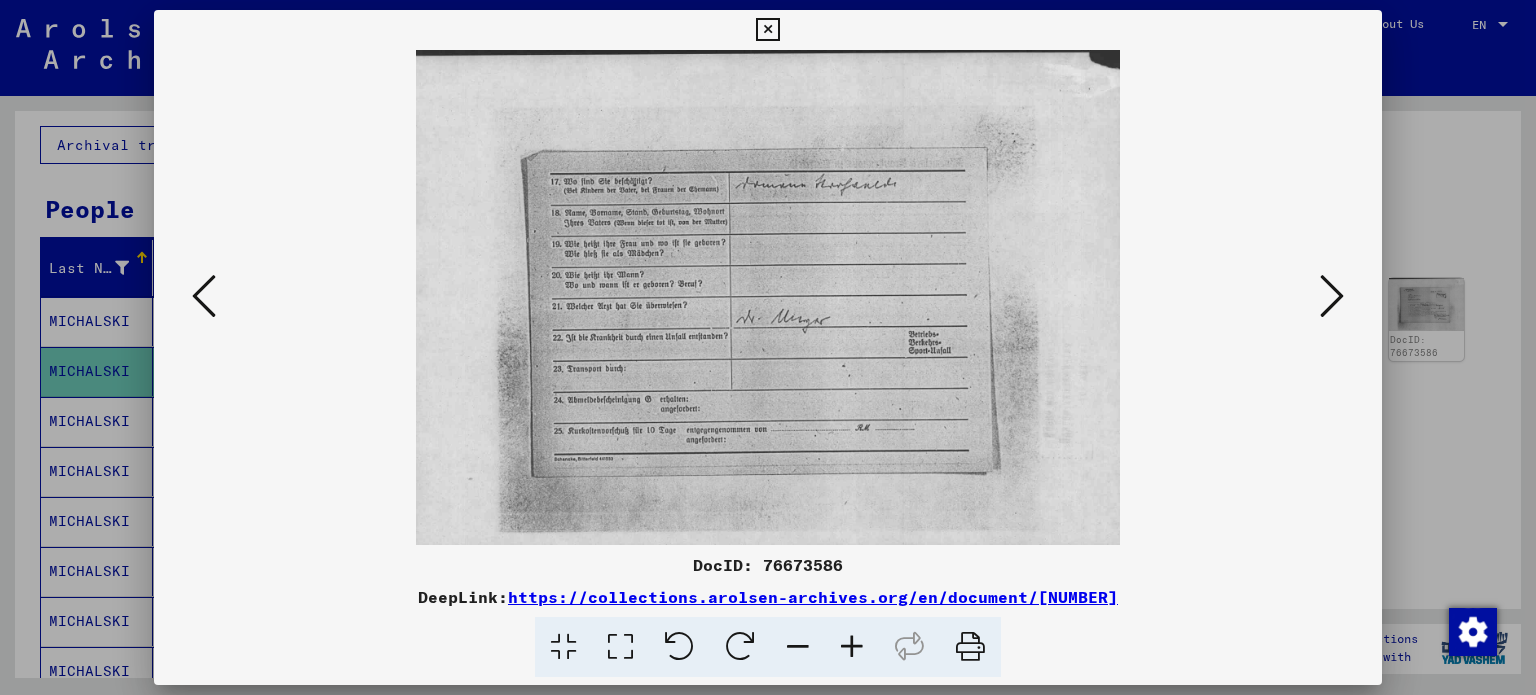click at bounding box center (1332, 296) 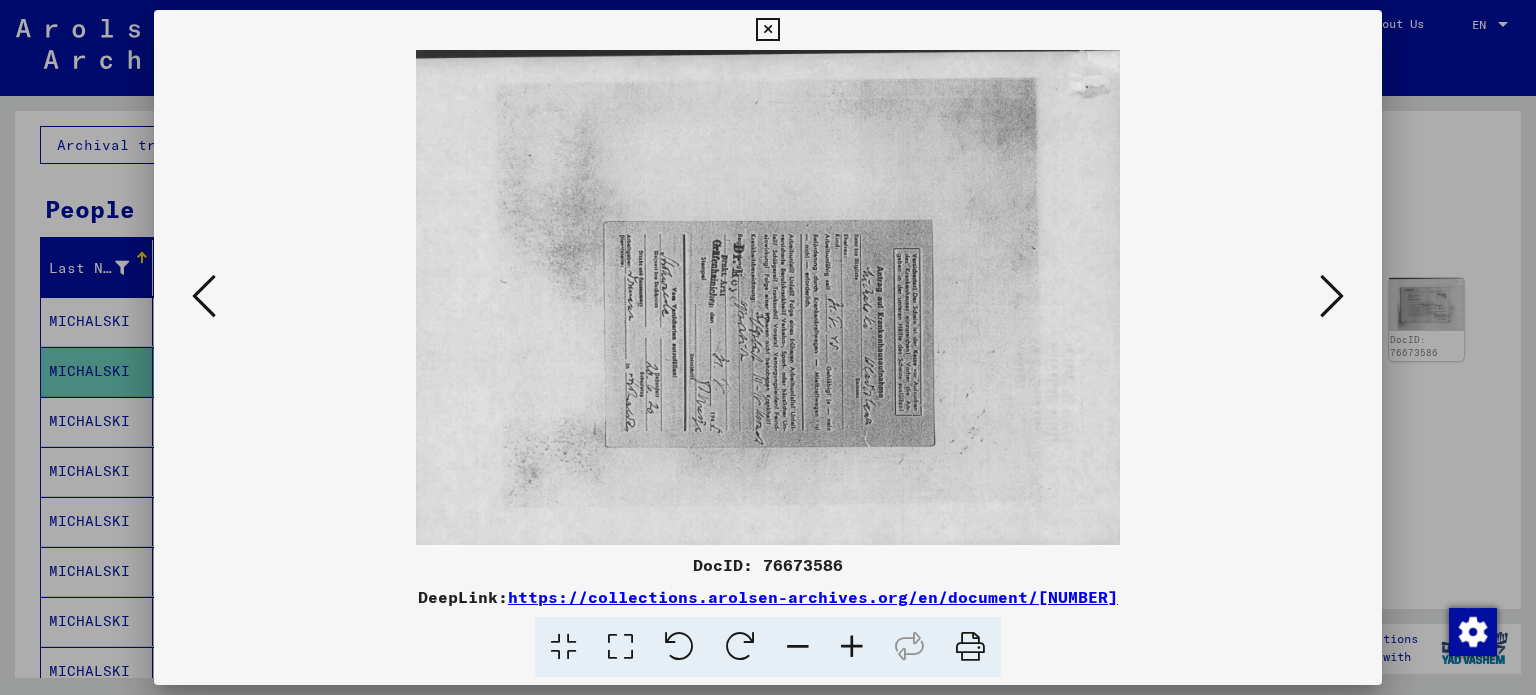 click at bounding box center (1332, 296) 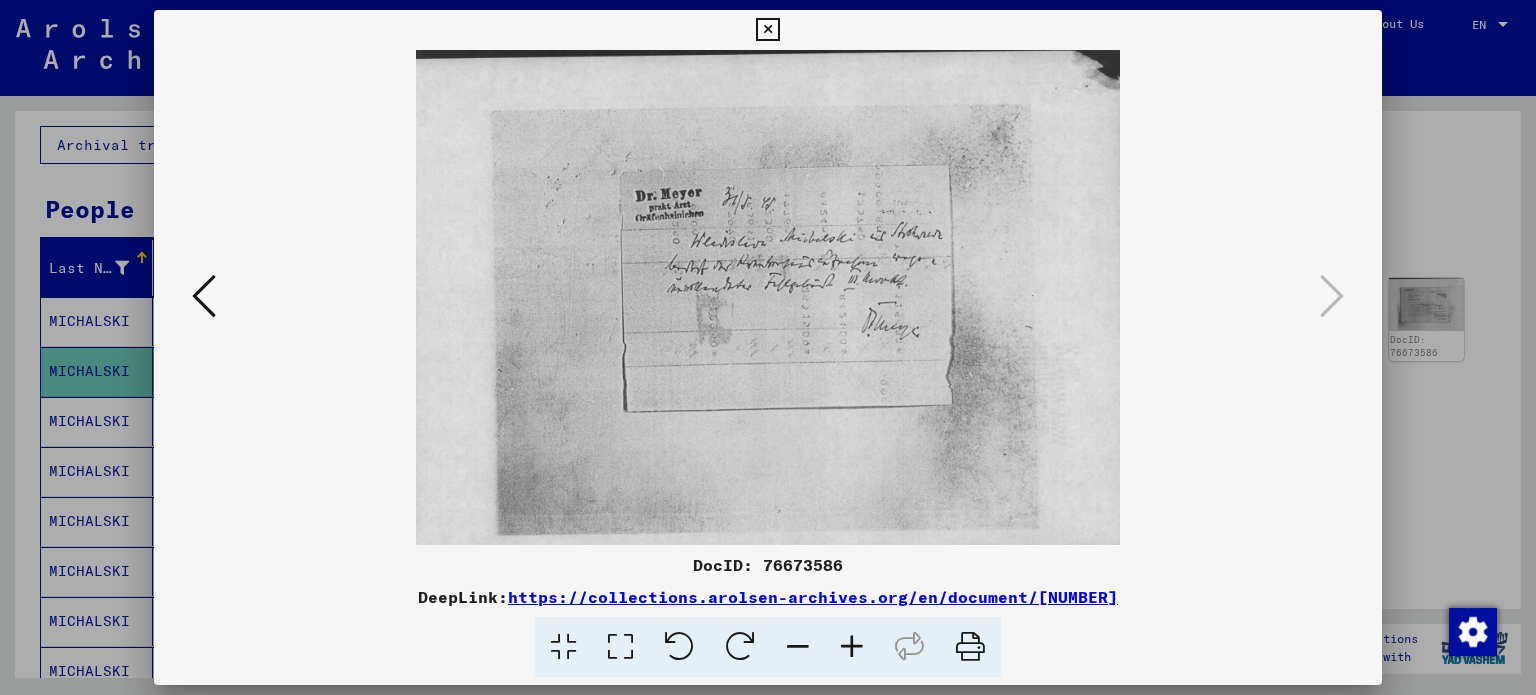 click at bounding box center (204, 296) 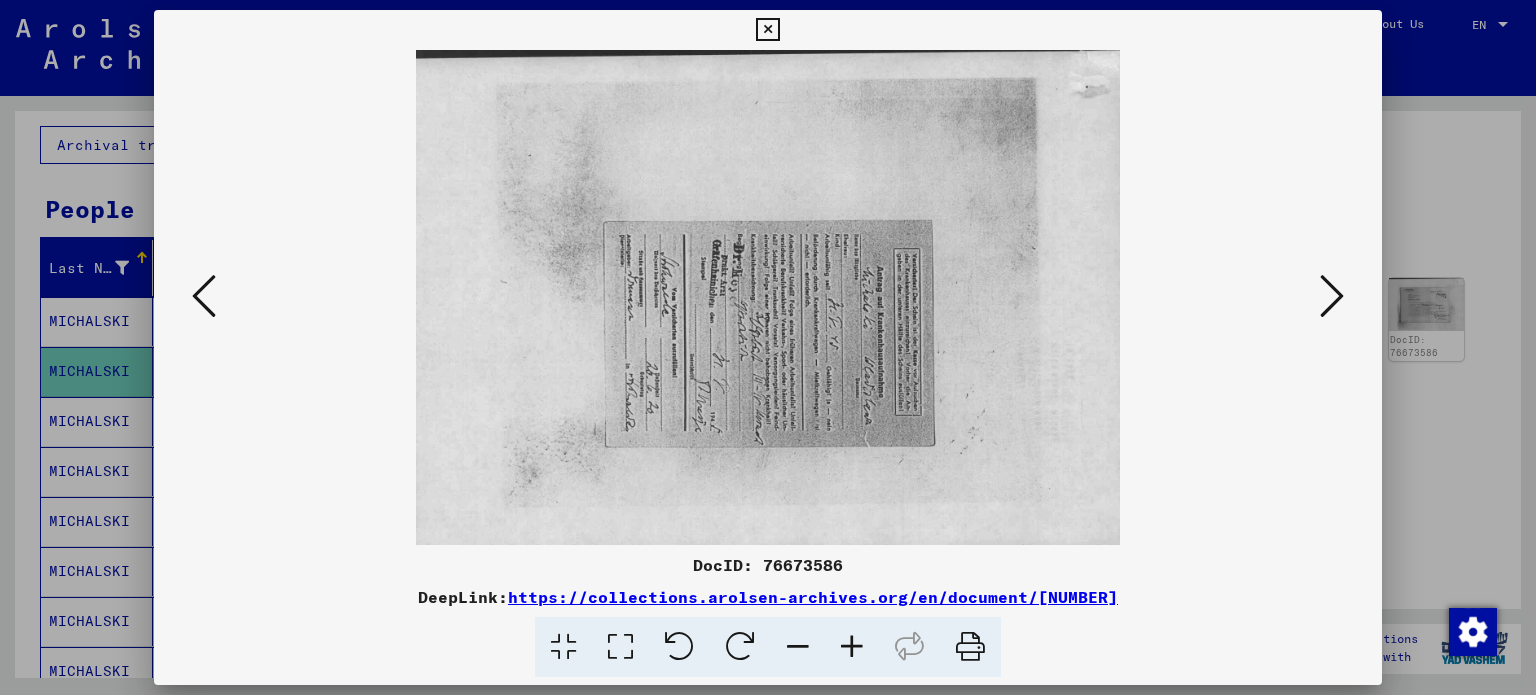 click at bounding box center (204, 296) 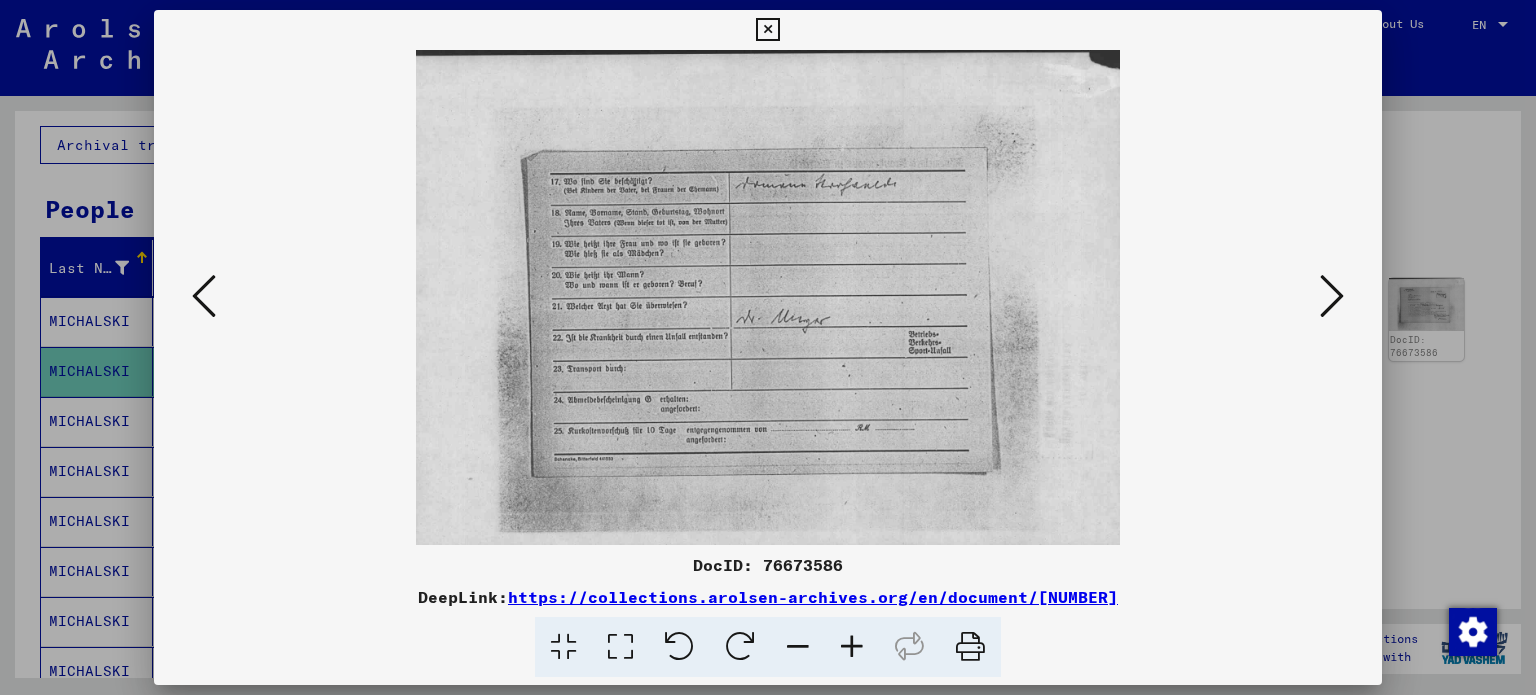 click at bounding box center (204, 296) 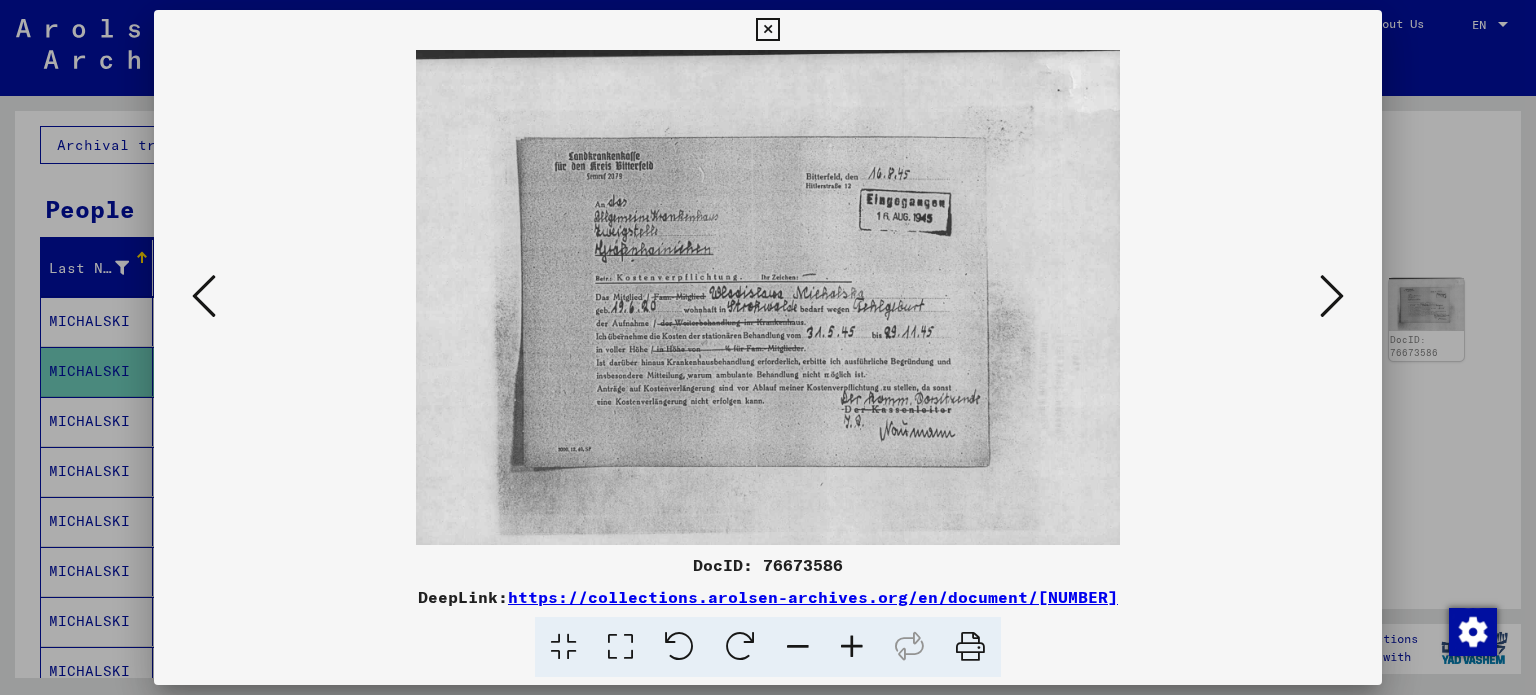 click at bounding box center [204, 296] 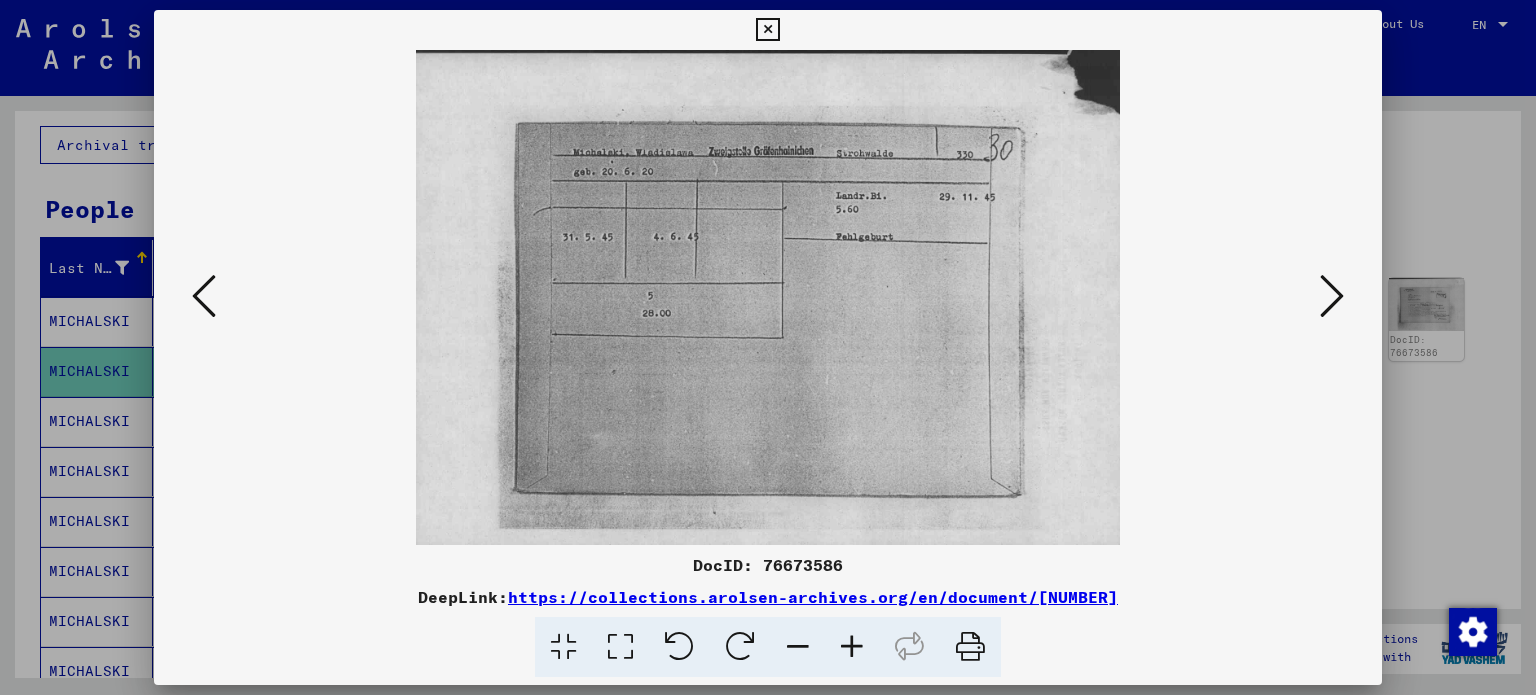 click at bounding box center (204, 296) 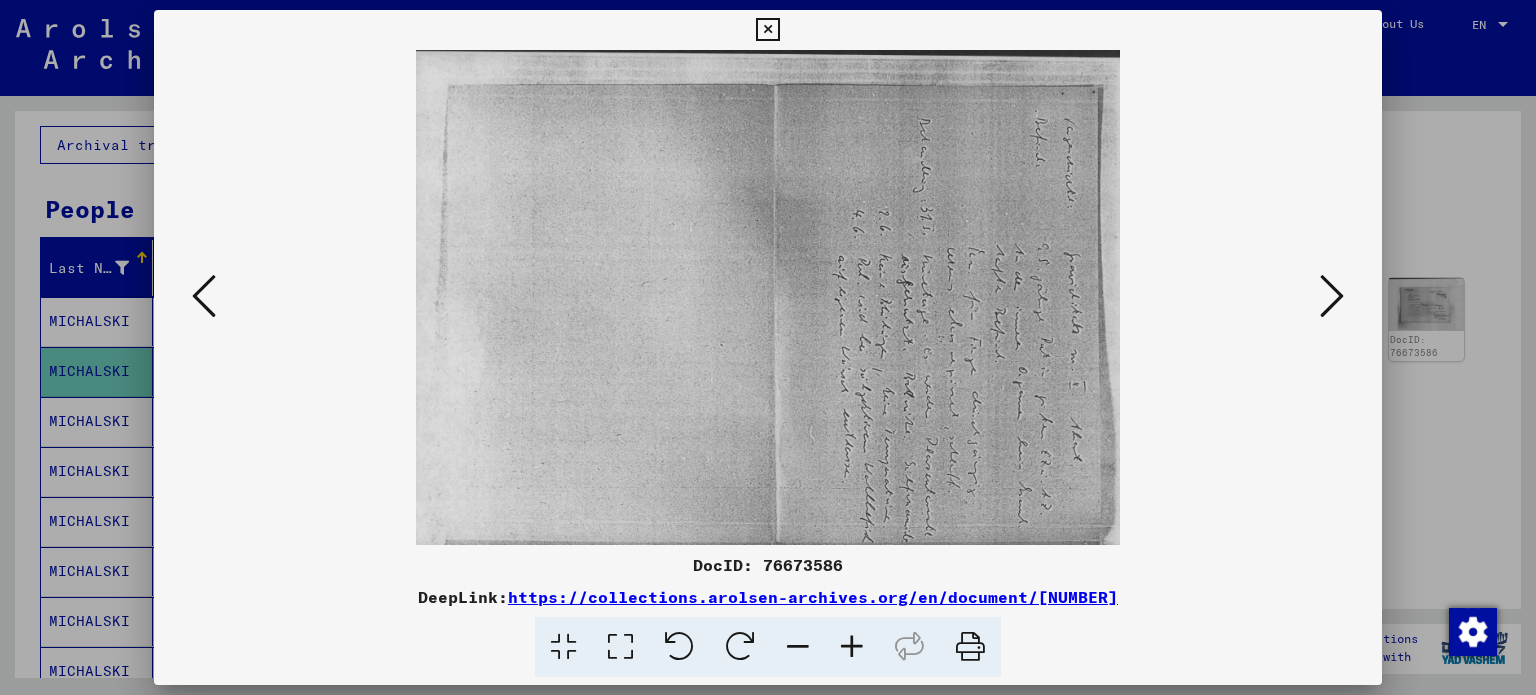 click at bounding box center (204, 296) 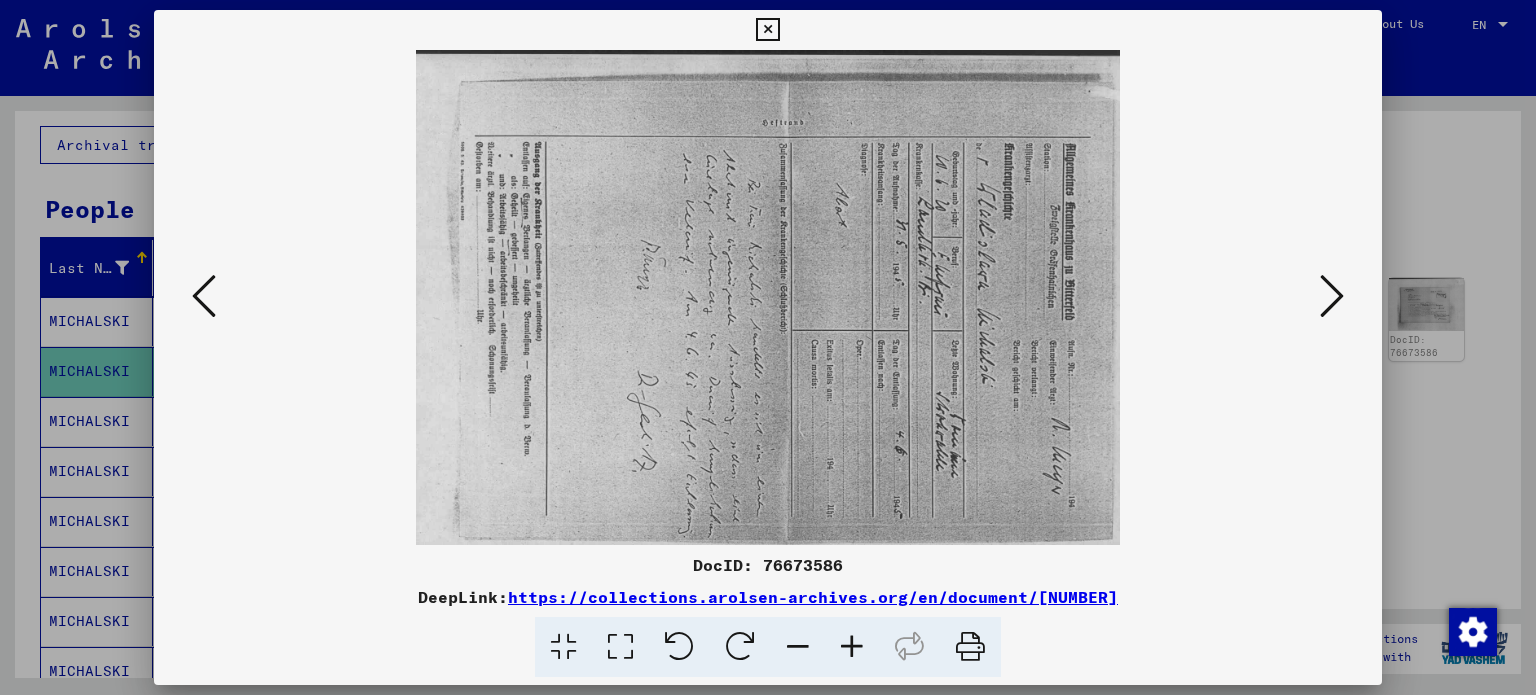 click at bounding box center [204, 296] 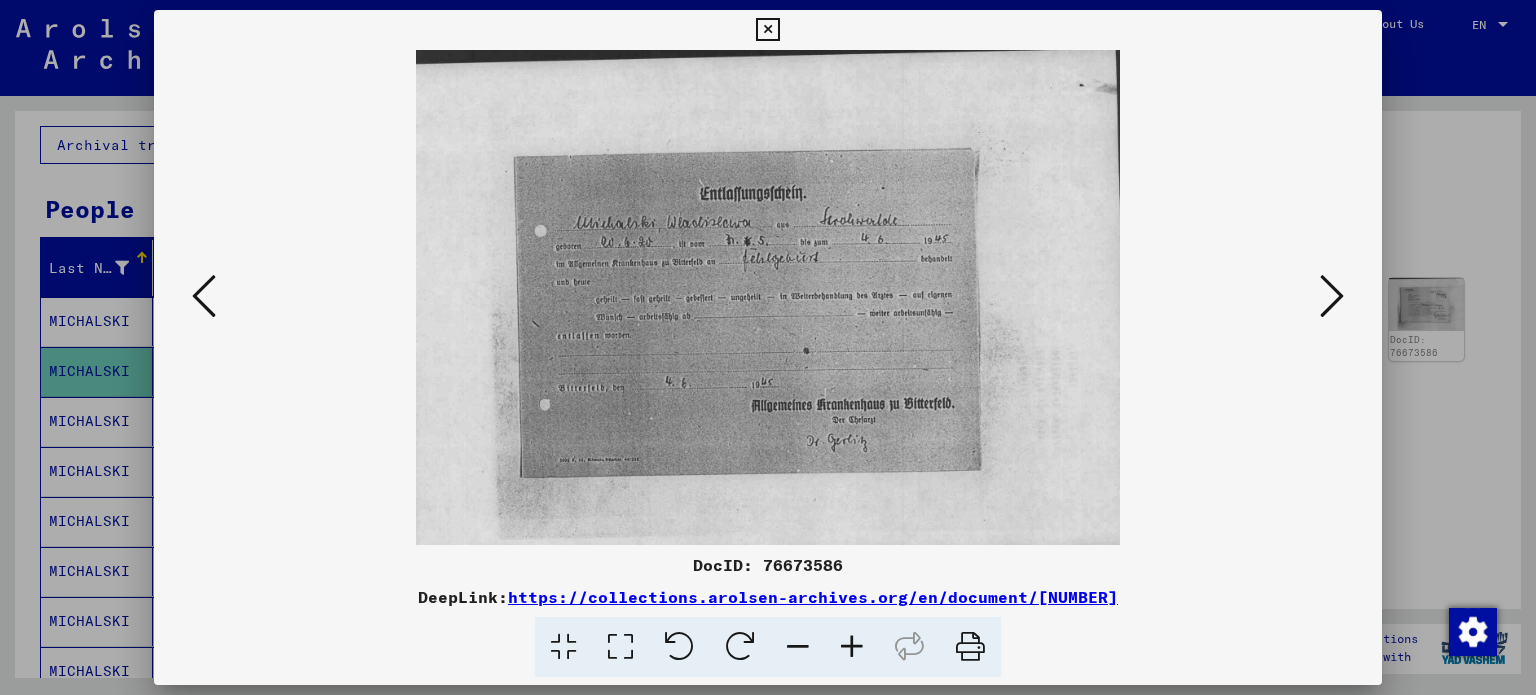 click at bounding box center [204, 296] 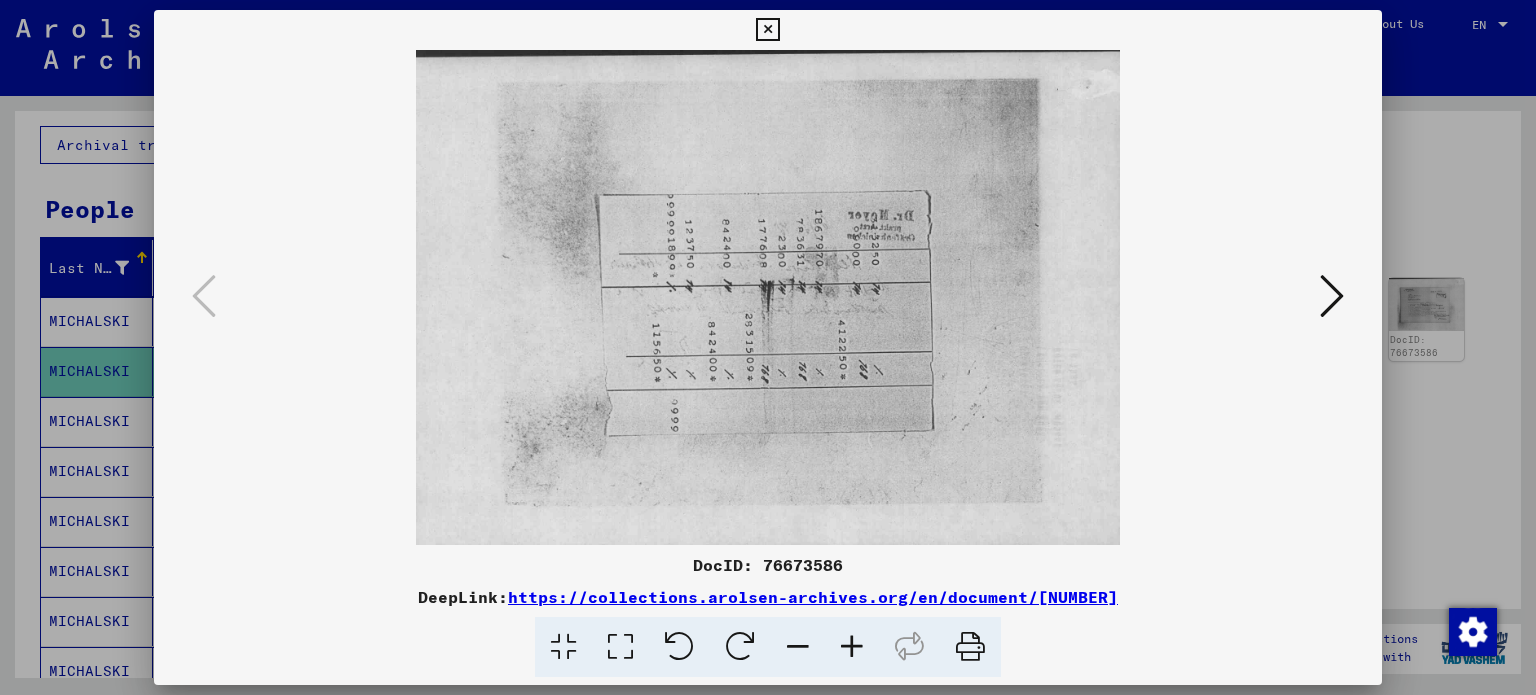 click at bounding box center (1332, 296) 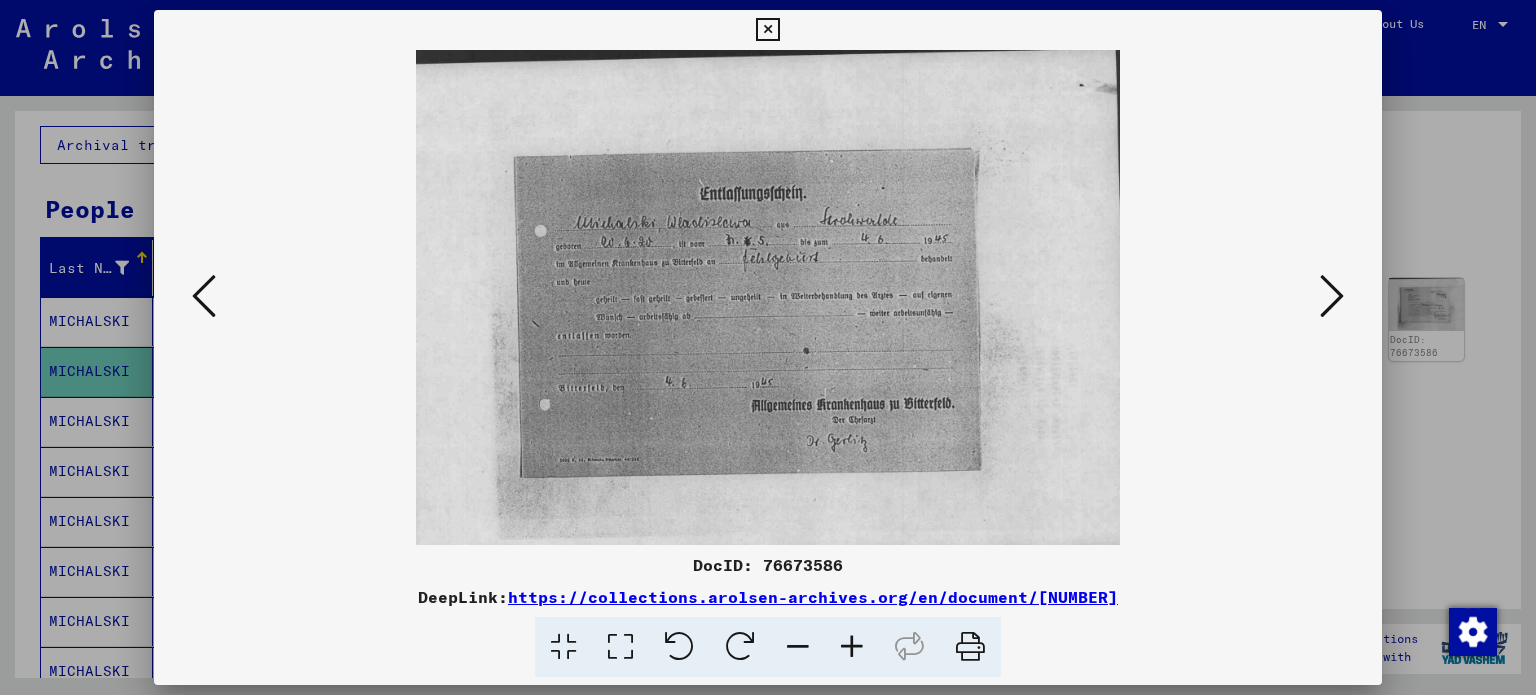 click at bounding box center [1332, 296] 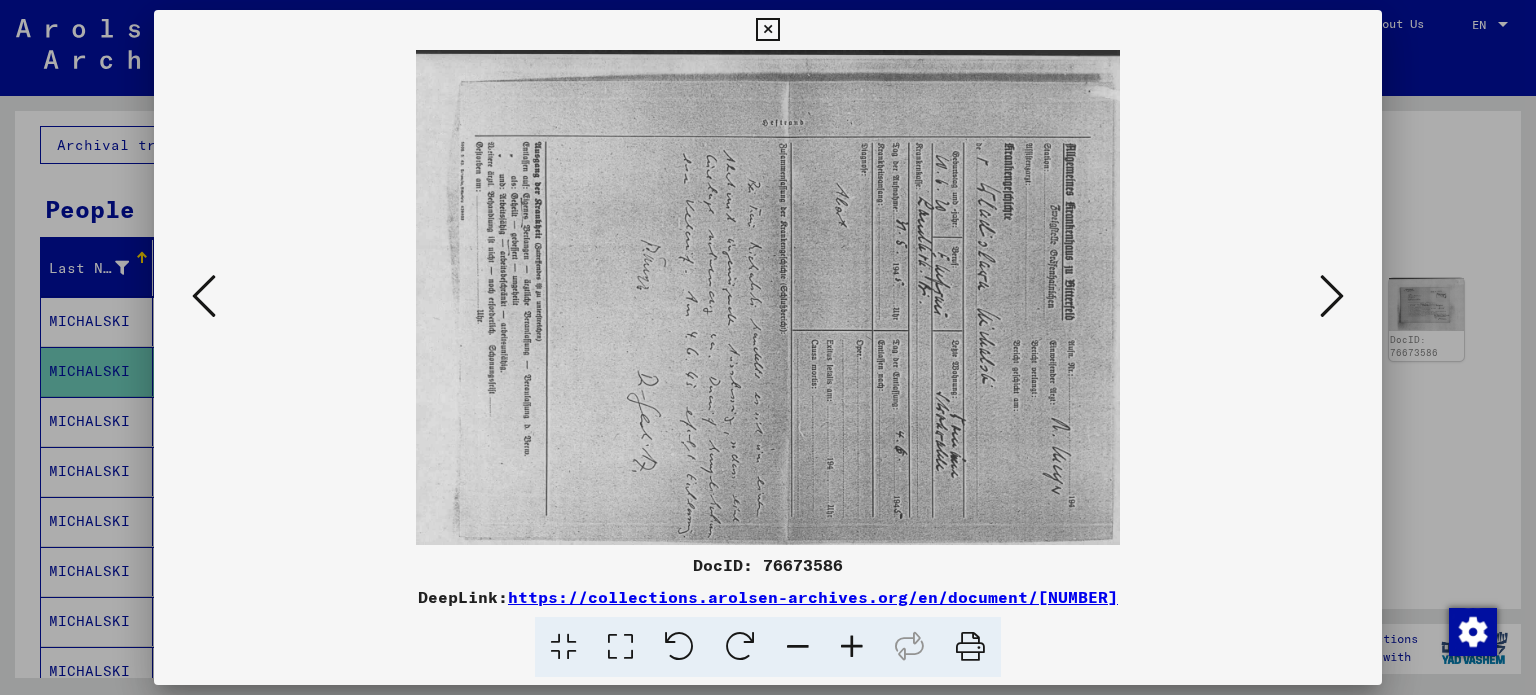 click at bounding box center [740, 647] 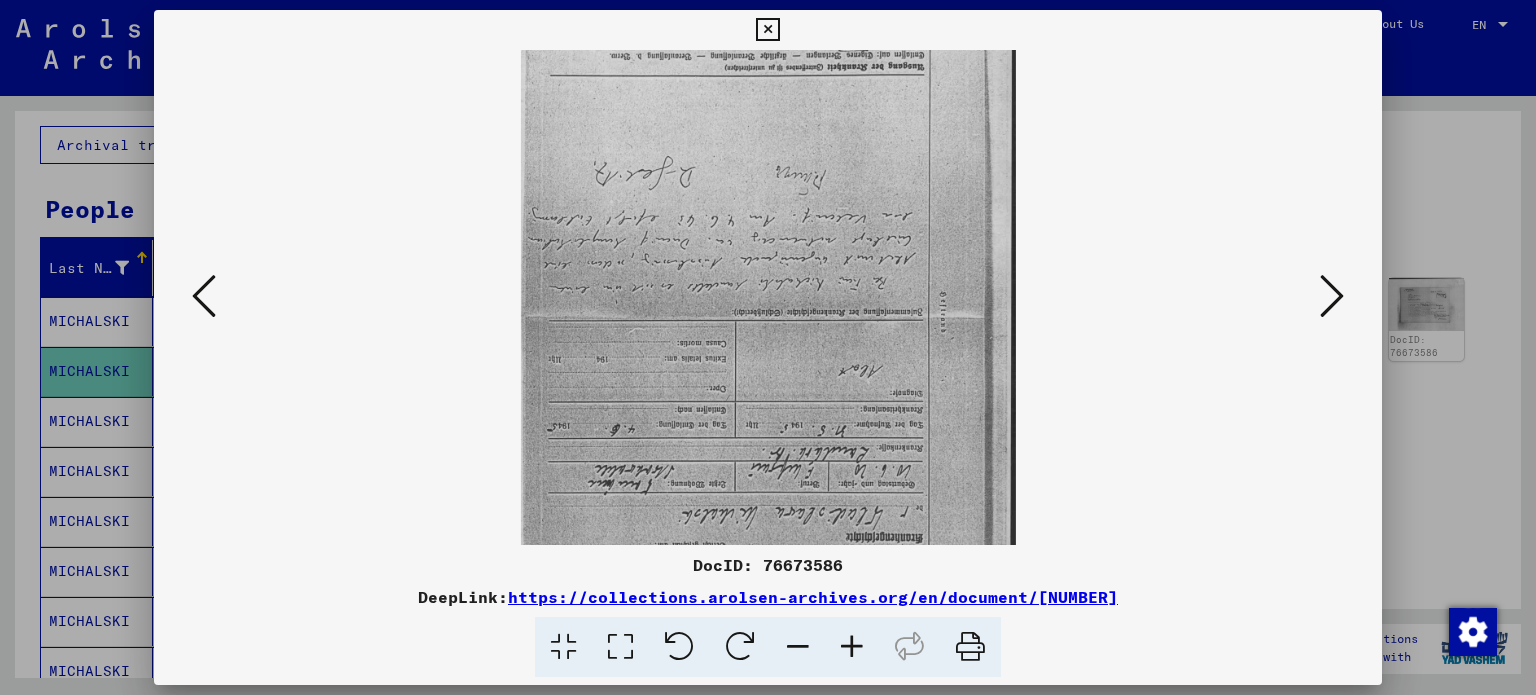click at bounding box center (740, 647) 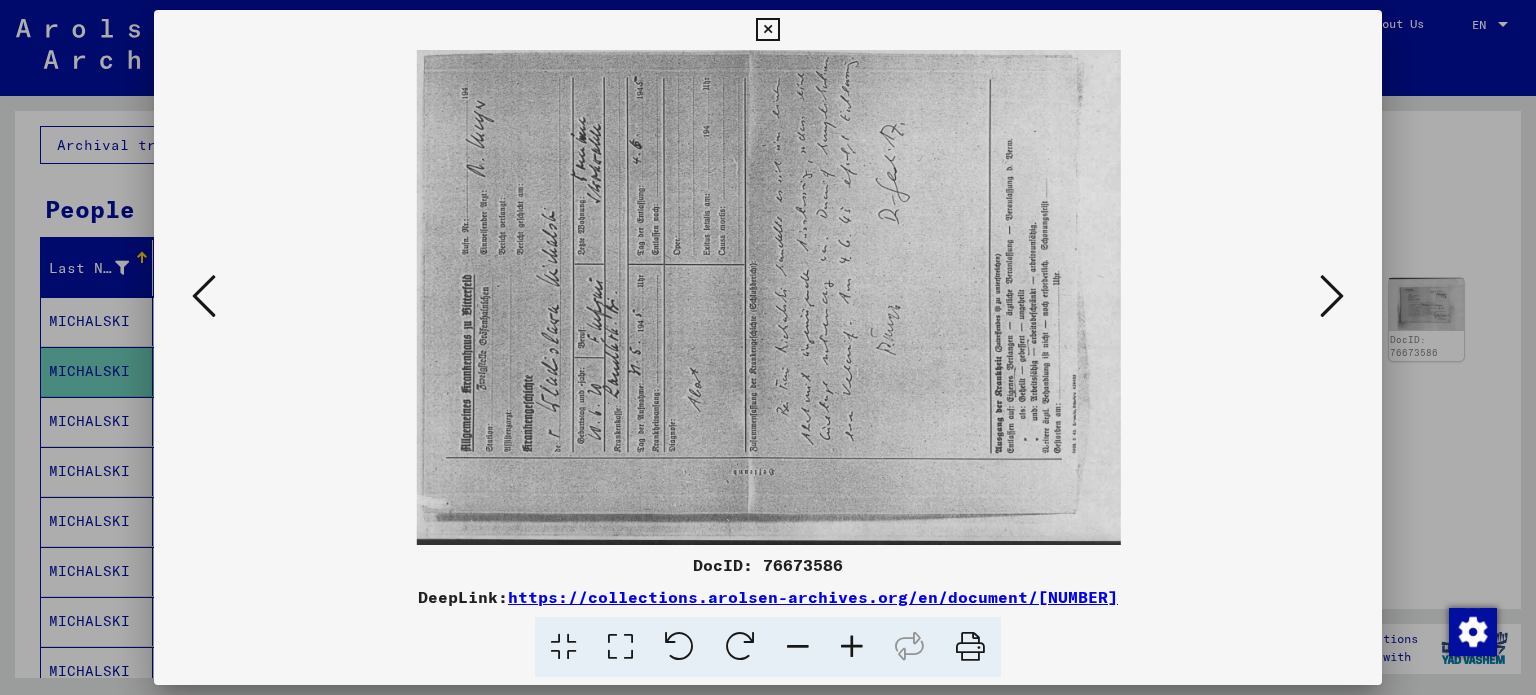 click at bounding box center [740, 647] 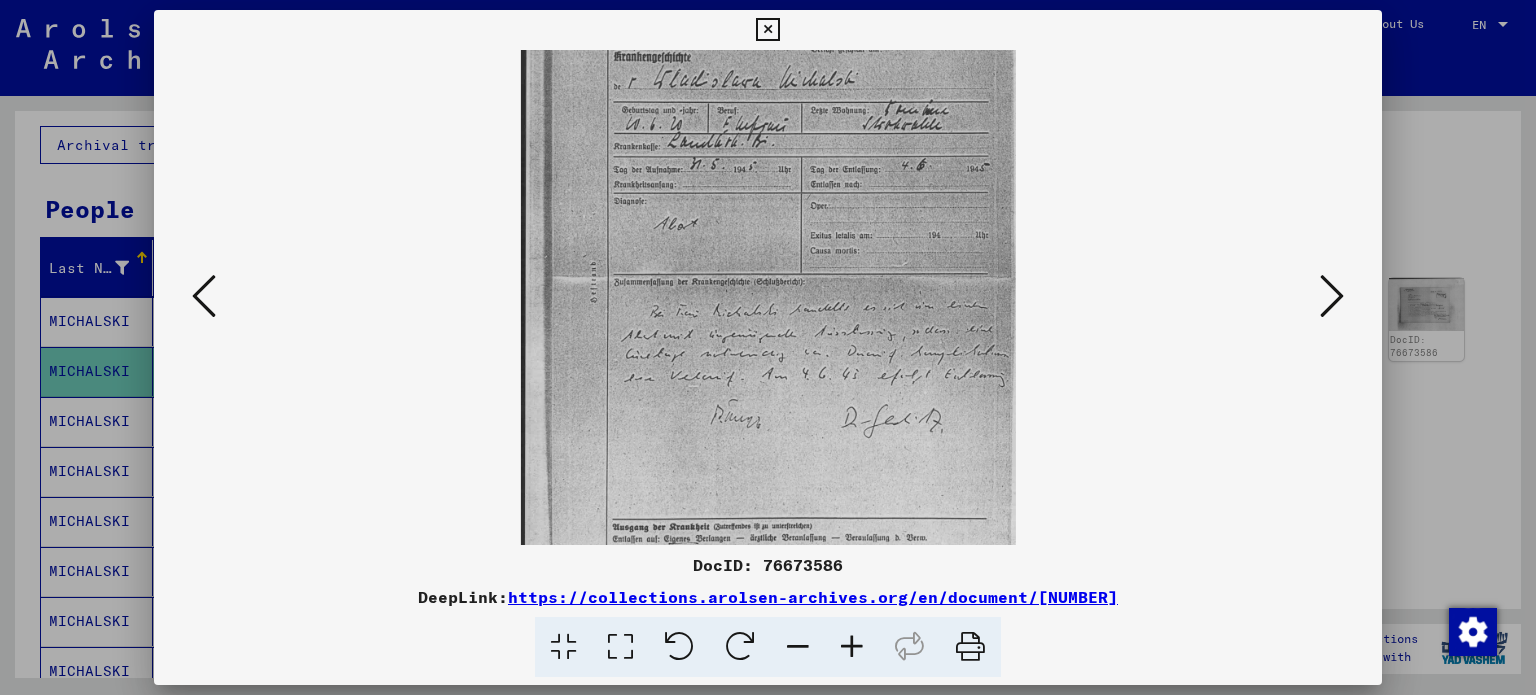 click at bounding box center (852, 647) 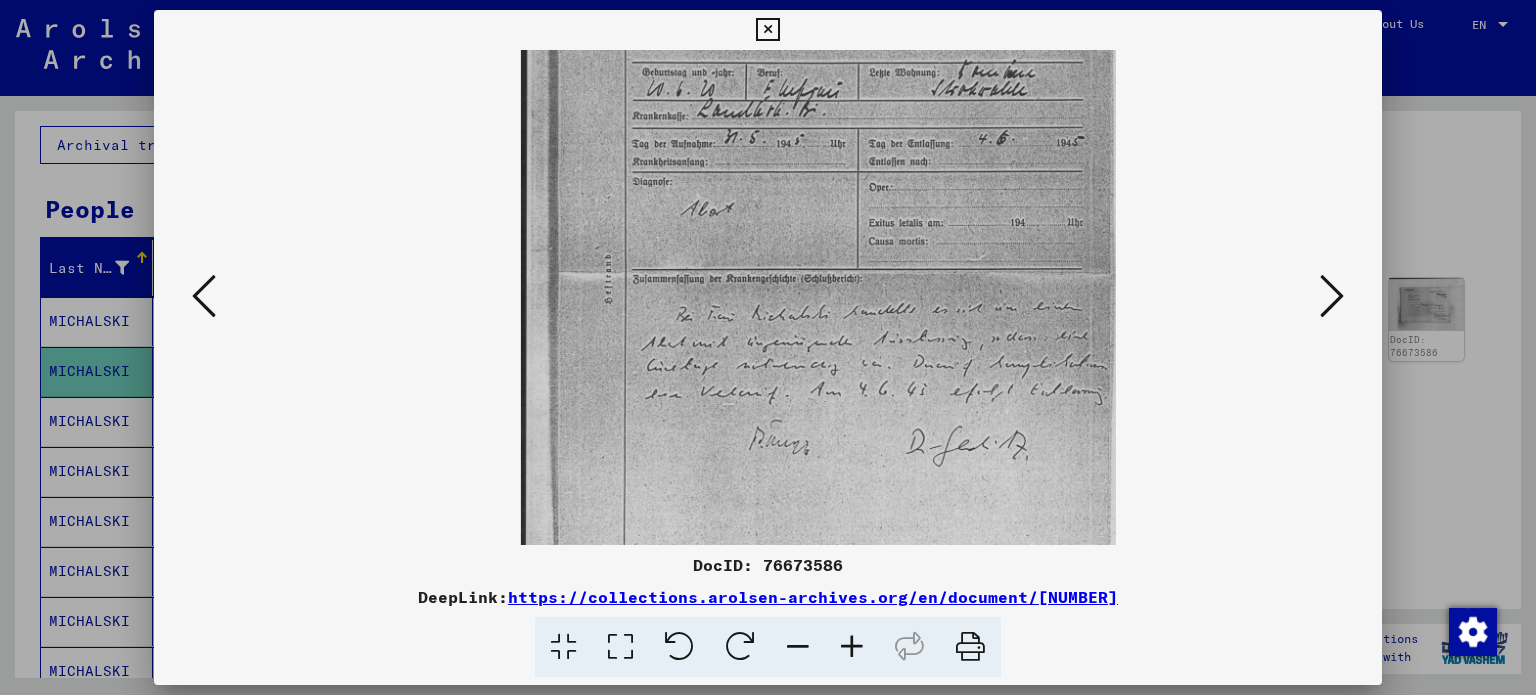click at bounding box center (852, 647) 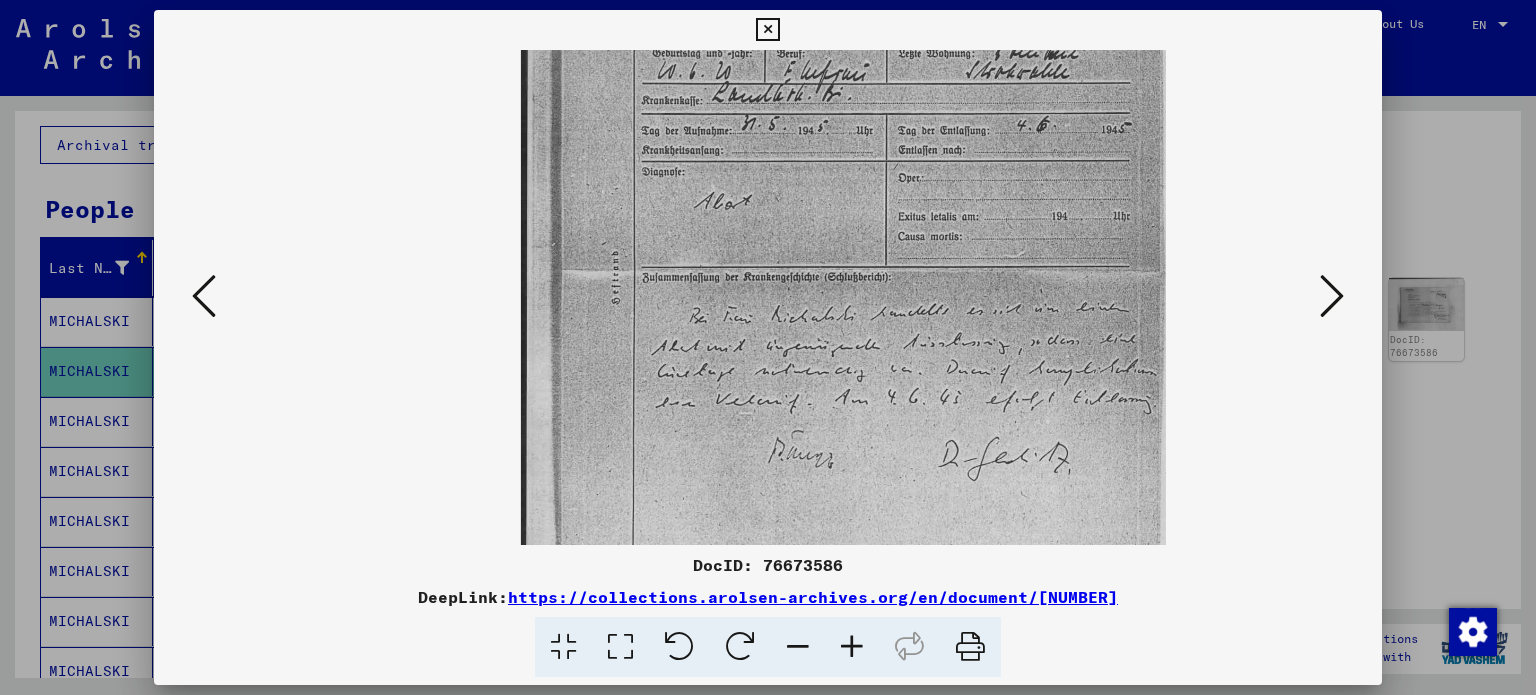 click at bounding box center (852, 647) 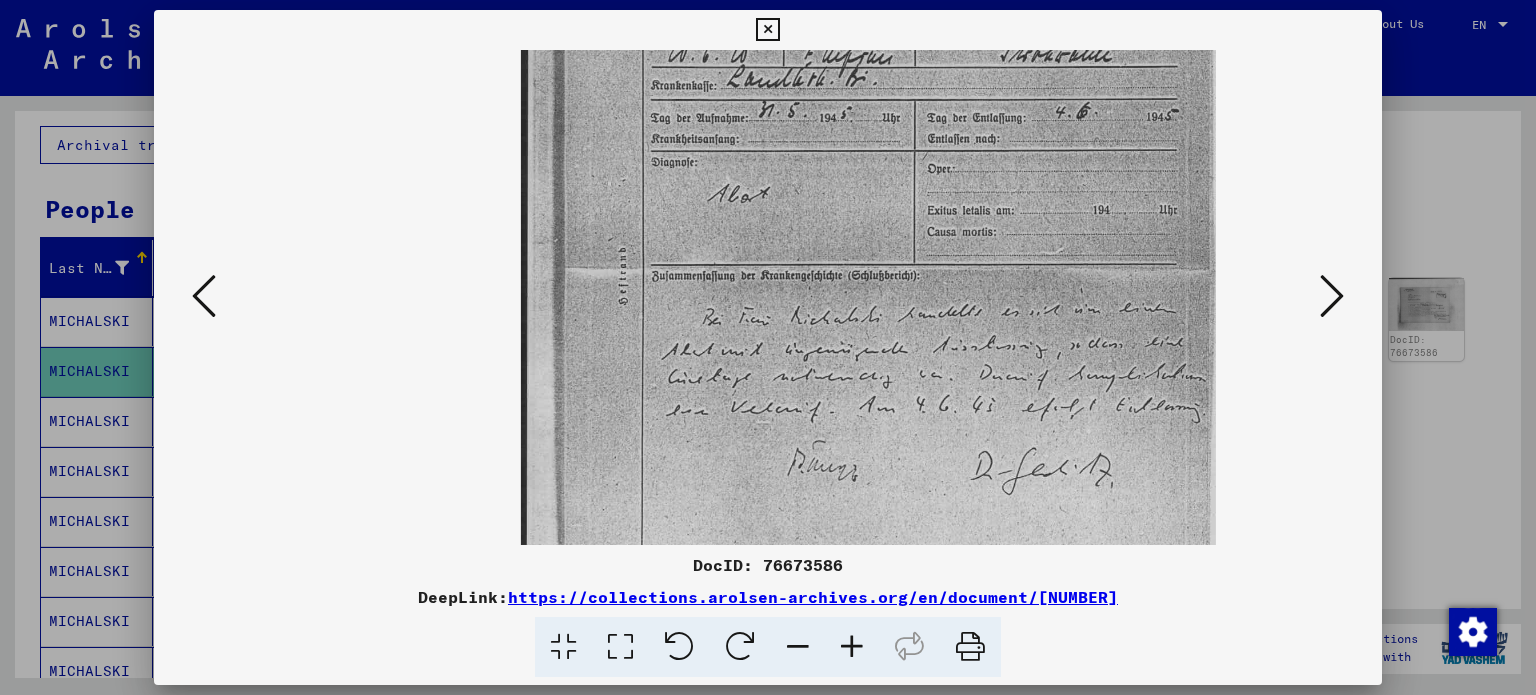 click at bounding box center [852, 647] 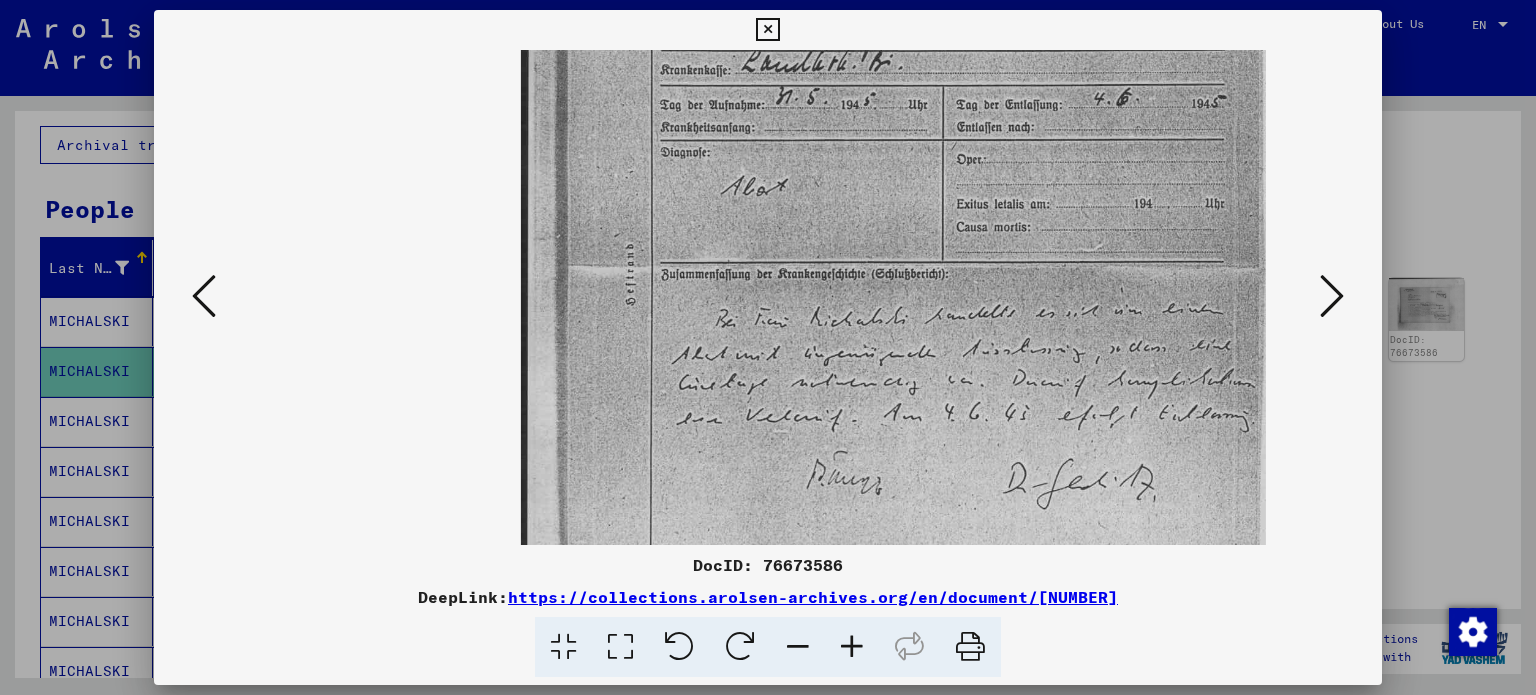 click at bounding box center (852, 647) 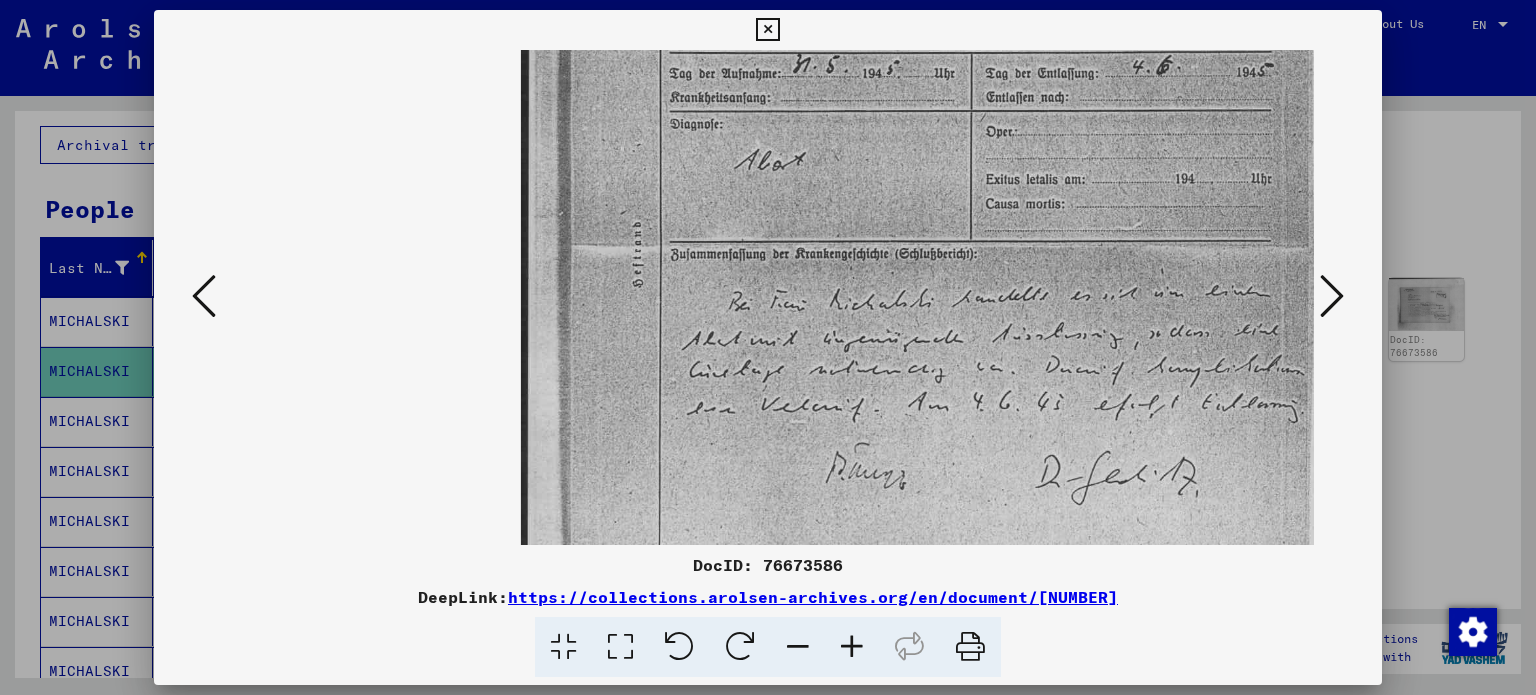 scroll, scrollTop: 0, scrollLeft: 0, axis: both 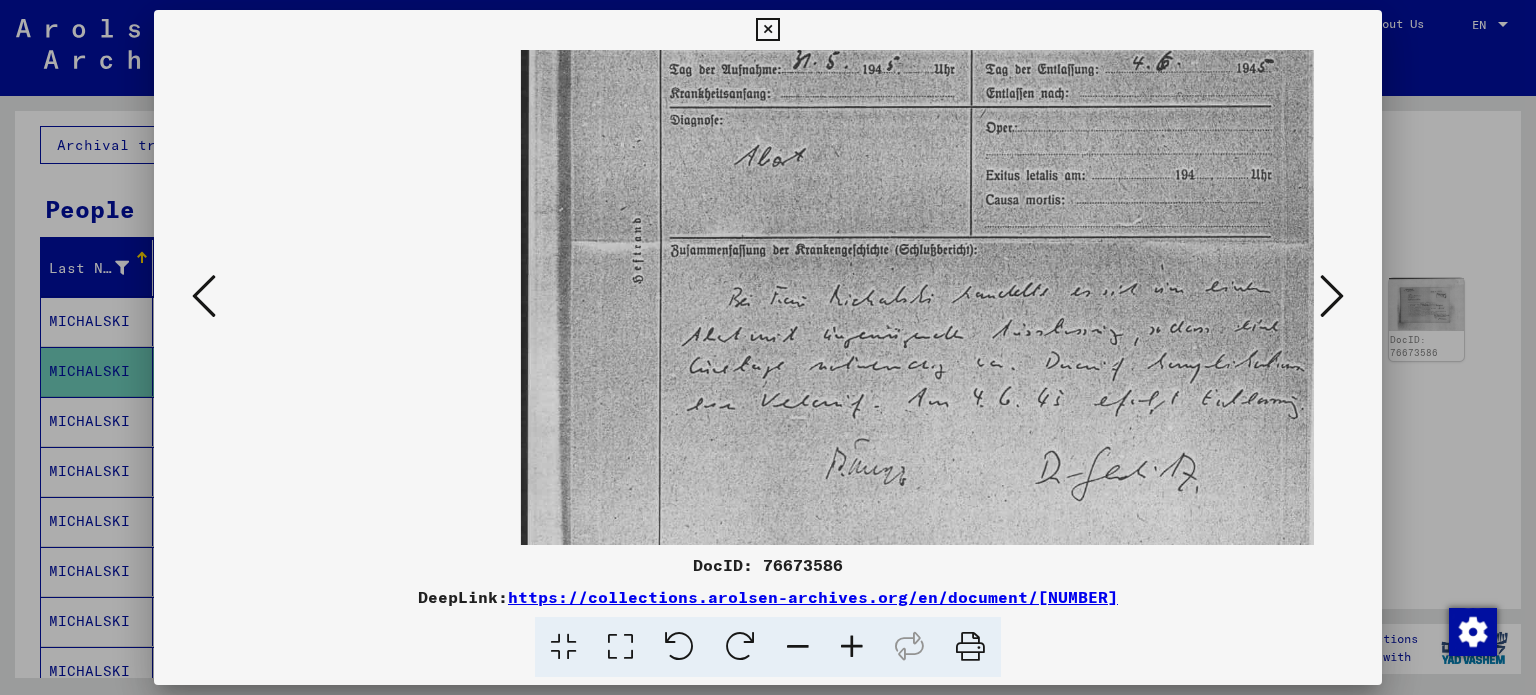 drag, startPoint x: 987, startPoint y: 184, endPoint x: 831, endPoint y: 183, distance: 156.0032 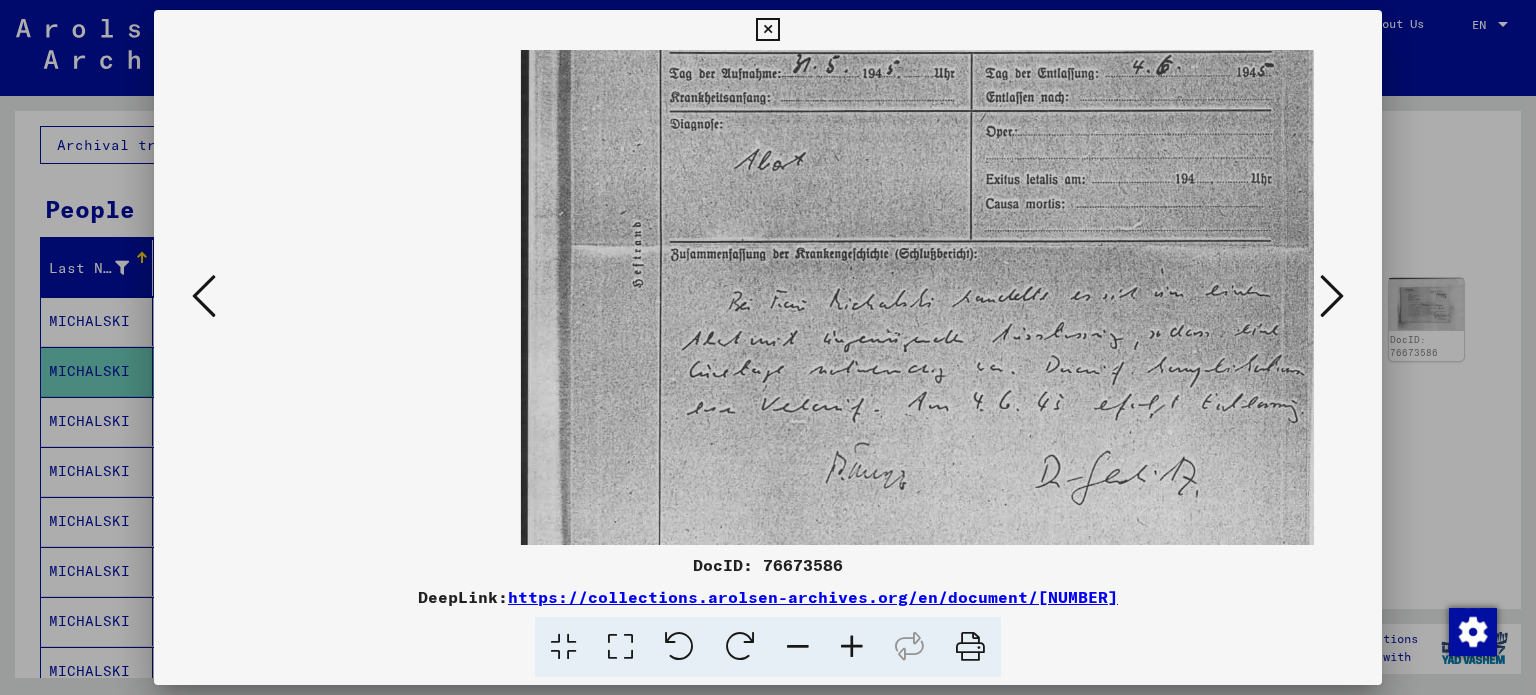 drag, startPoint x: 948, startPoint y: 185, endPoint x: 961, endPoint y: 387, distance: 202.41788 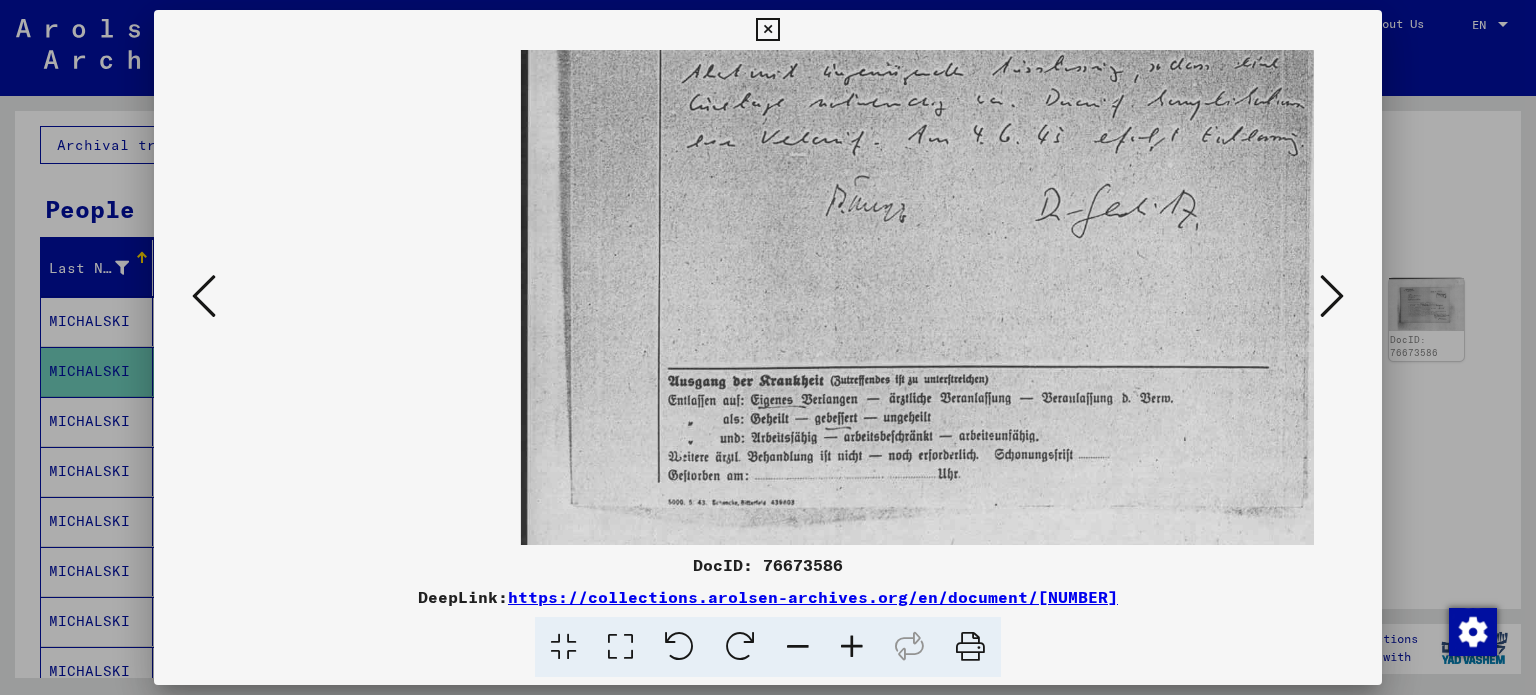 scroll, scrollTop: 137, scrollLeft: 0, axis: vertical 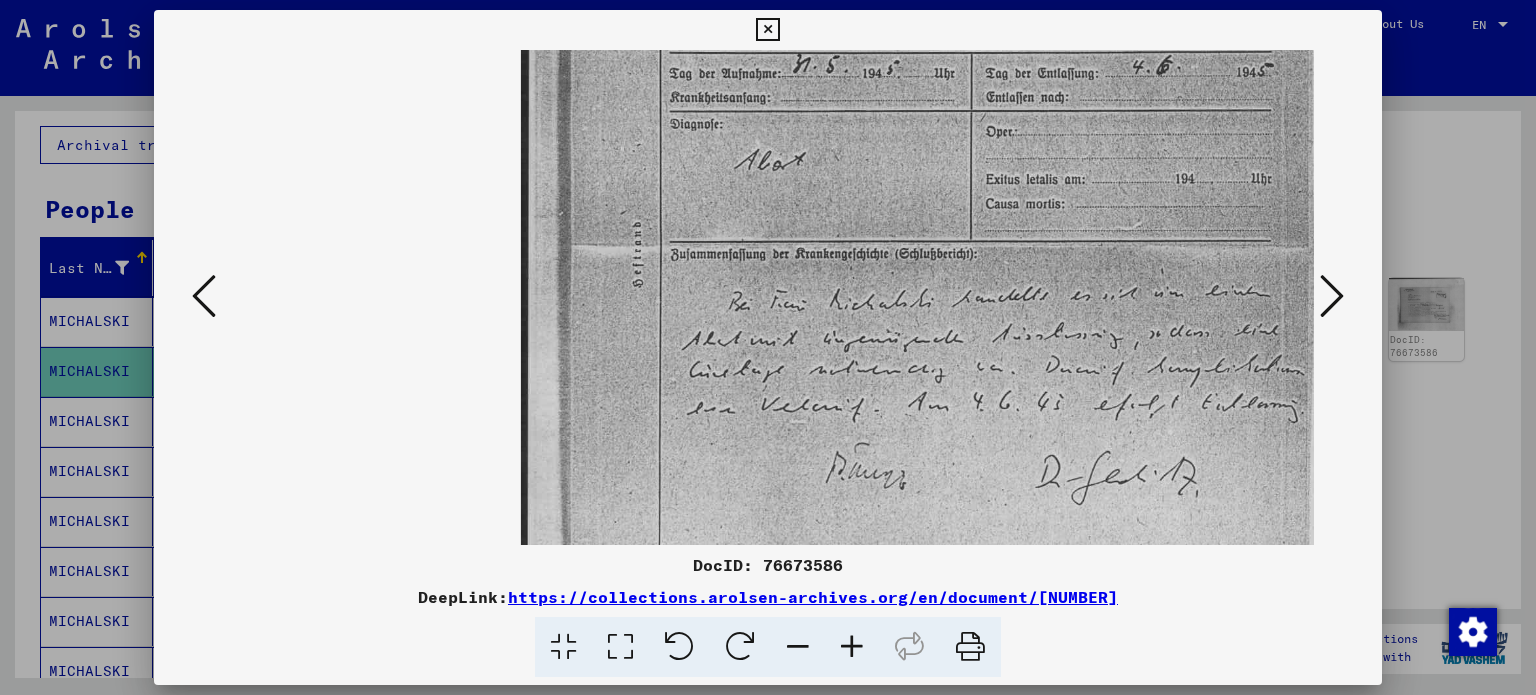drag, startPoint x: 970, startPoint y: 290, endPoint x: 931, endPoint y: 443, distance: 157.89236 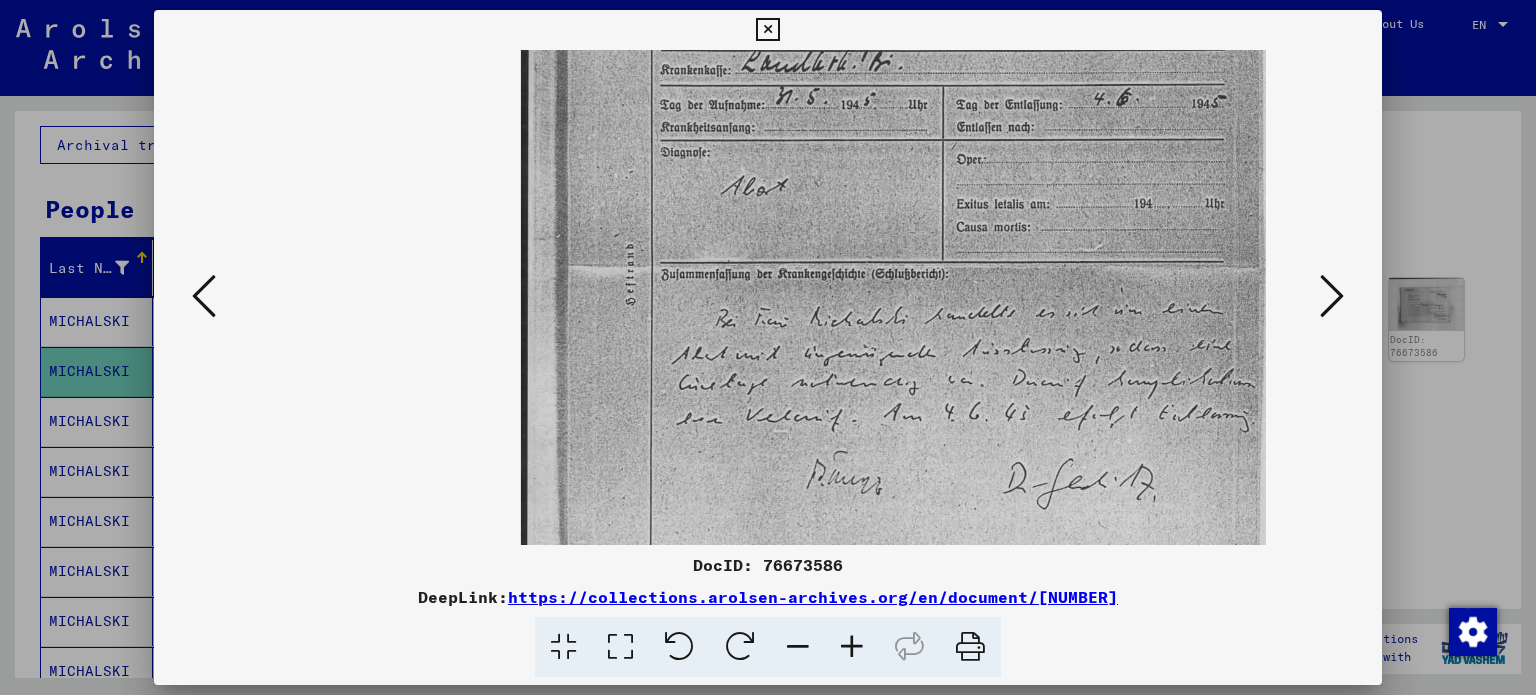 click at bounding box center [798, 647] 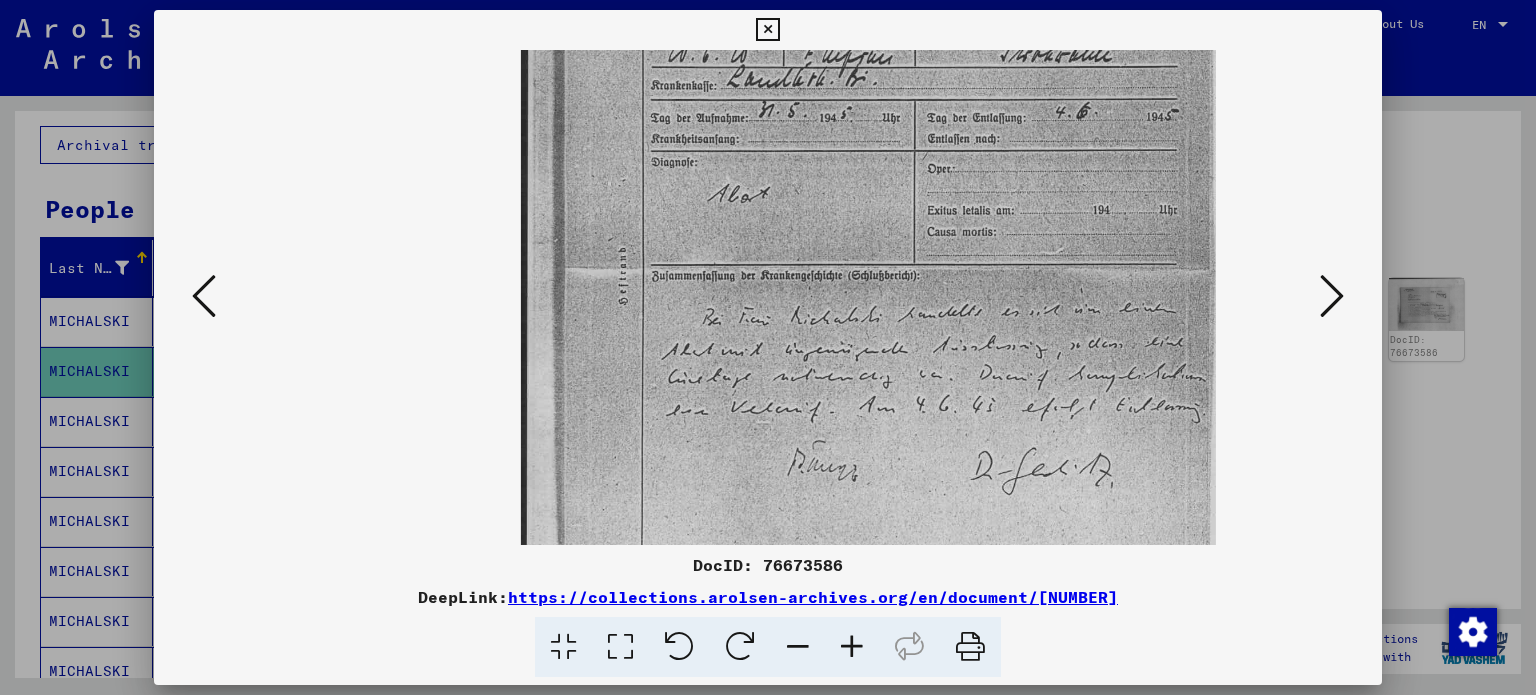 click at bounding box center [798, 647] 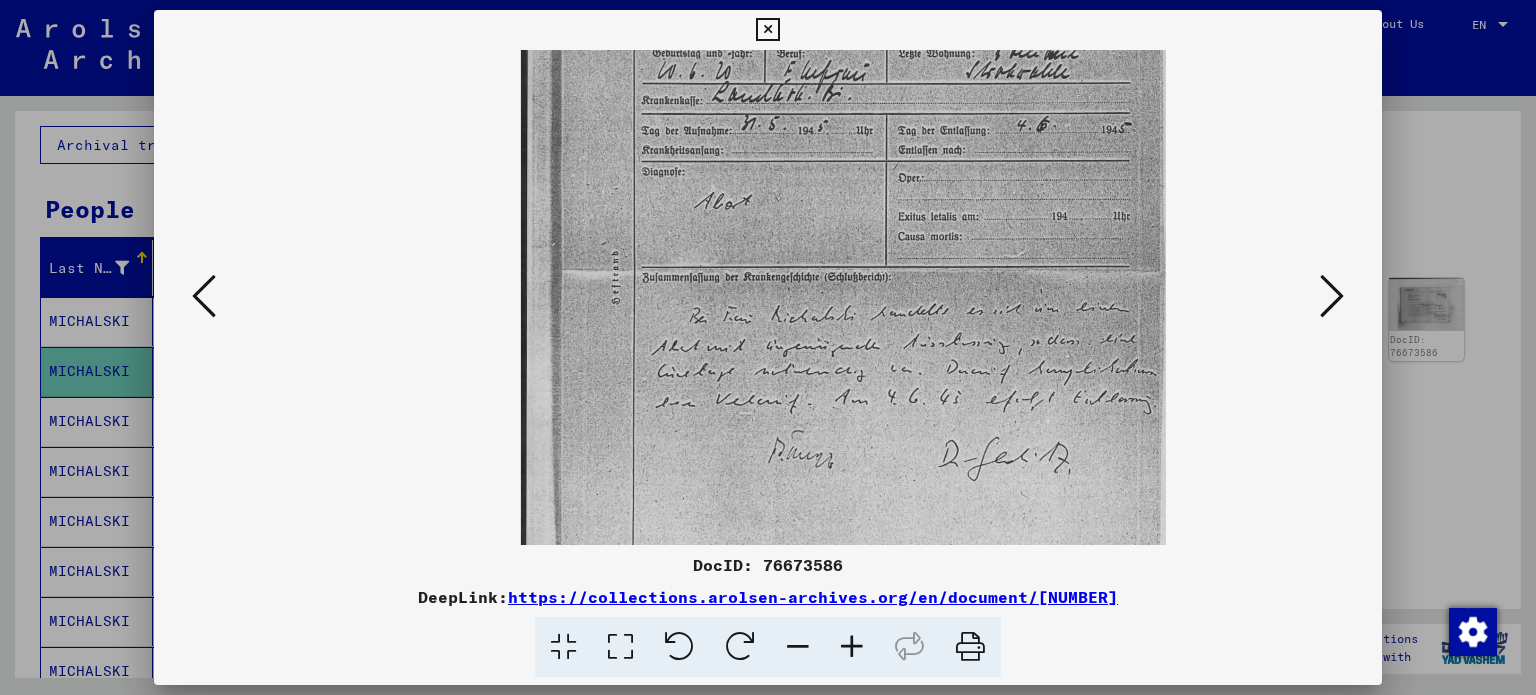 click at bounding box center (798, 647) 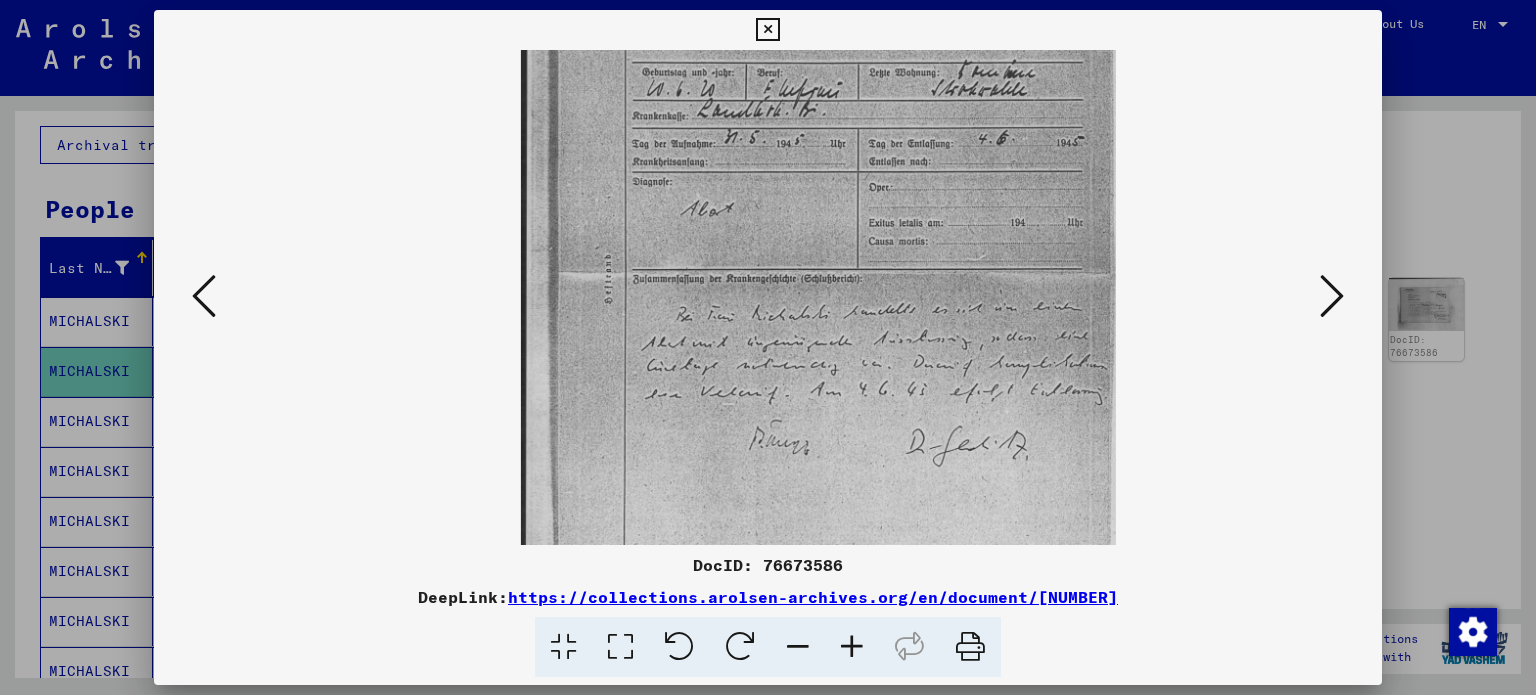 click at bounding box center [1332, 296] 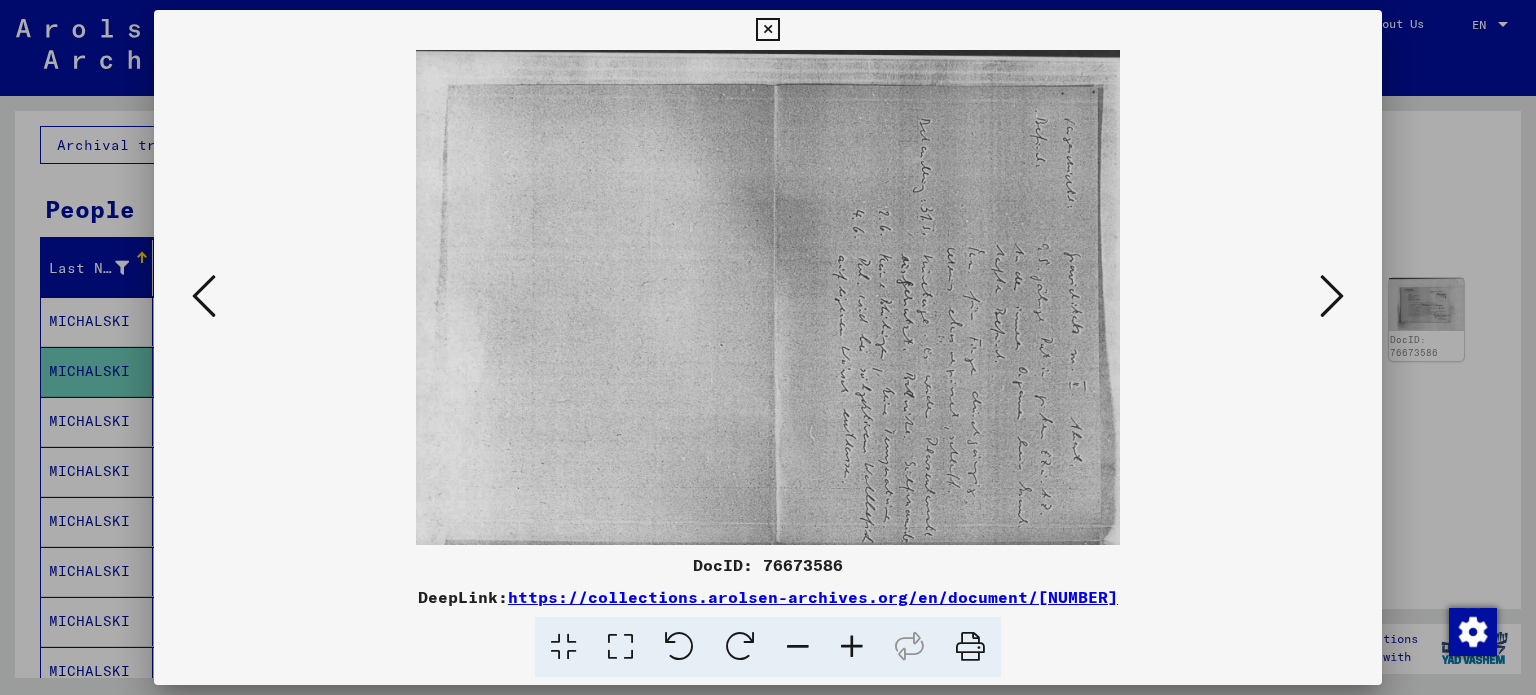 click at bounding box center [1332, 296] 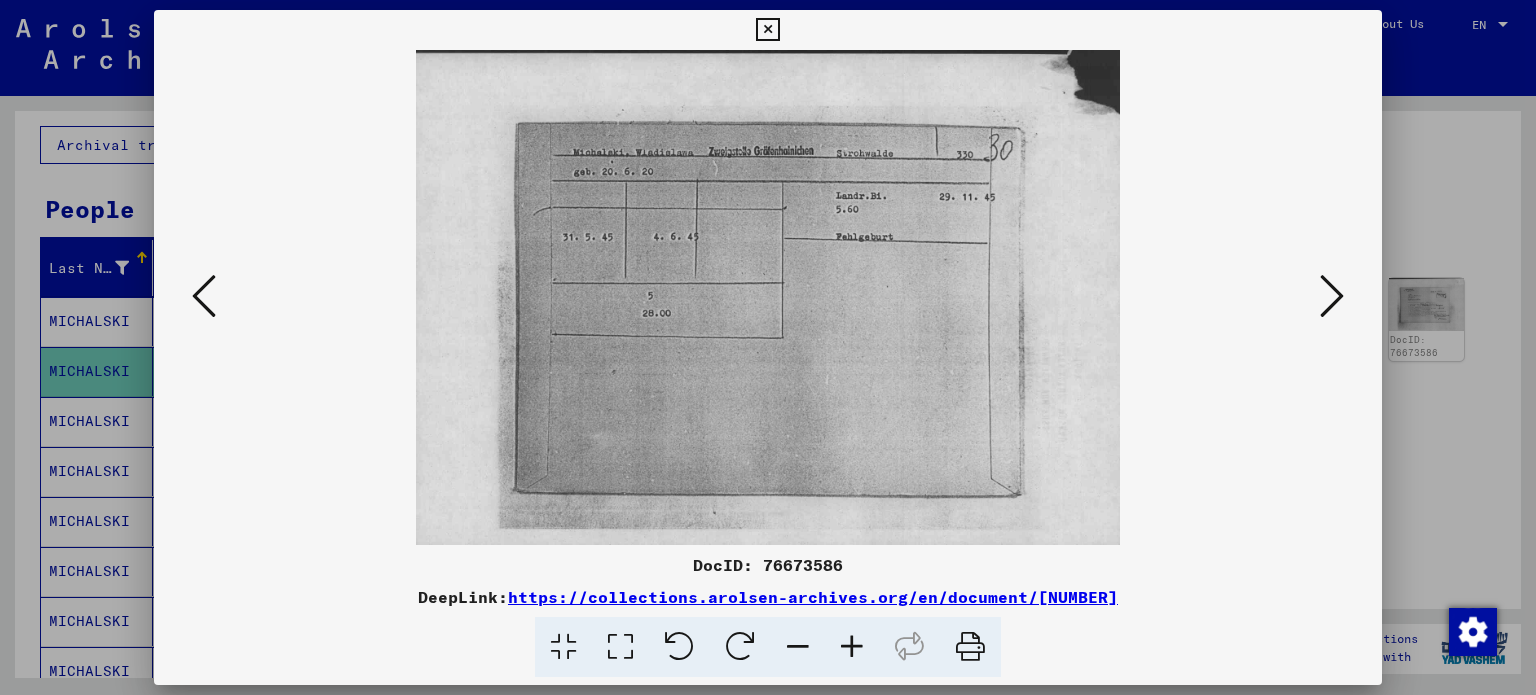 click at bounding box center (767, 30) 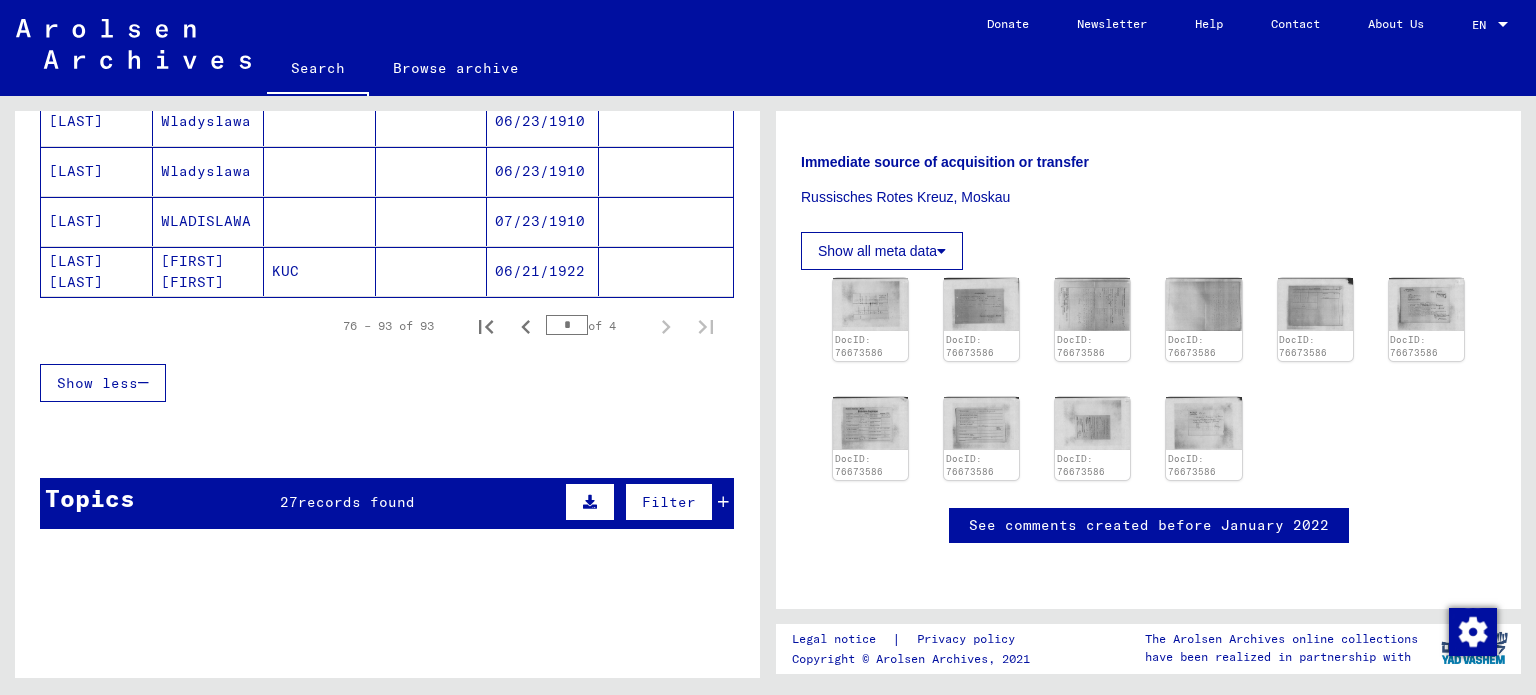 scroll, scrollTop: 1008, scrollLeft: 0, axis: vertical 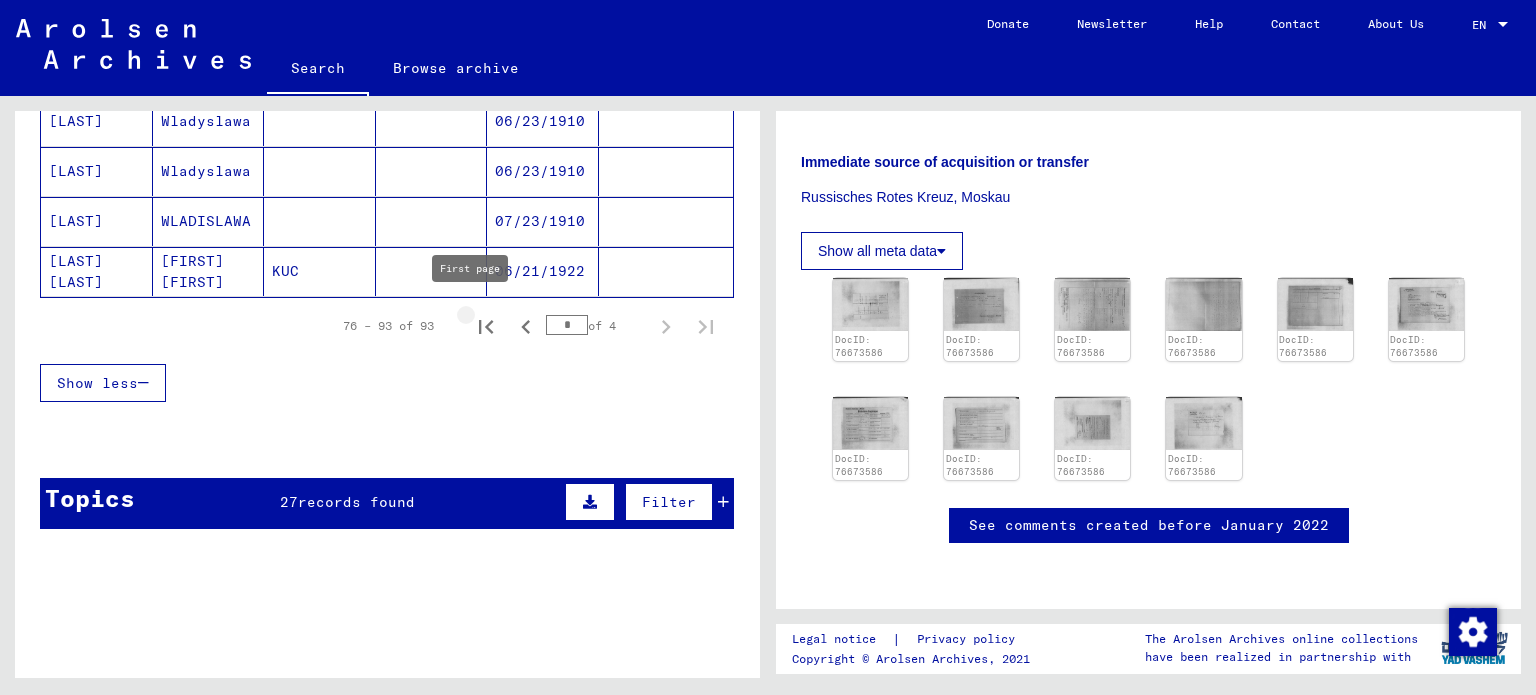 click 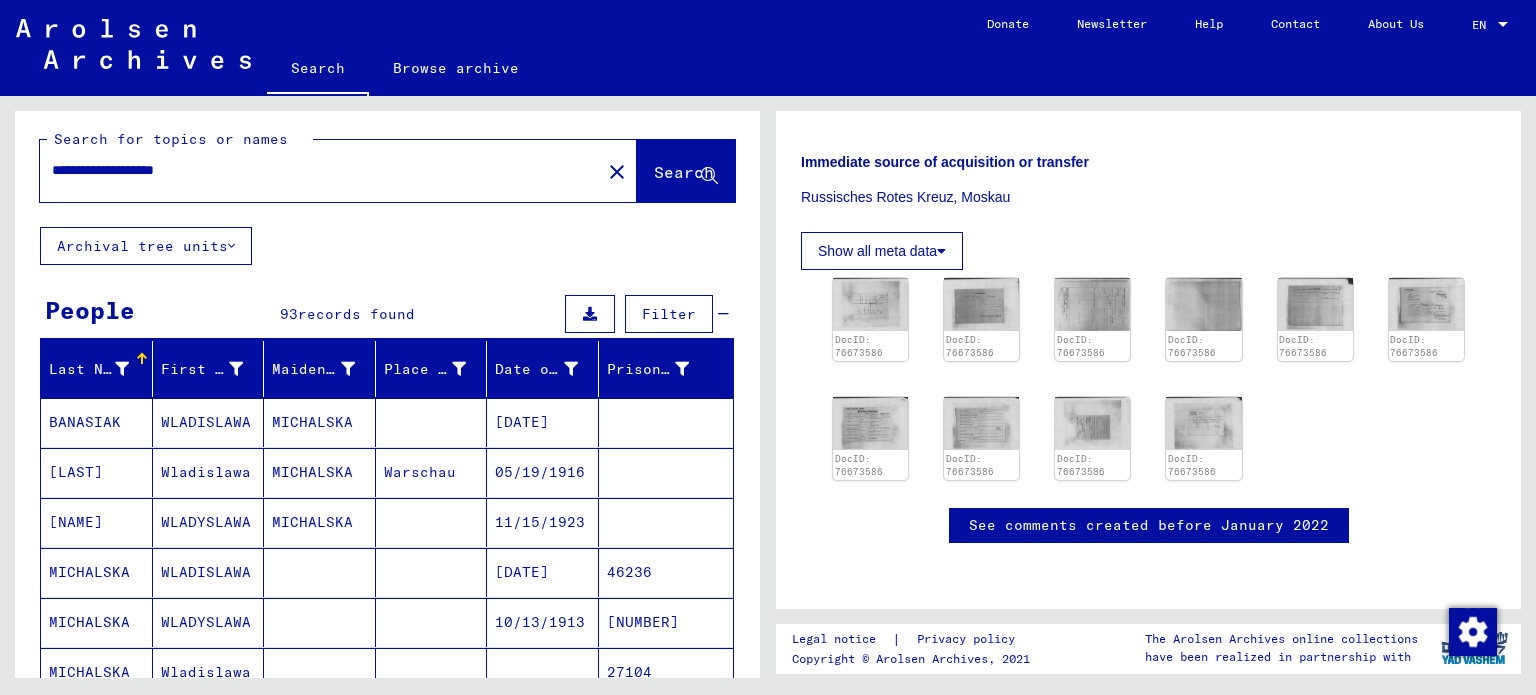 scroll, scrollTop: 0, scrollLeft: 0, axis: both 